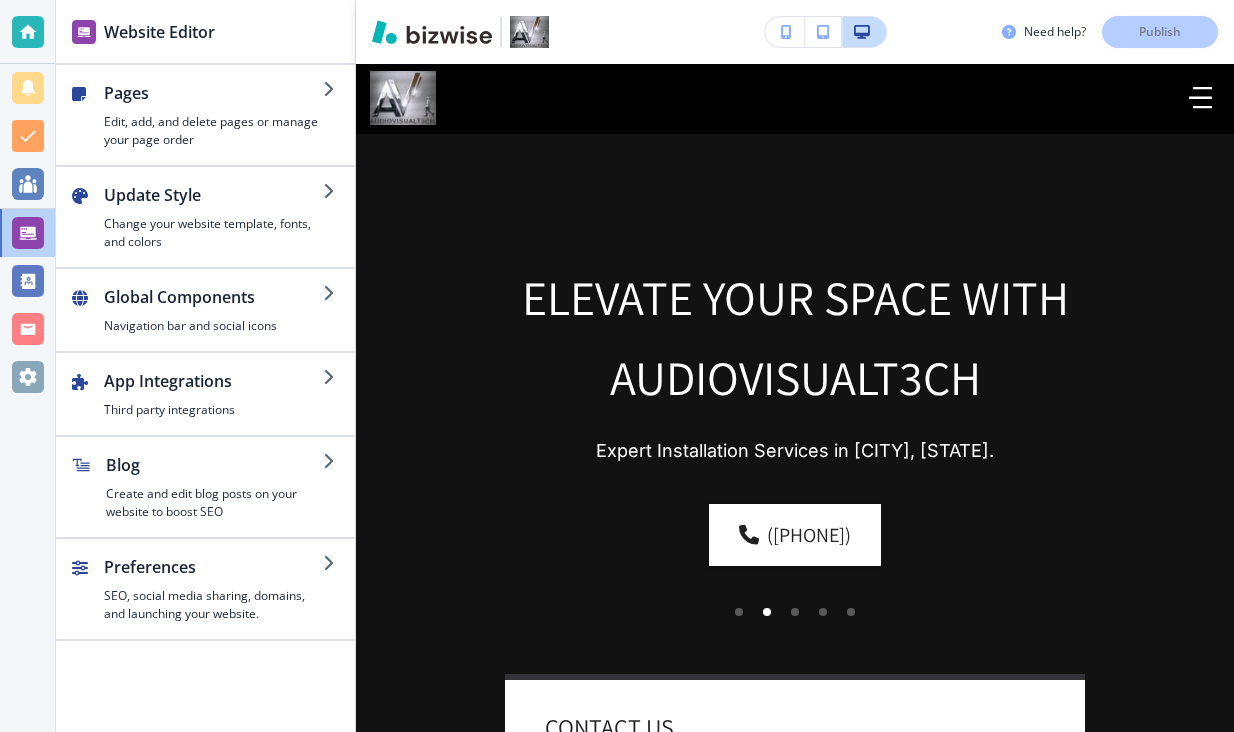 scroll, scrollTop: 0, scrollLeft: 0, axis: both 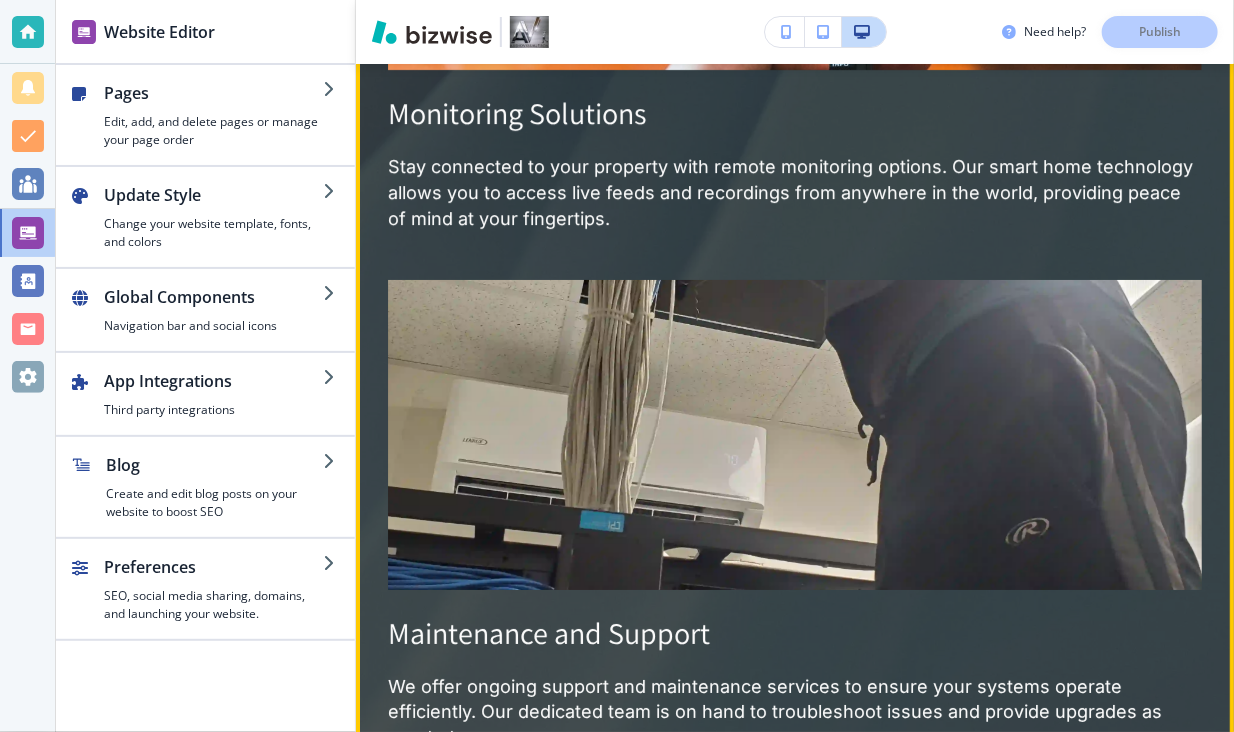 click at bounding box center [794, 434] 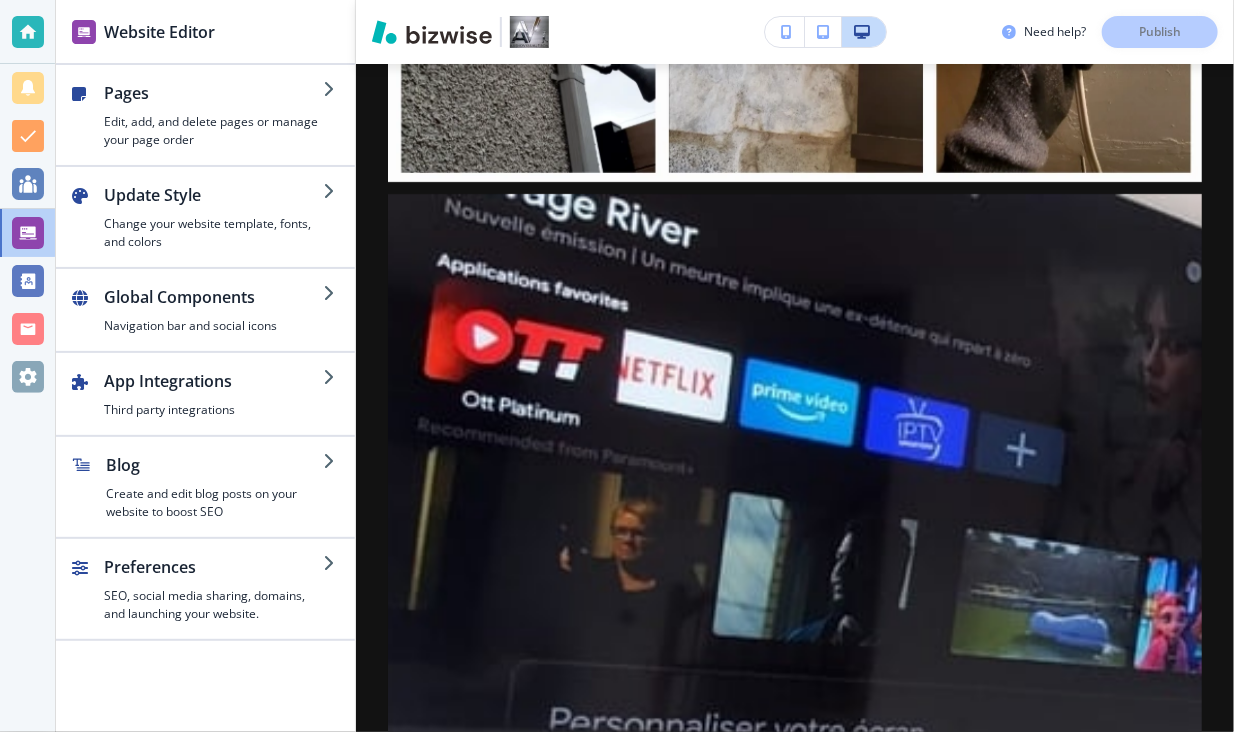 scroll, scrollTop: 19798, scrollLeft: 0, axis: vertical 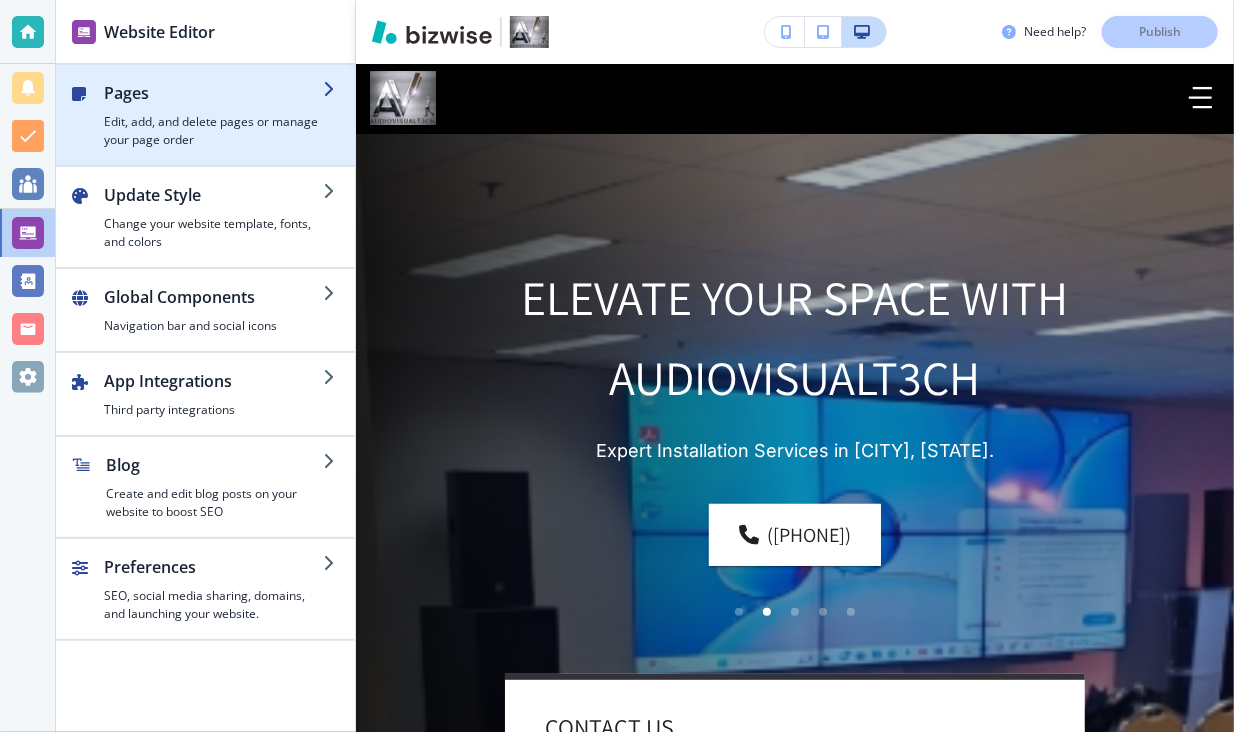 click on "Edit, add, and delete pages or manage your page order" at bounding box center [213, 131] 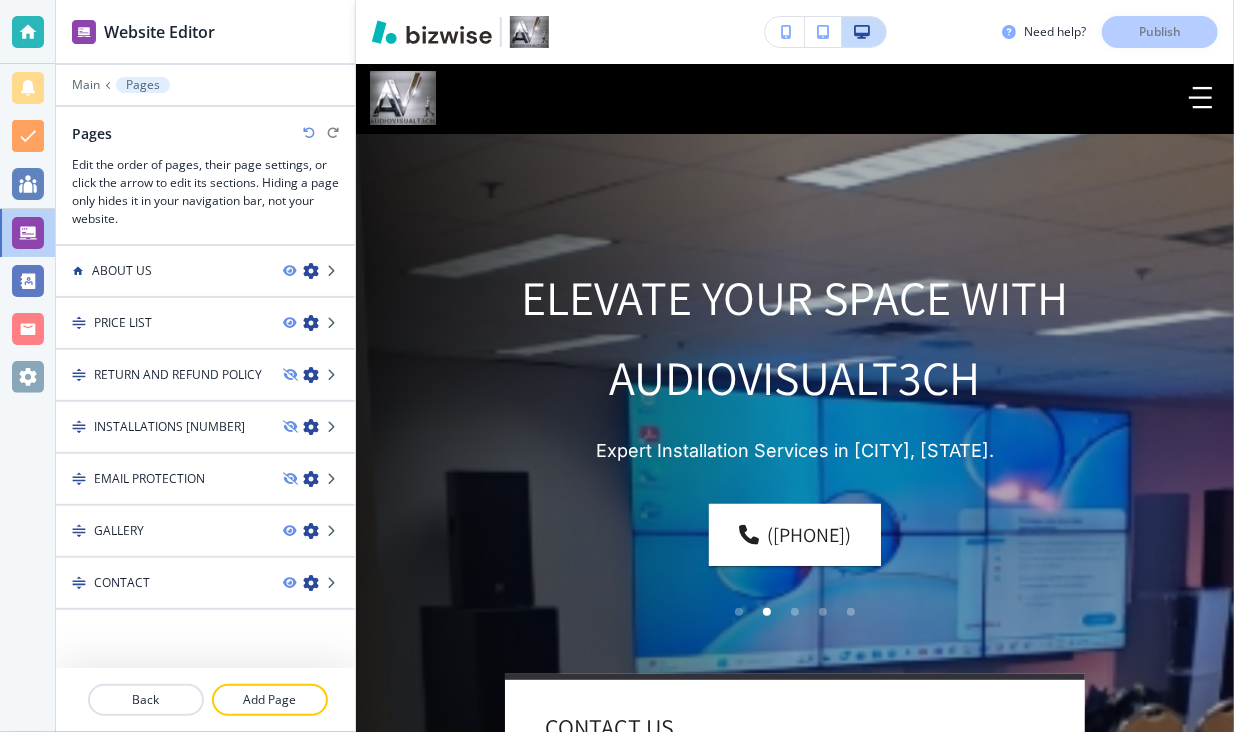 click on "Edit the order of pages, their page settings, or click the arrow to edit its sections. Hiding a page only hides it in your navigation bar, not your website." at bounding box center [205, 192] 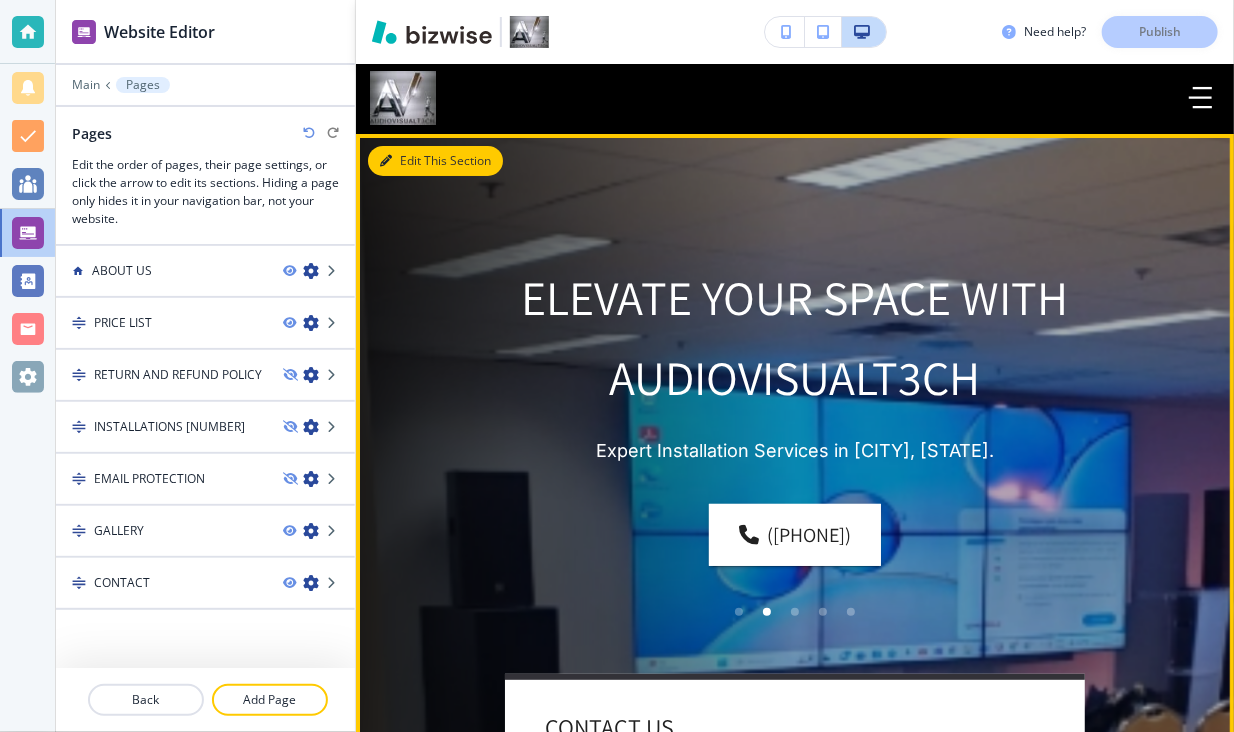 click on "Edit This Section" at bounding box center (435, 161) 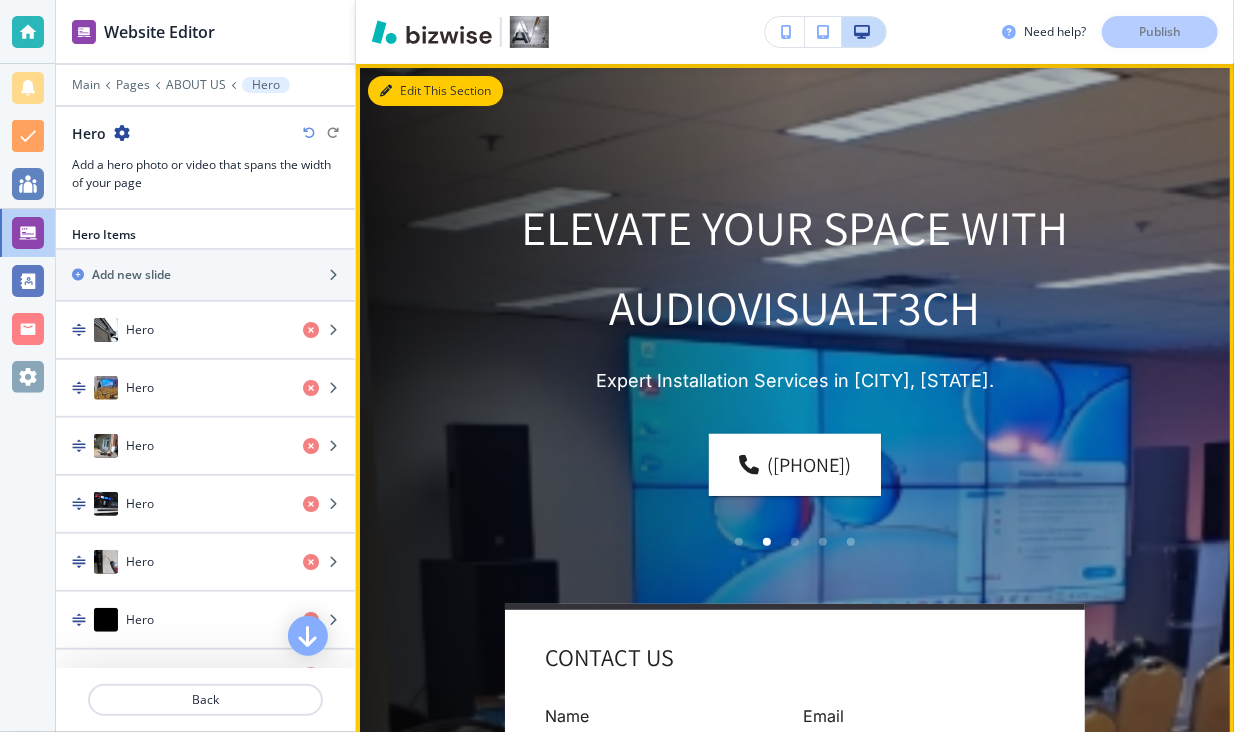 scroll, scrollTop: 70, scrollLeft: 0, axis: vertical 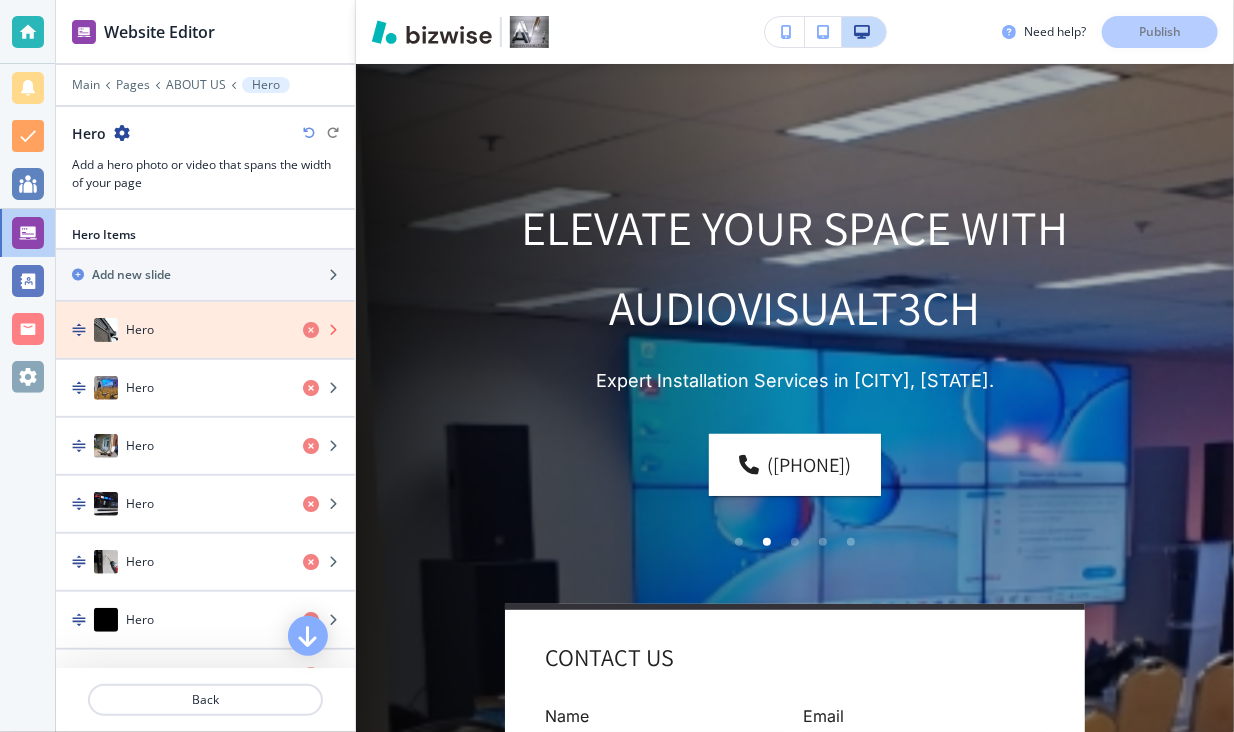 click at bounding box center [311, 330] 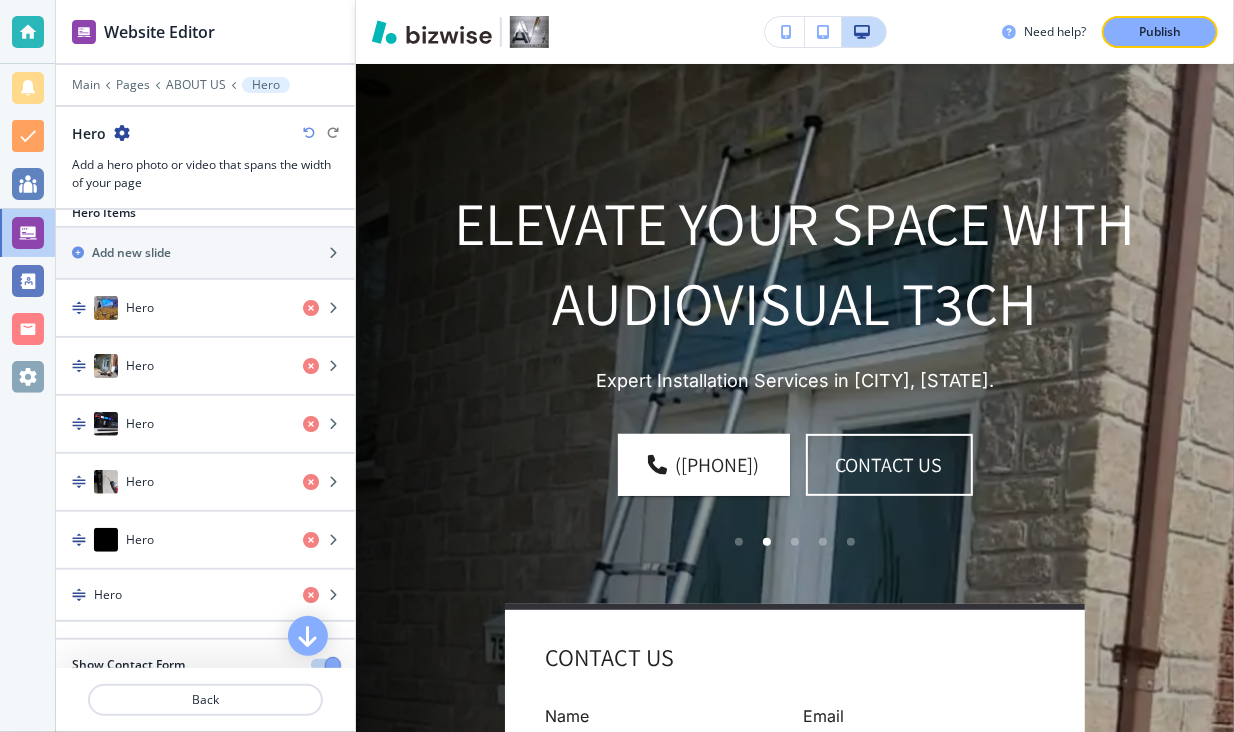 scroll, scrollTop: 28, scrollLeft: 0, axis: vertical 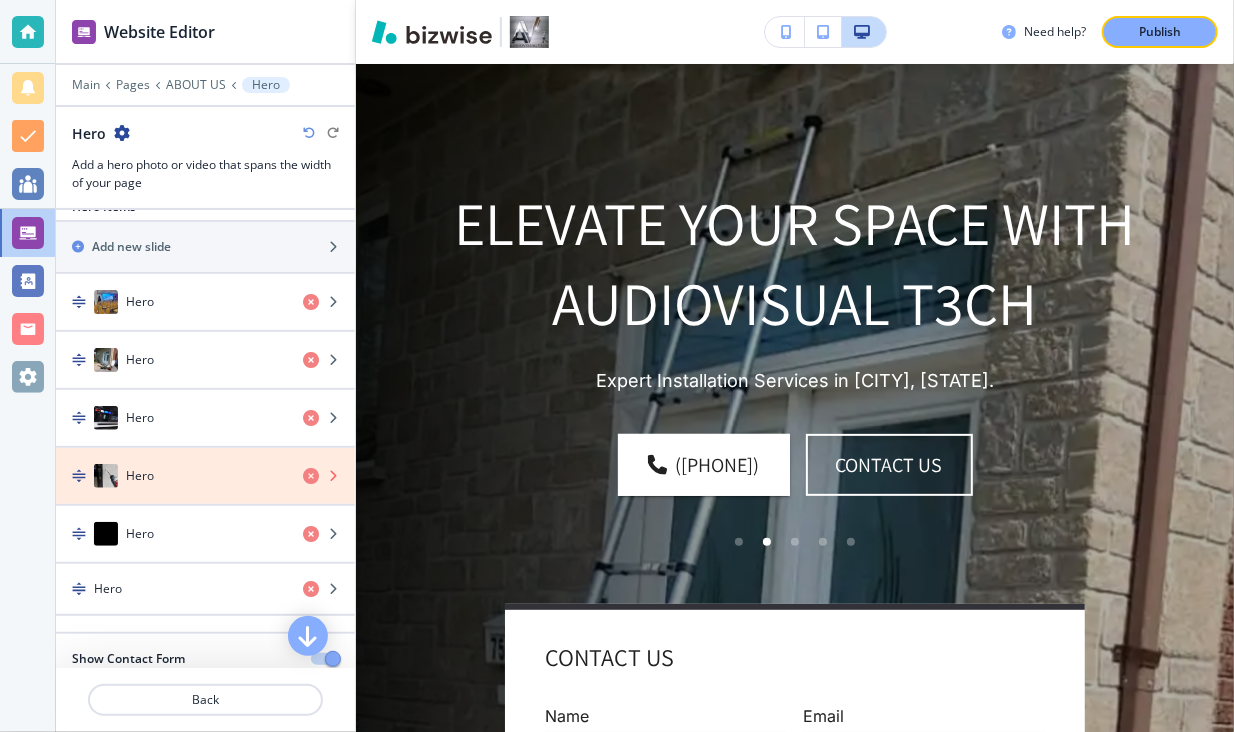 click at bounding box center (311, 476) 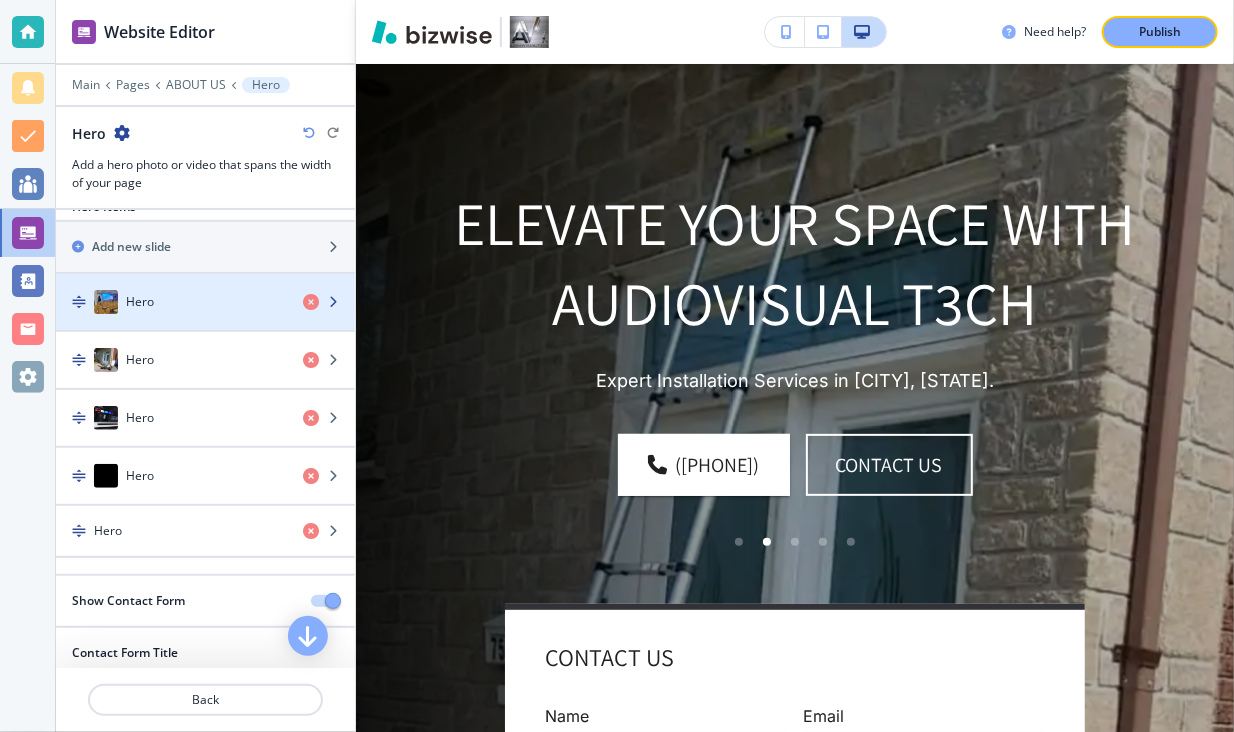 click at bounding box center [333, 302] 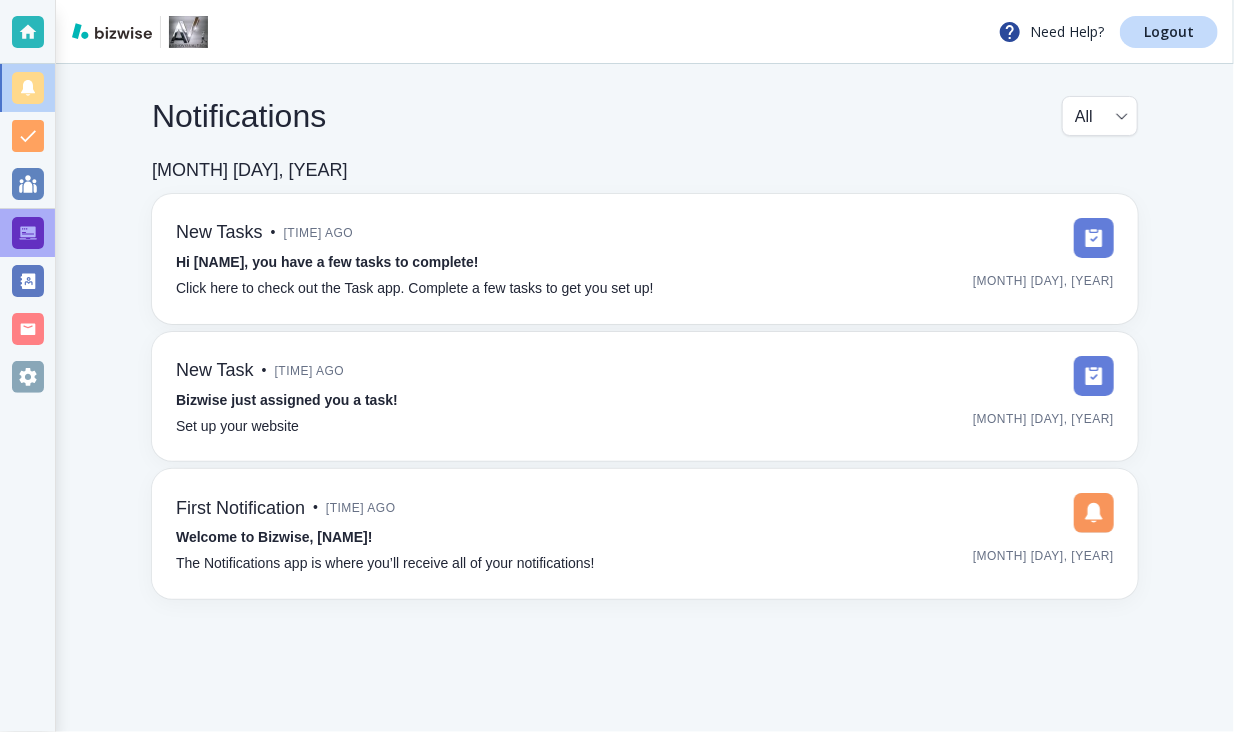click at bounding box center (28, 233) 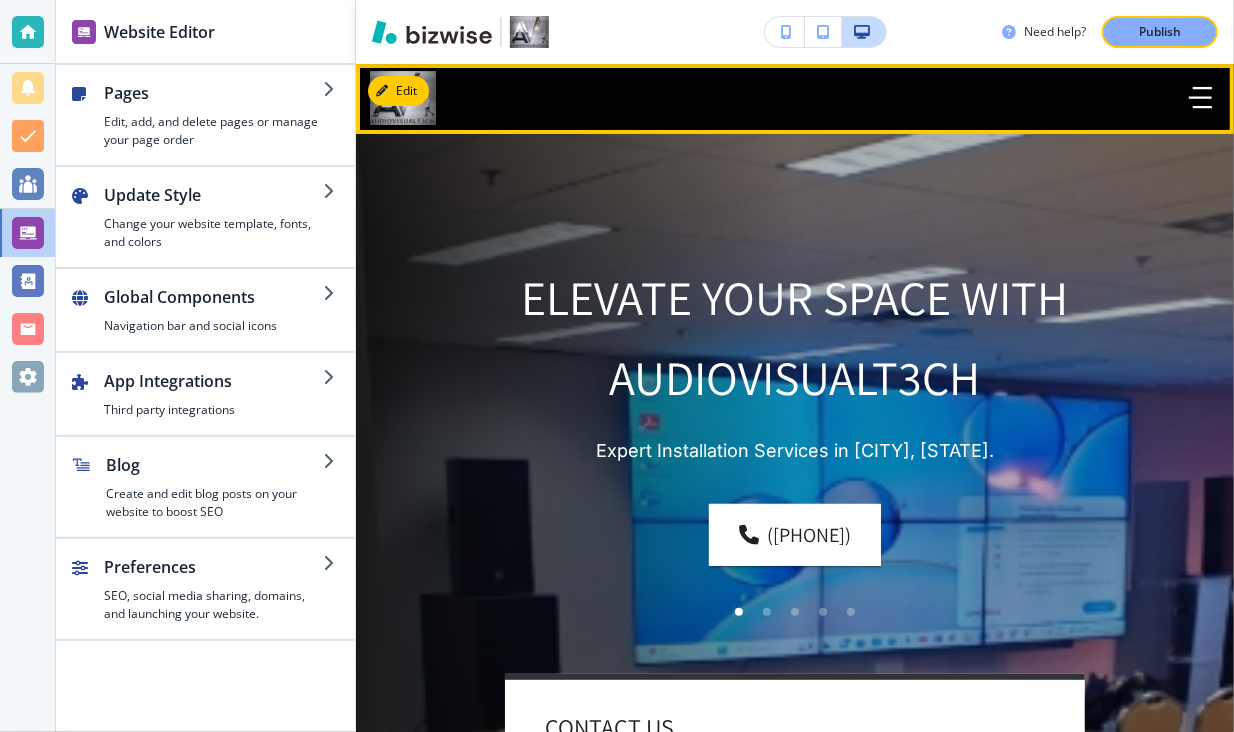click at bounding box center (795, 99) 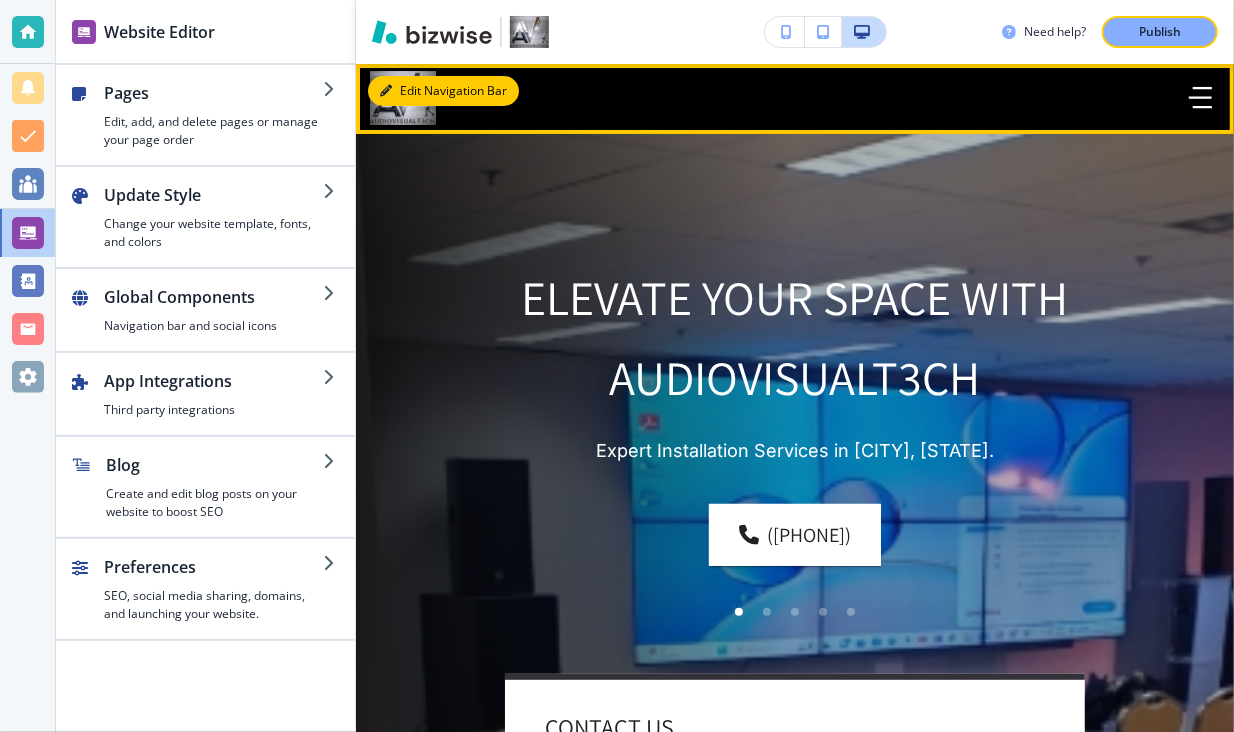 click on "Edit Navigation Bar" at bounding box center [443, 91] 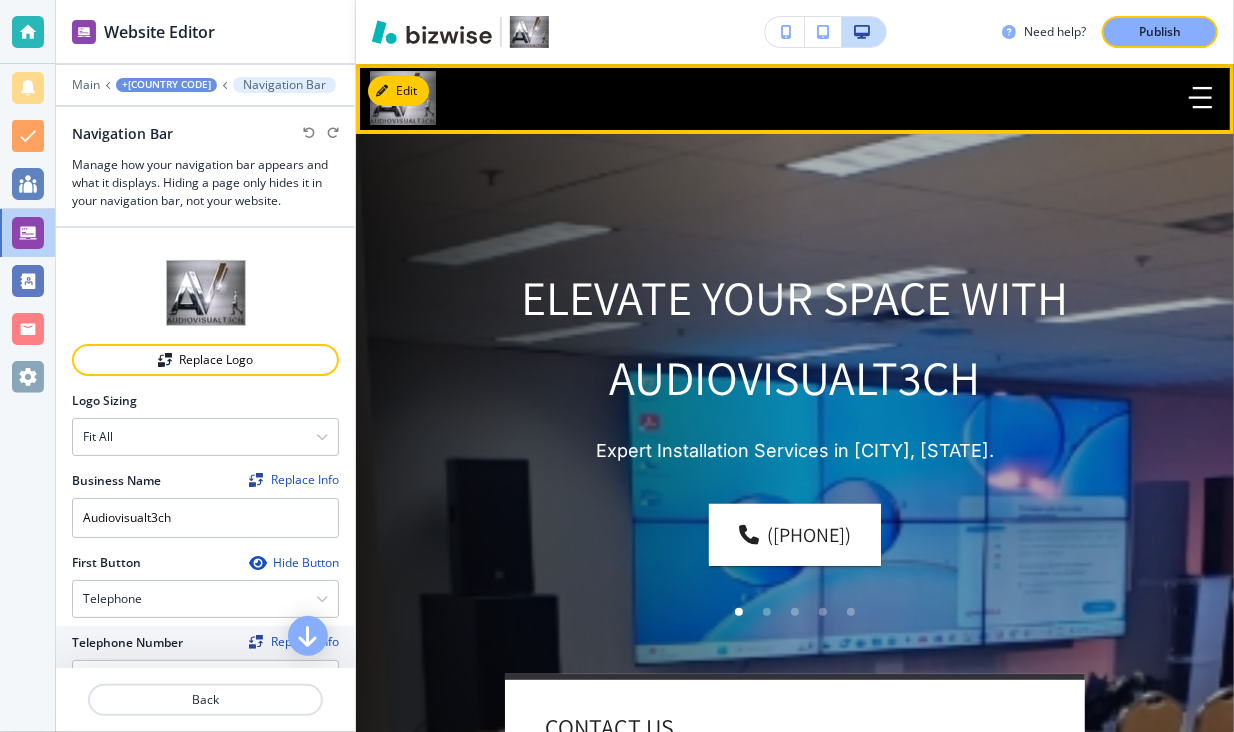 click 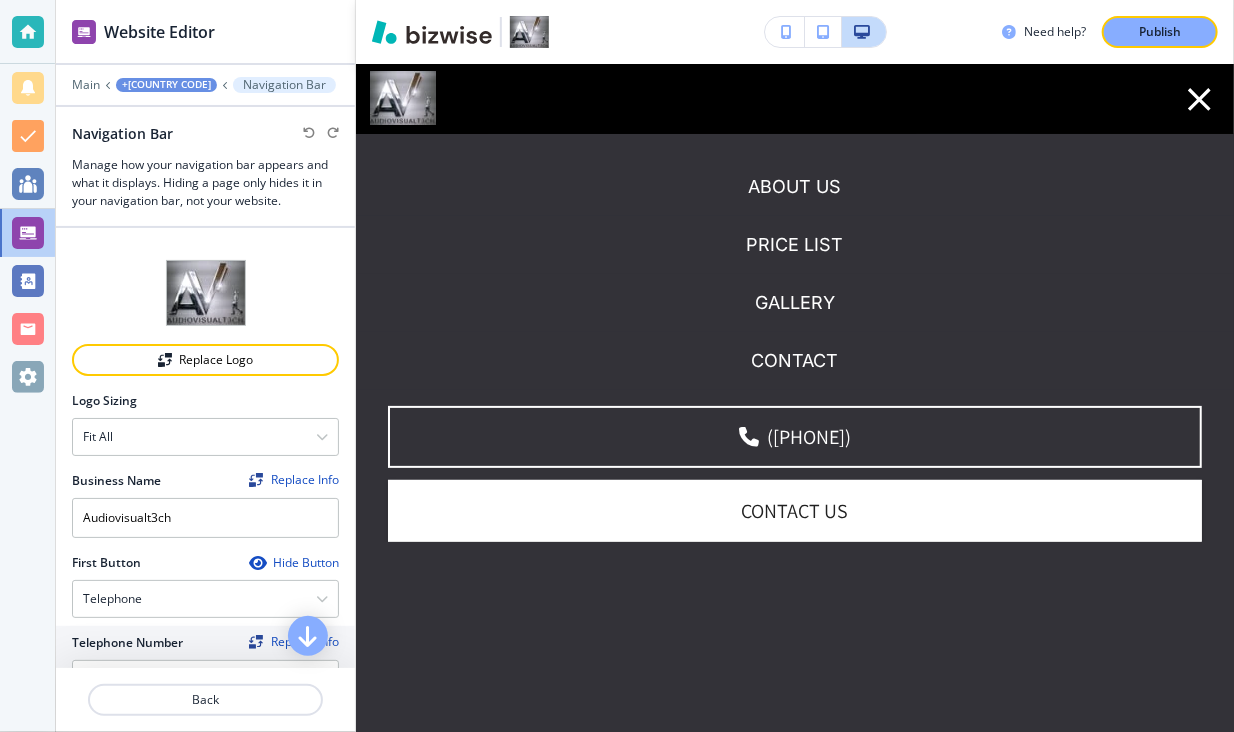 click at bounding box center (795, 99) 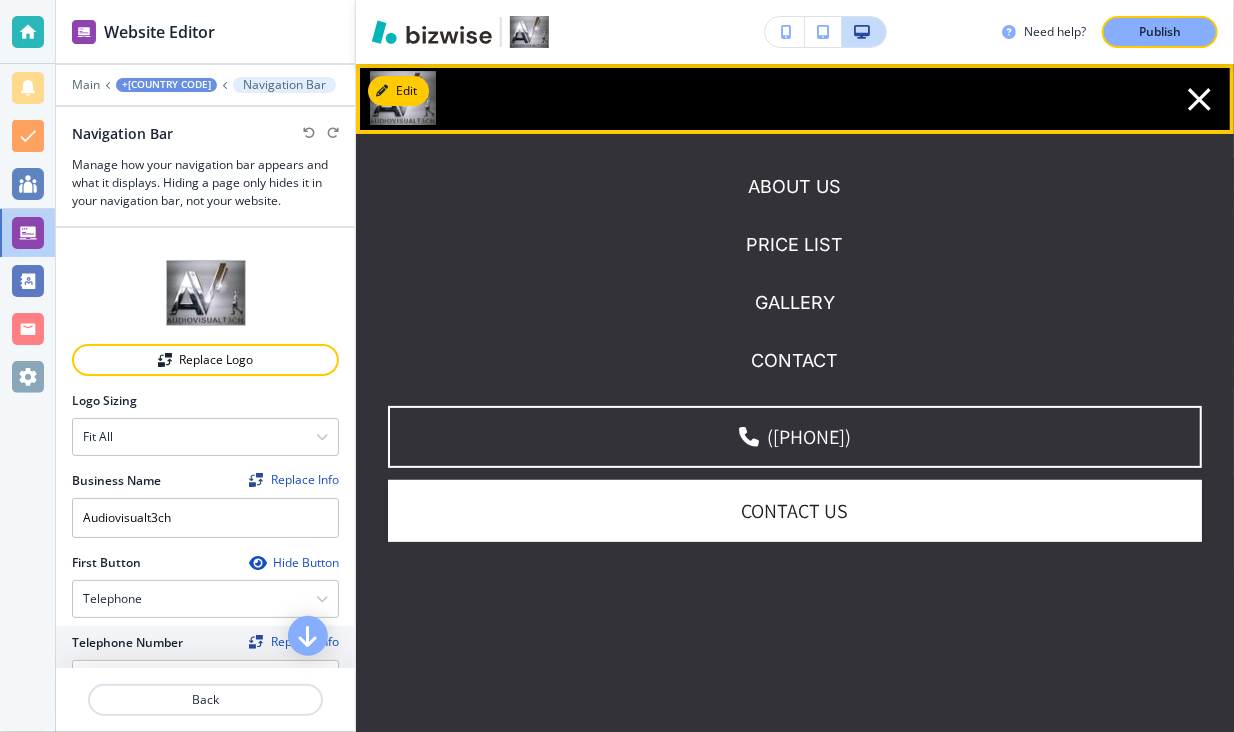 click at bounding box center (795, 99) 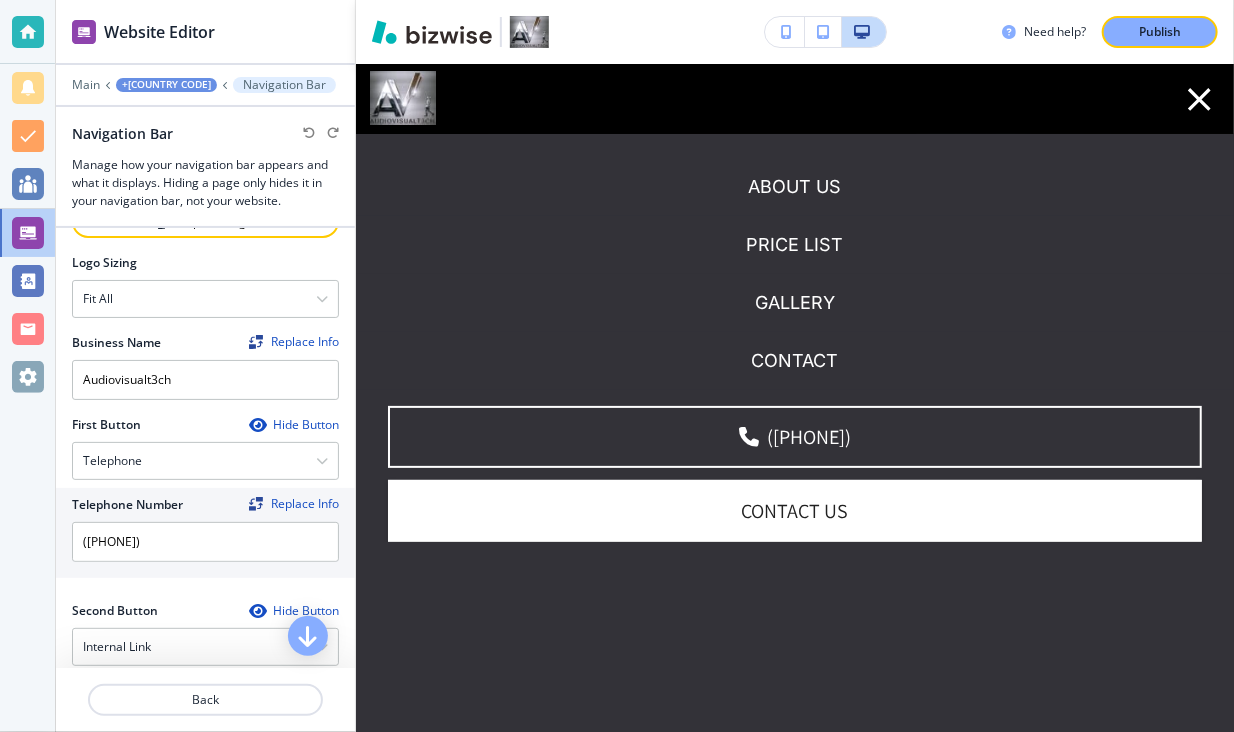 scroll, scrollTop: 146, scrollLeft: 0, axis: vertical 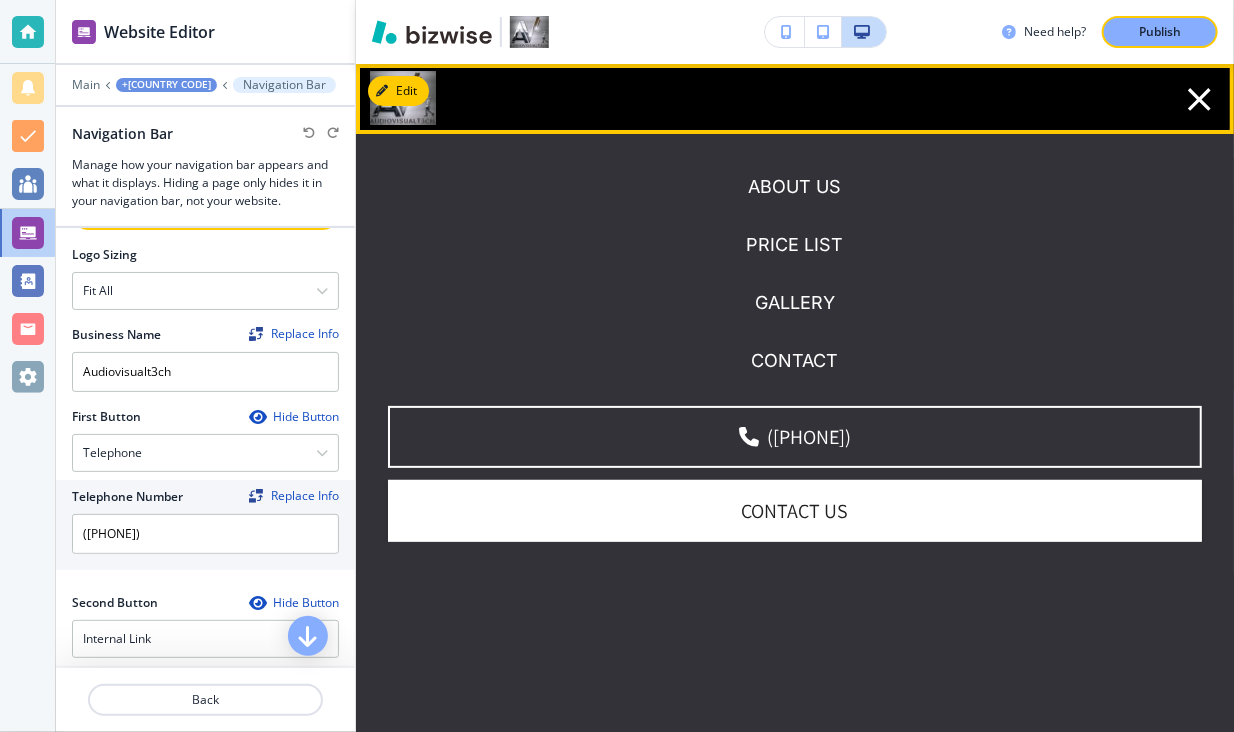 click 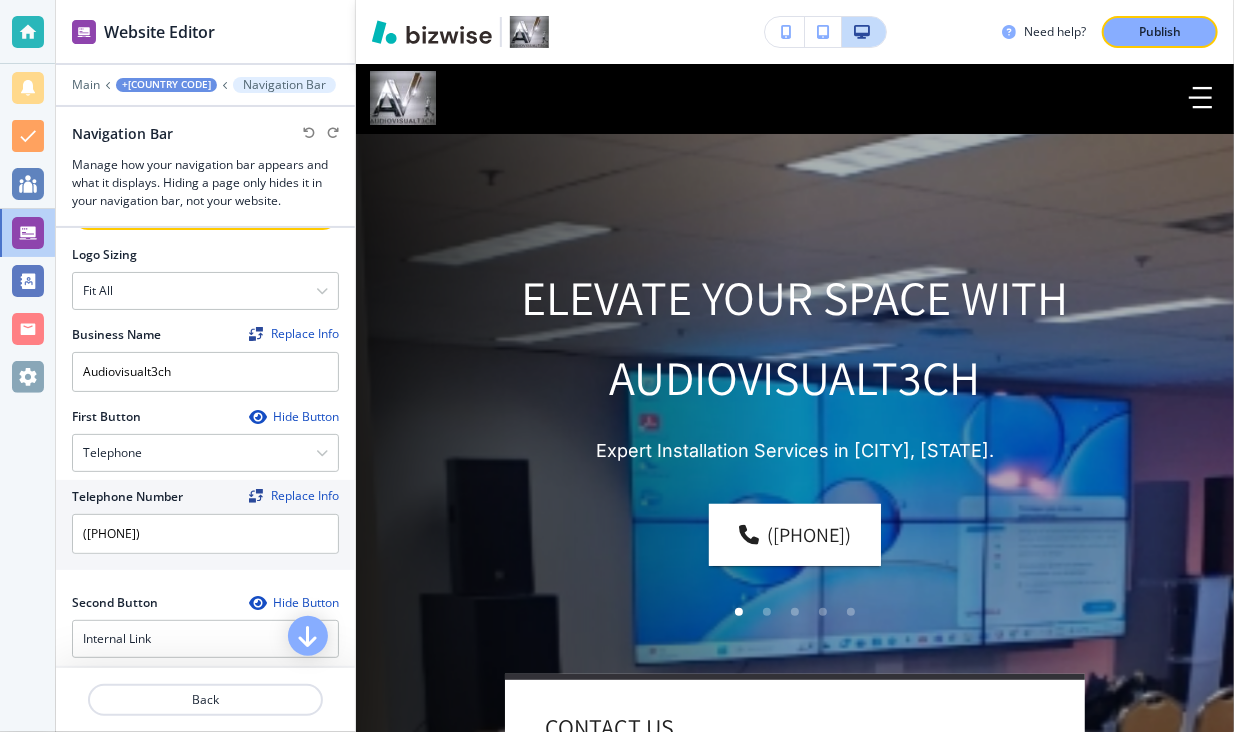 drag, startPoint x: 356, startPoint y: 315, endPoint x: 350, endPoint y: 255, distance: 60.299255 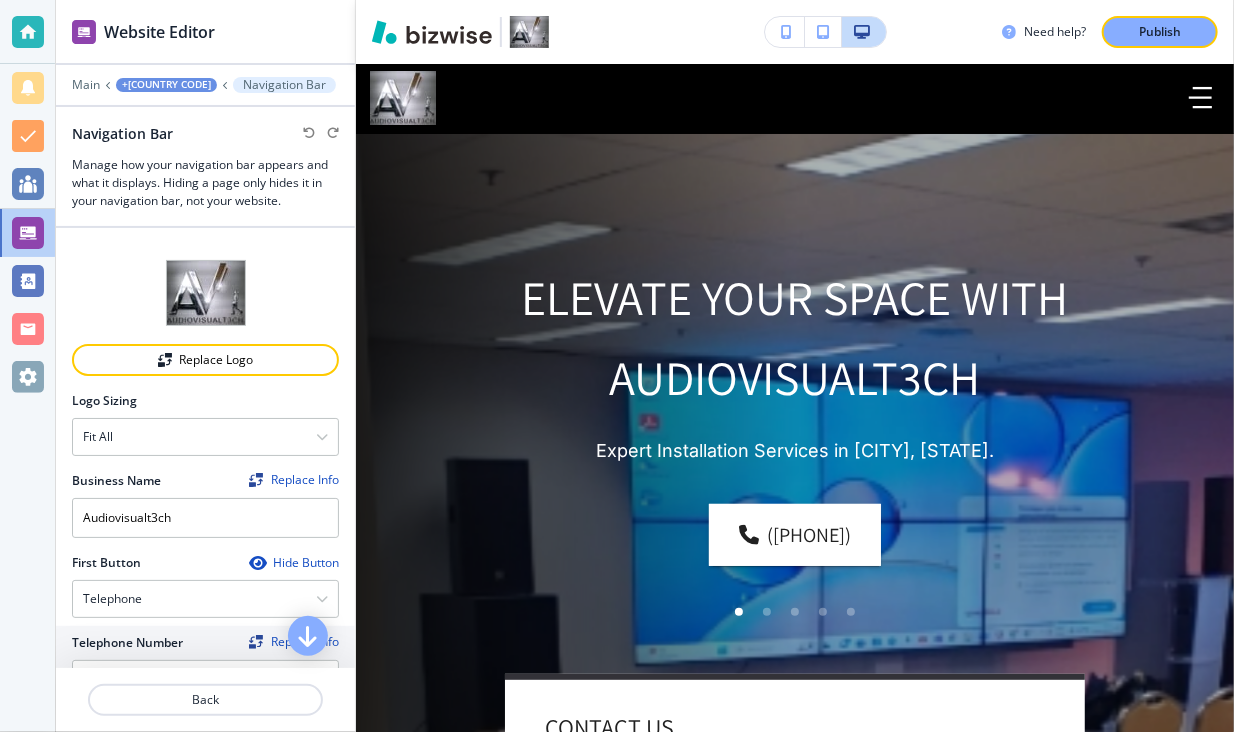 click at bounding box center [205, 236] 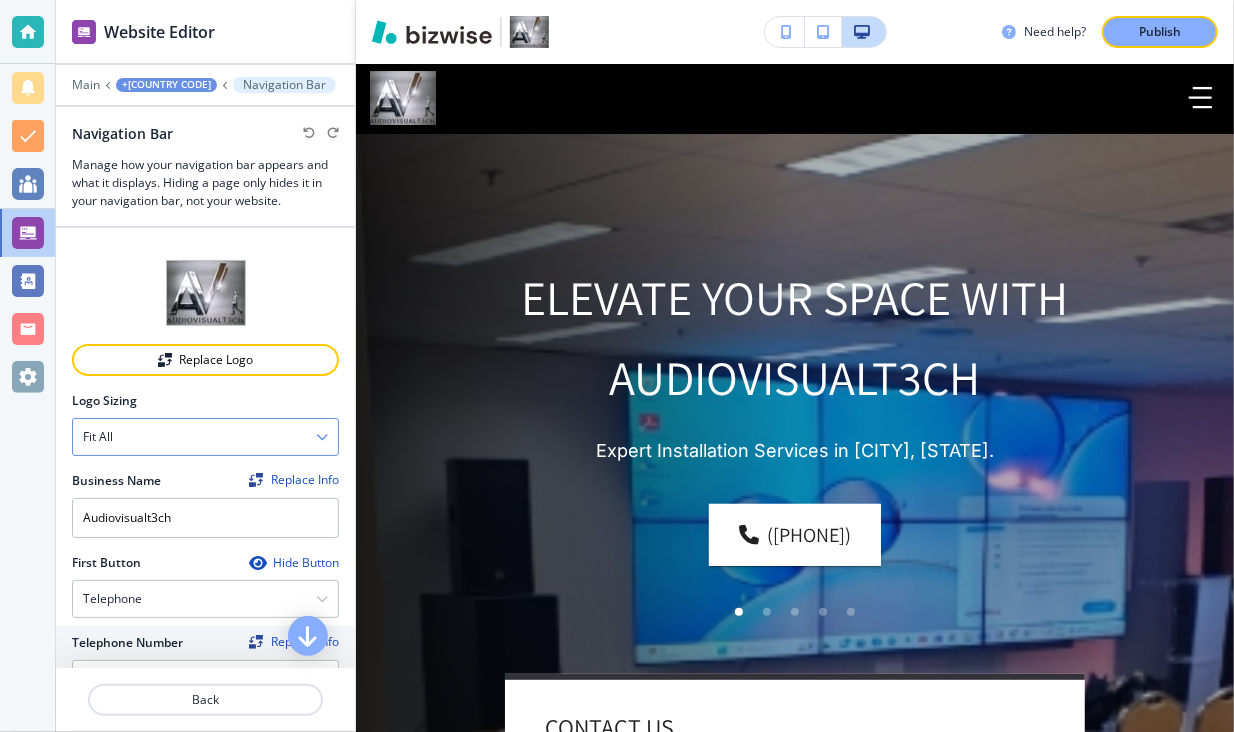 click at bounding box center [322, 437] 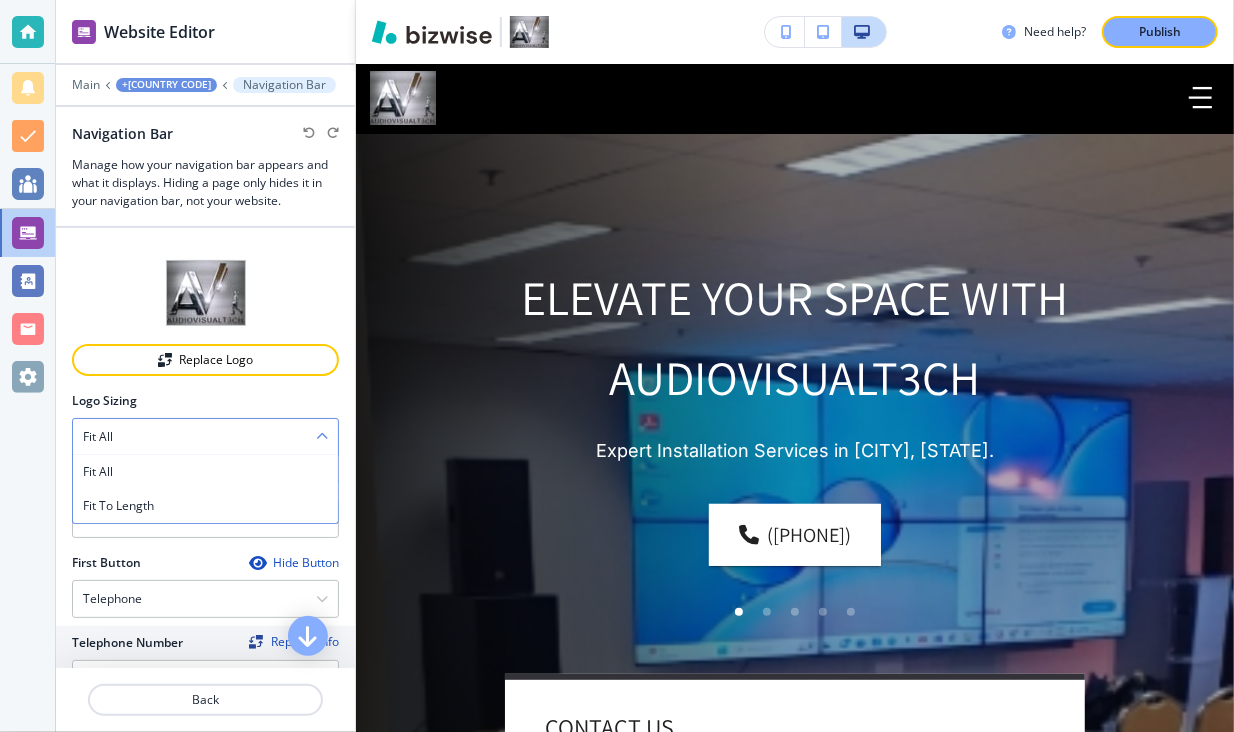click at bounding box center (322, 437) 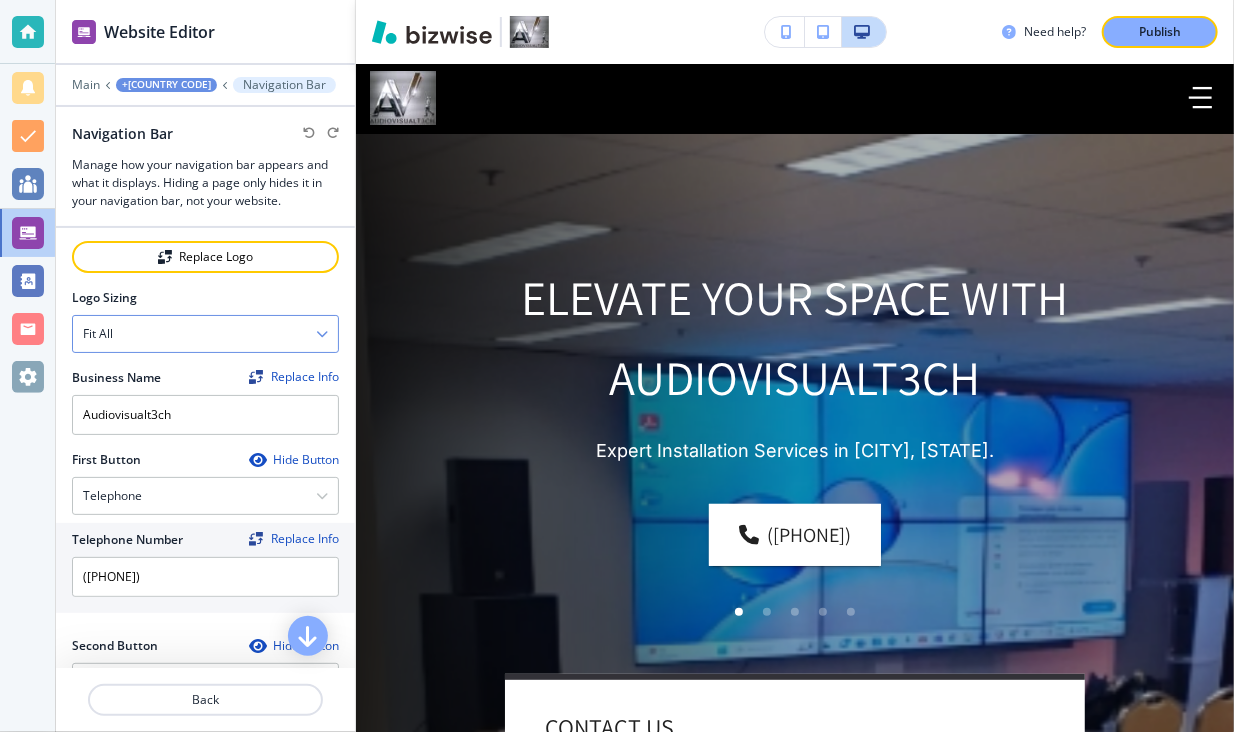 scroll, scrollTop: 106, scrollLeft: 0, axis: vertical 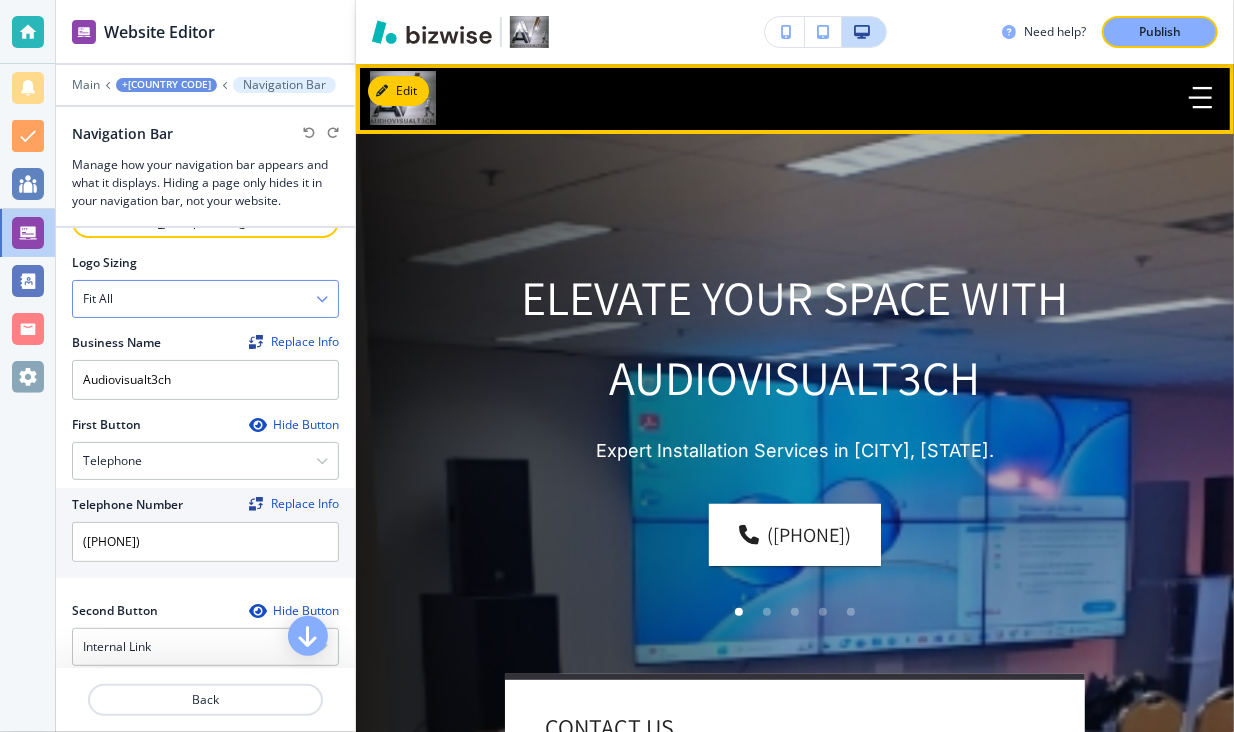 click at bounding box center (1200, 99) 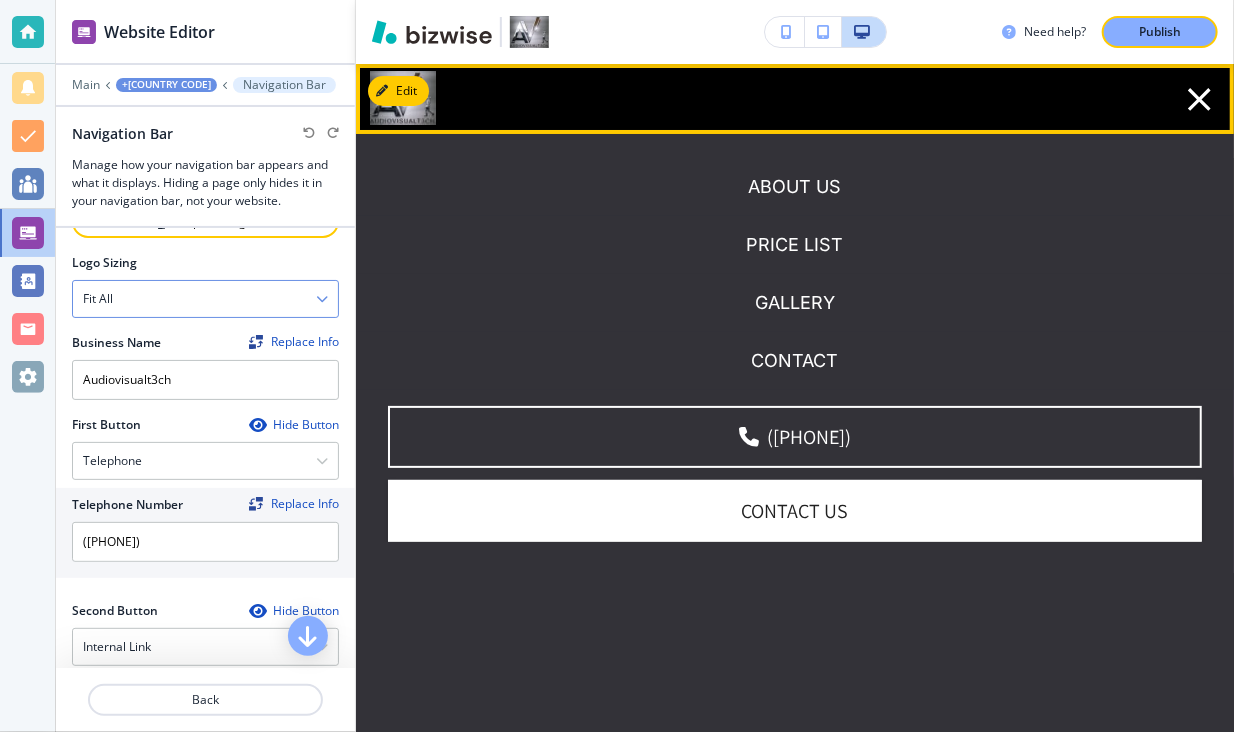 click 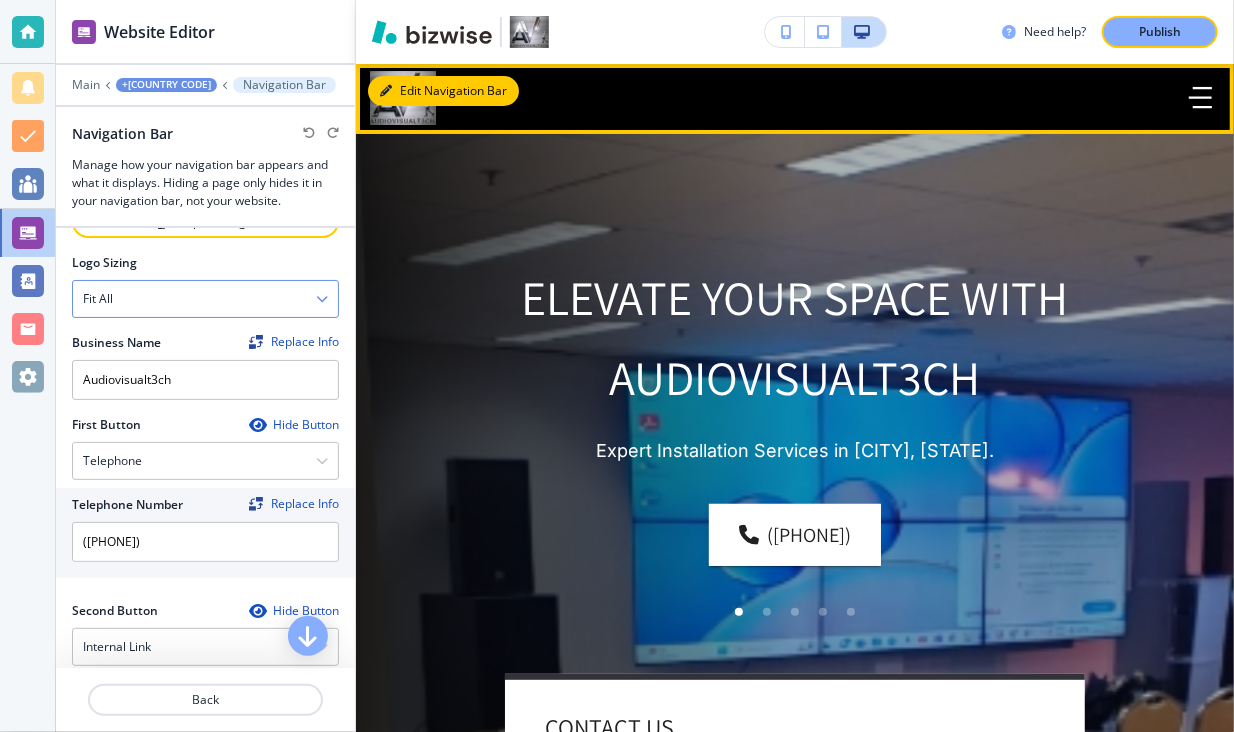 click on "Edit Navigation Bar" at bounding box center [795, 99] 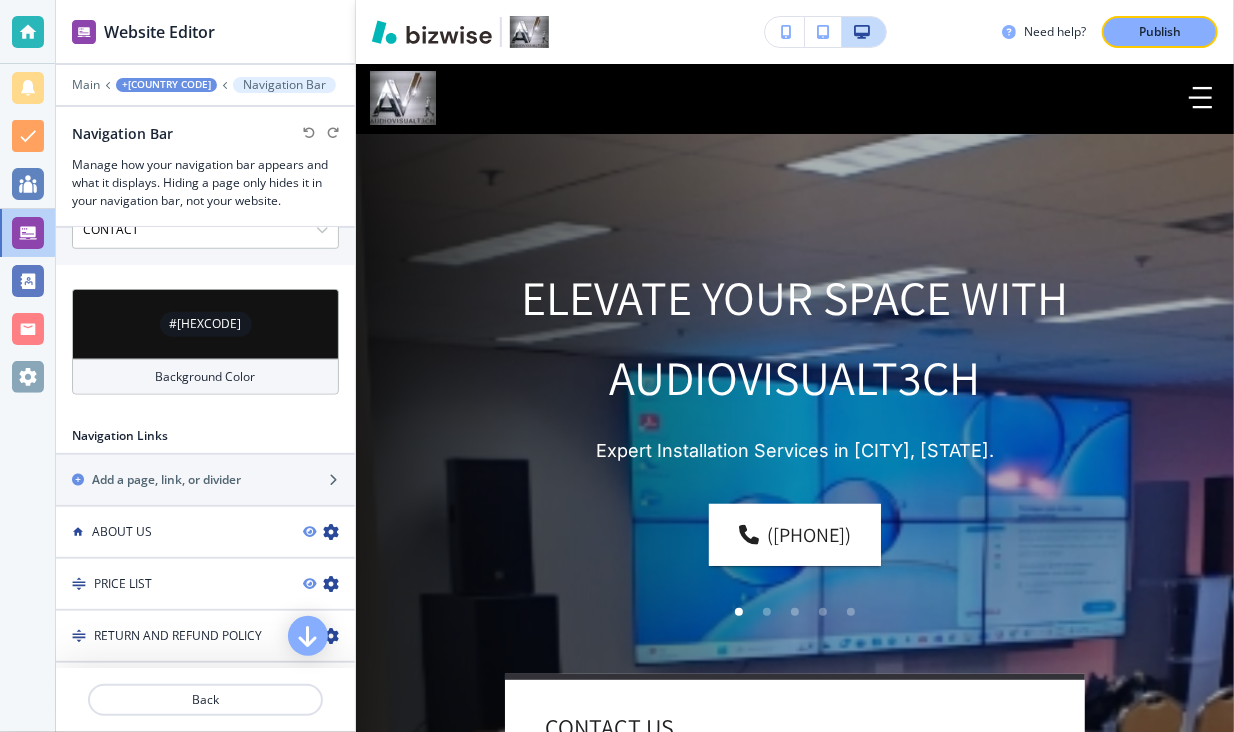 scroll, scrollTop: 730, scrollLeft: 0, axis: vertical 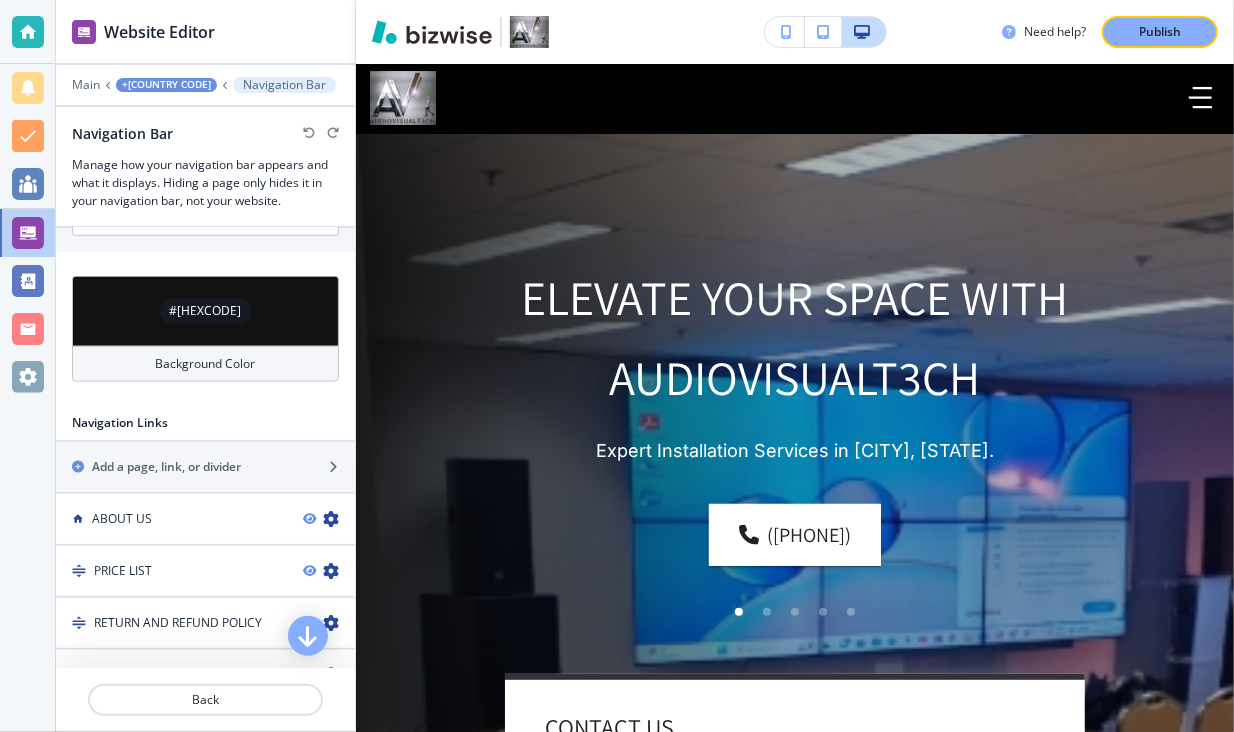 click on "#[HEXCODE]" at bounding box center (205, 311) 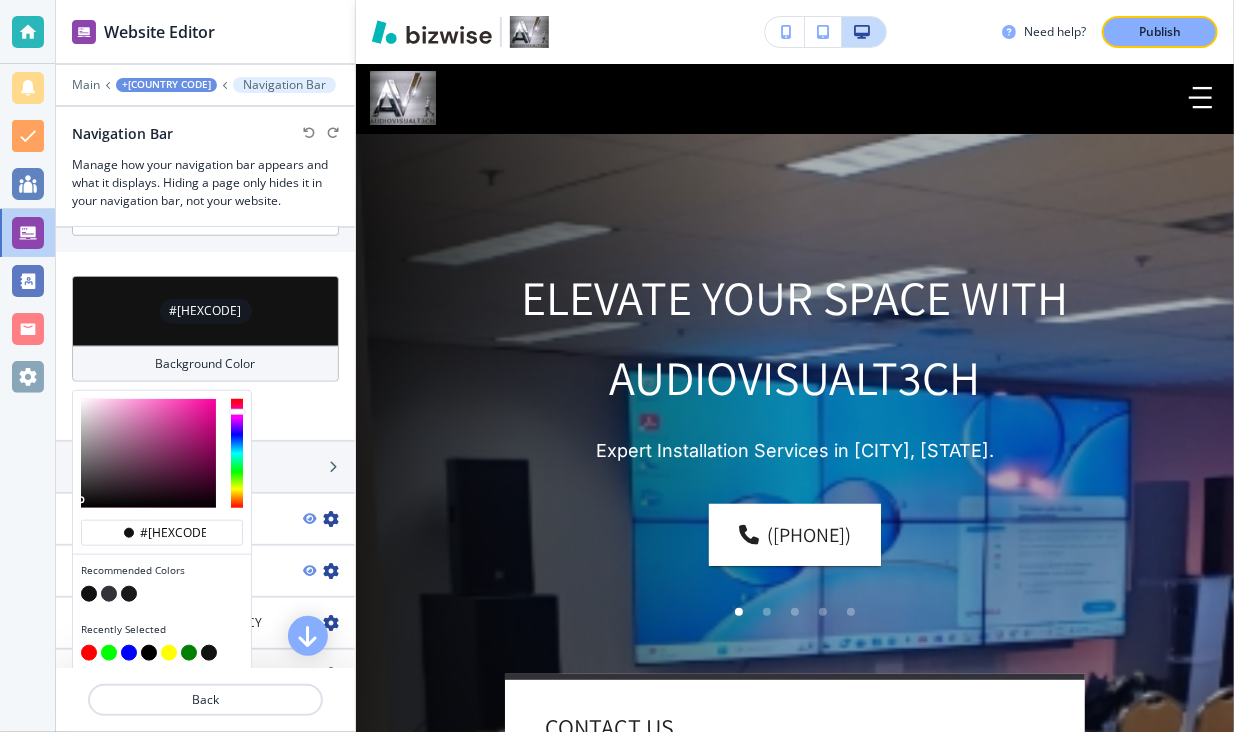 click at bounding box center (237, 453) 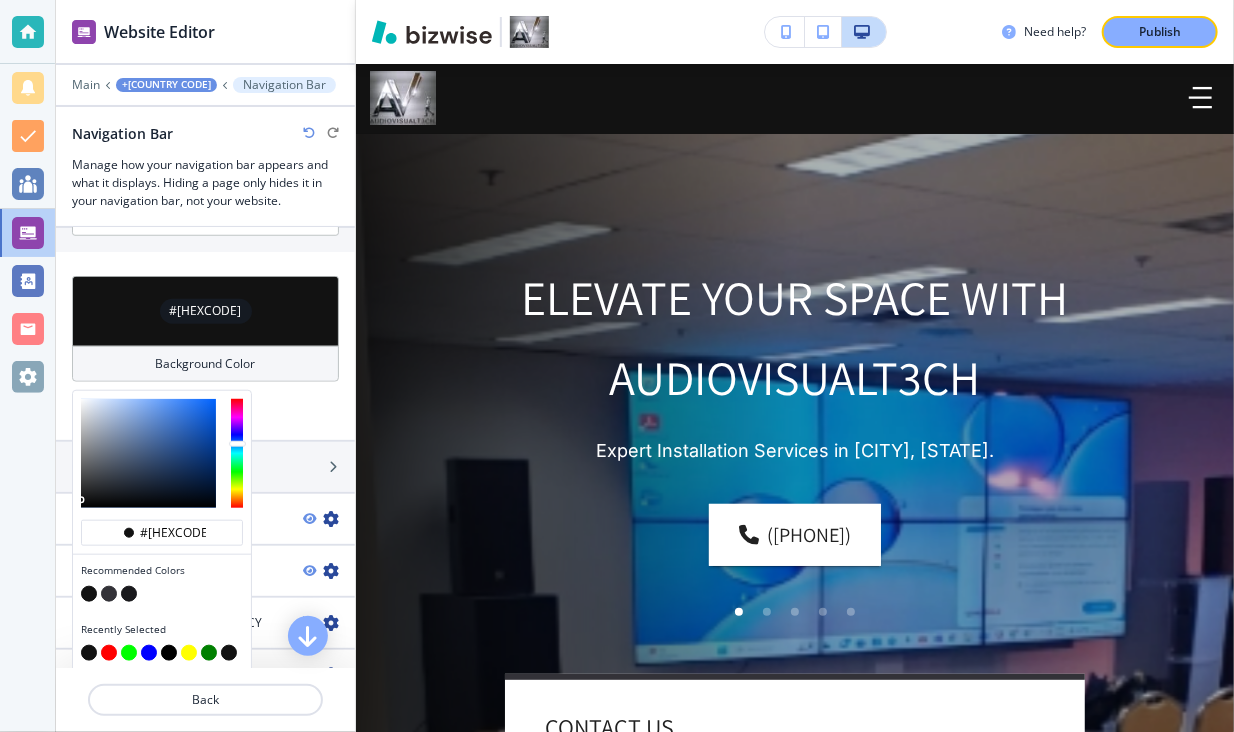 click at bounding box center [237, 453] 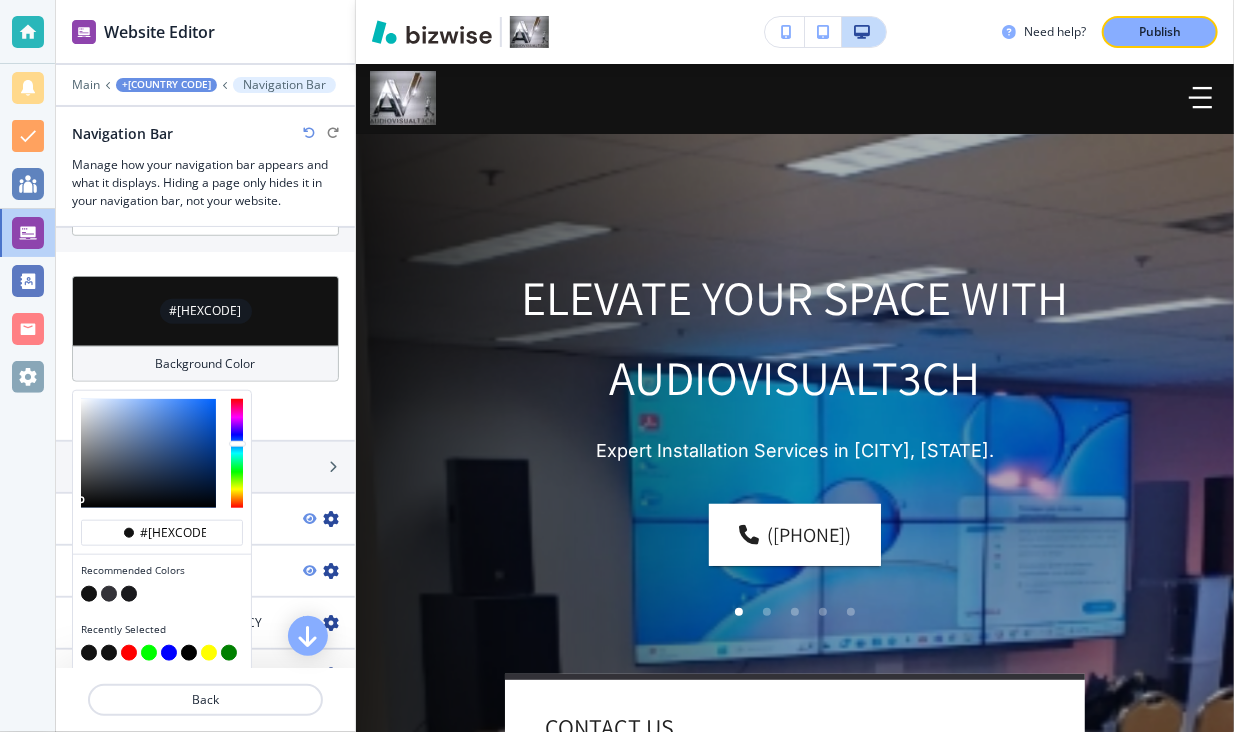 click at bounding box center (237, 453) 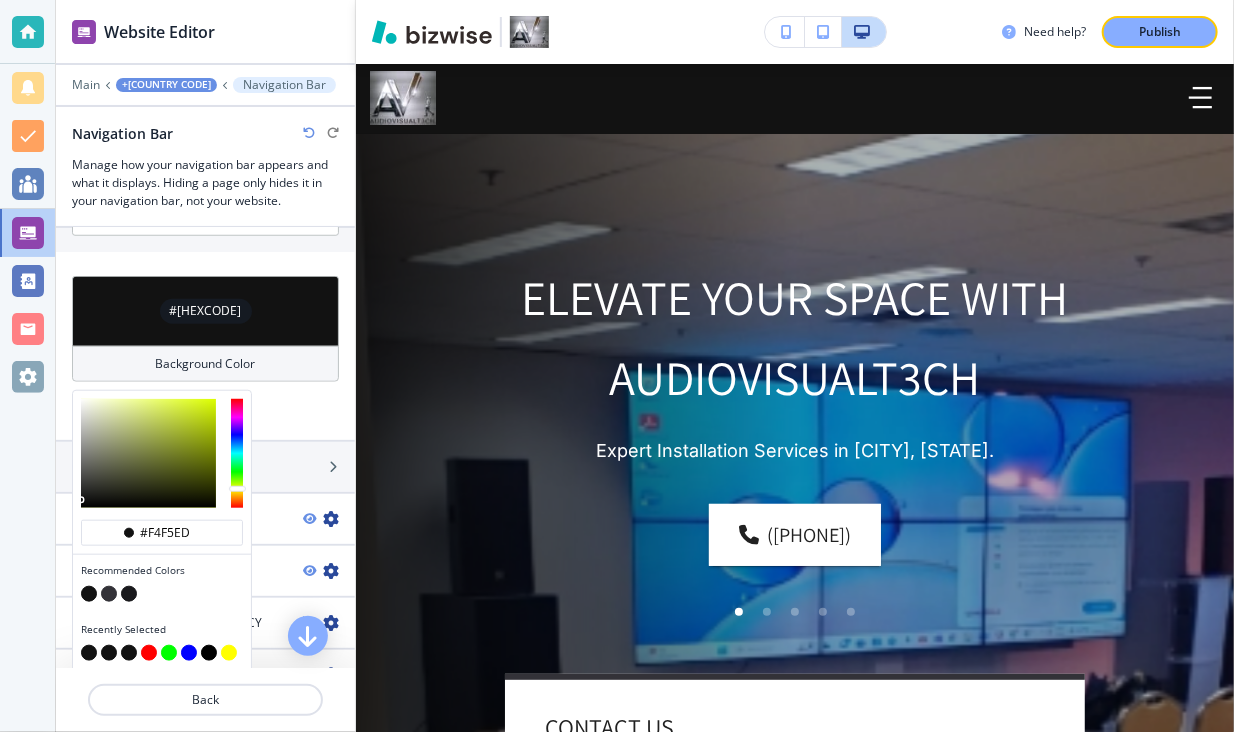 click at bounding box center [148, 453] 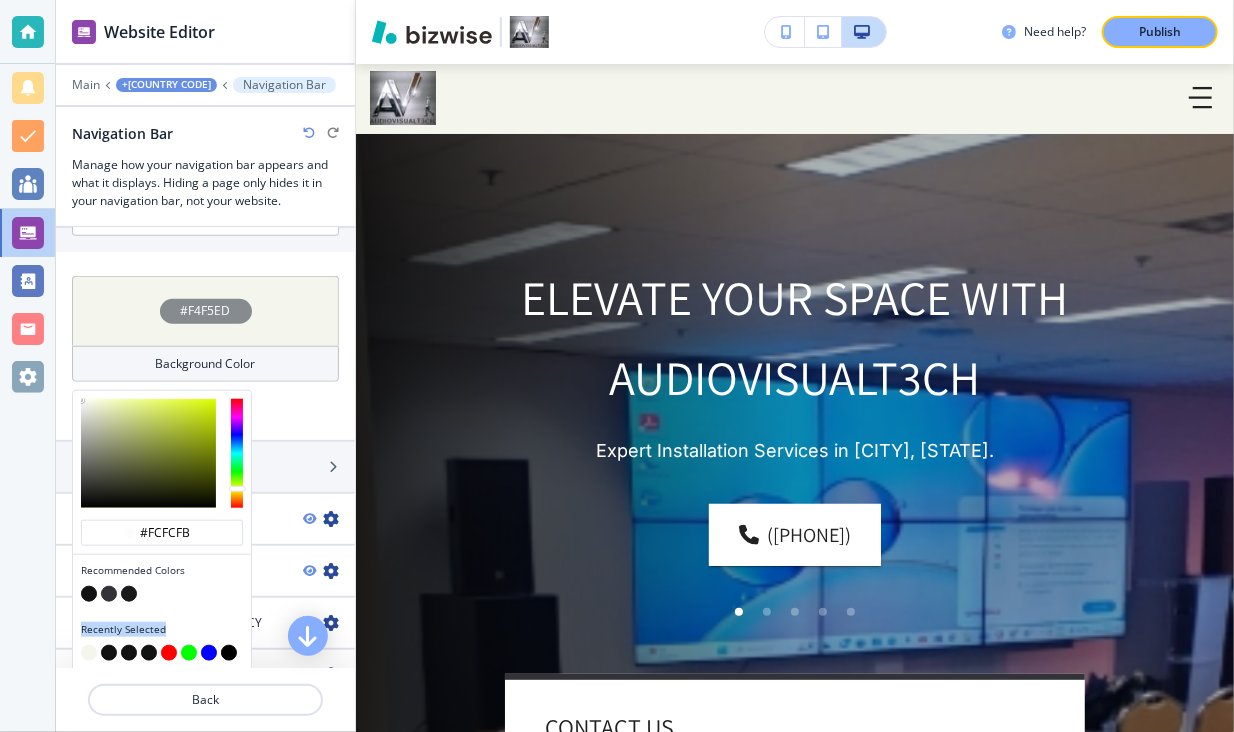 click at bounding box center [148, 453] 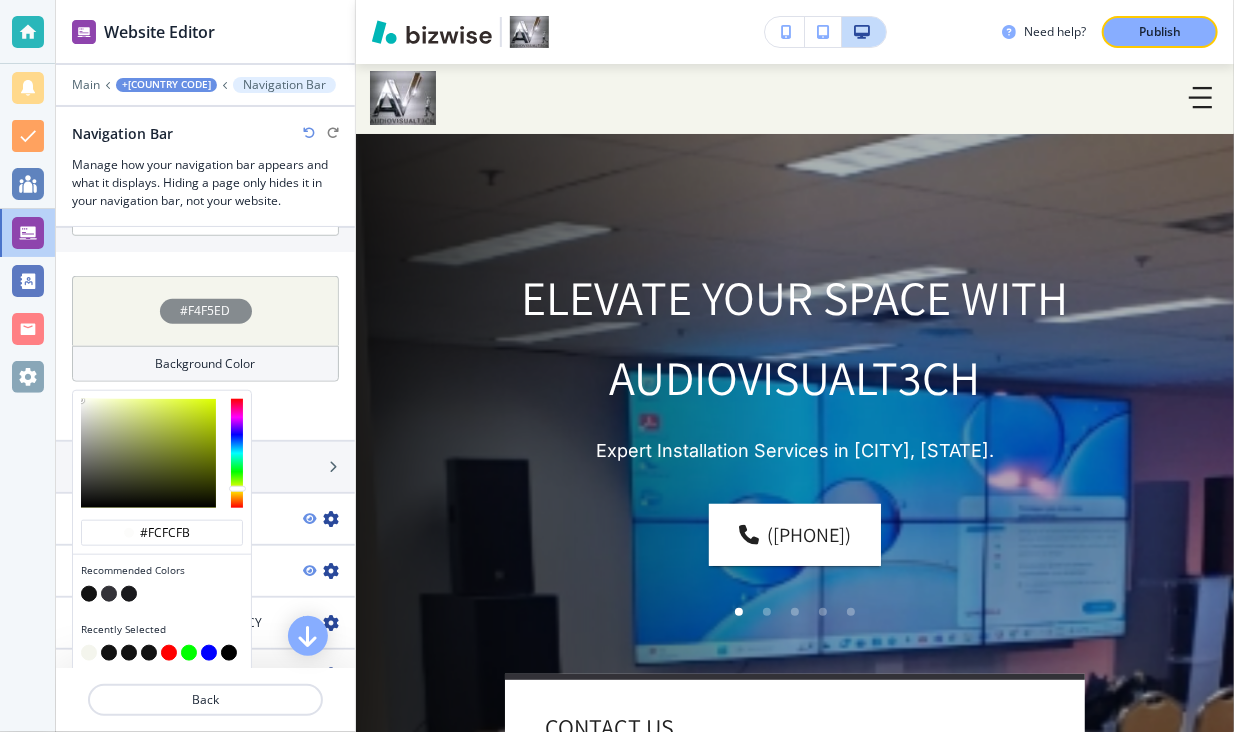 click at bounding box center (162, 453) 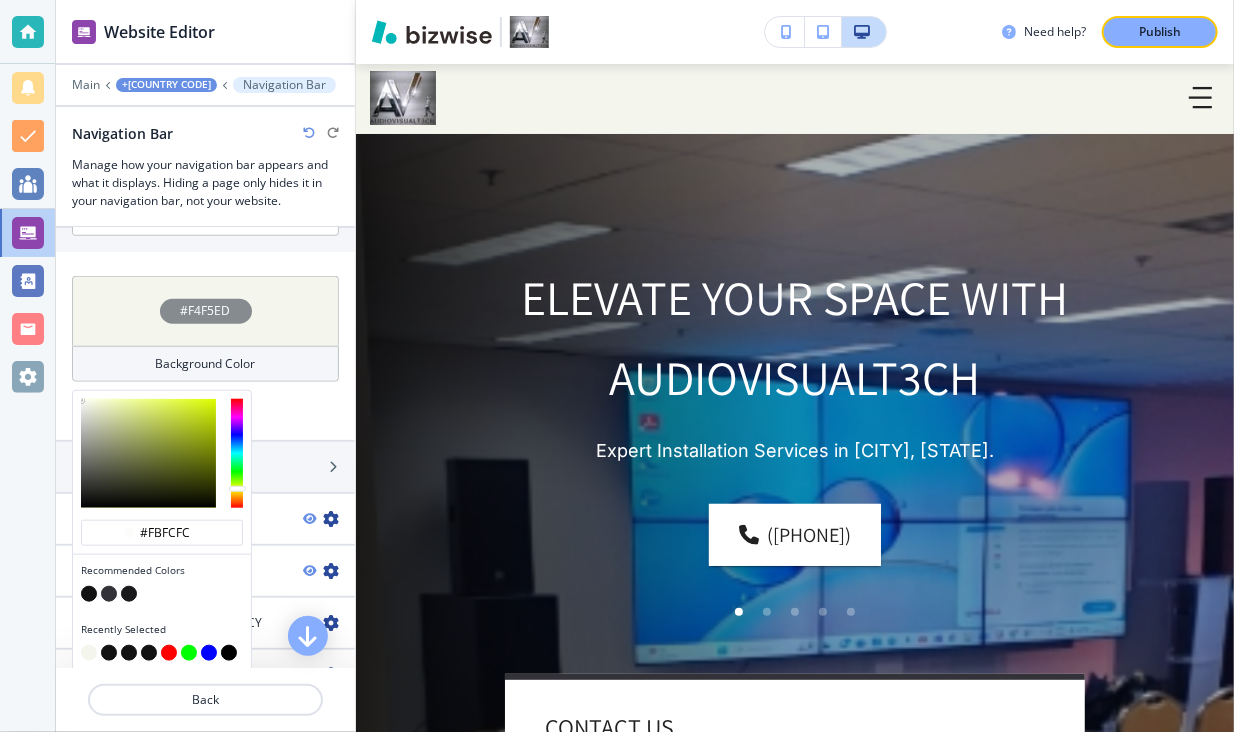 click at bounding box center (237, 453) 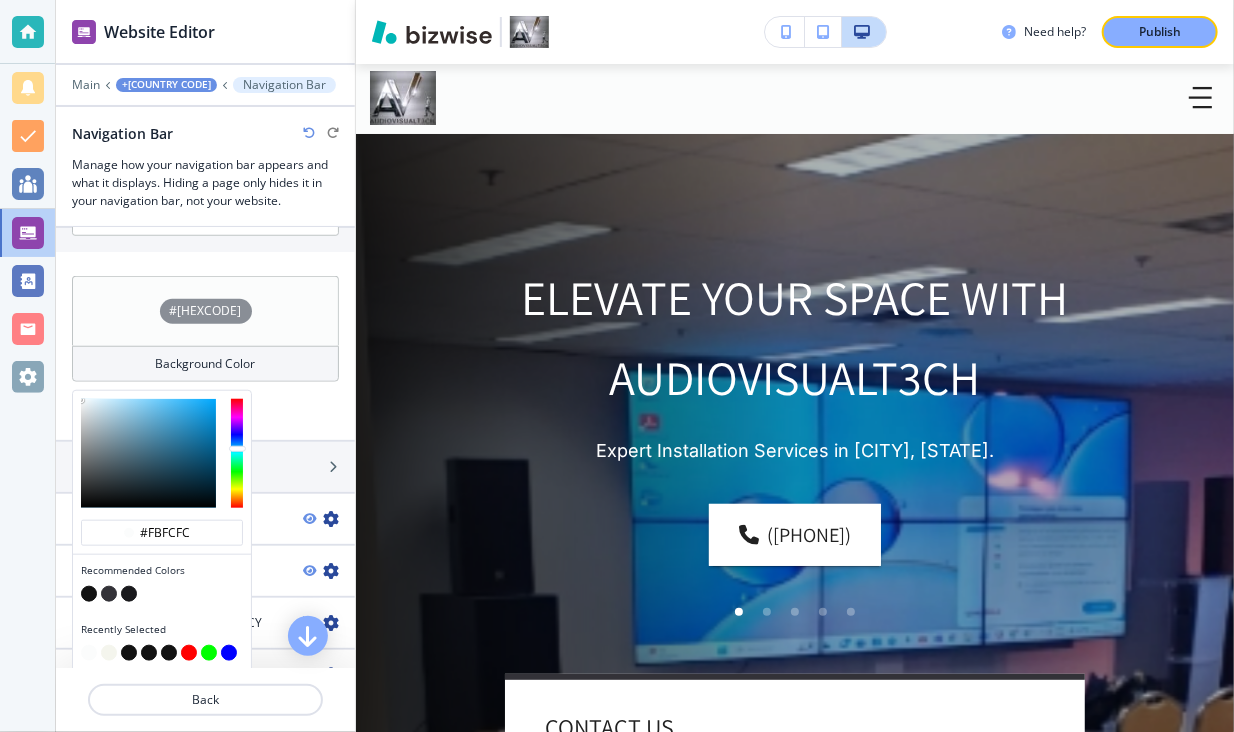 click at bounding box center (237, 453) 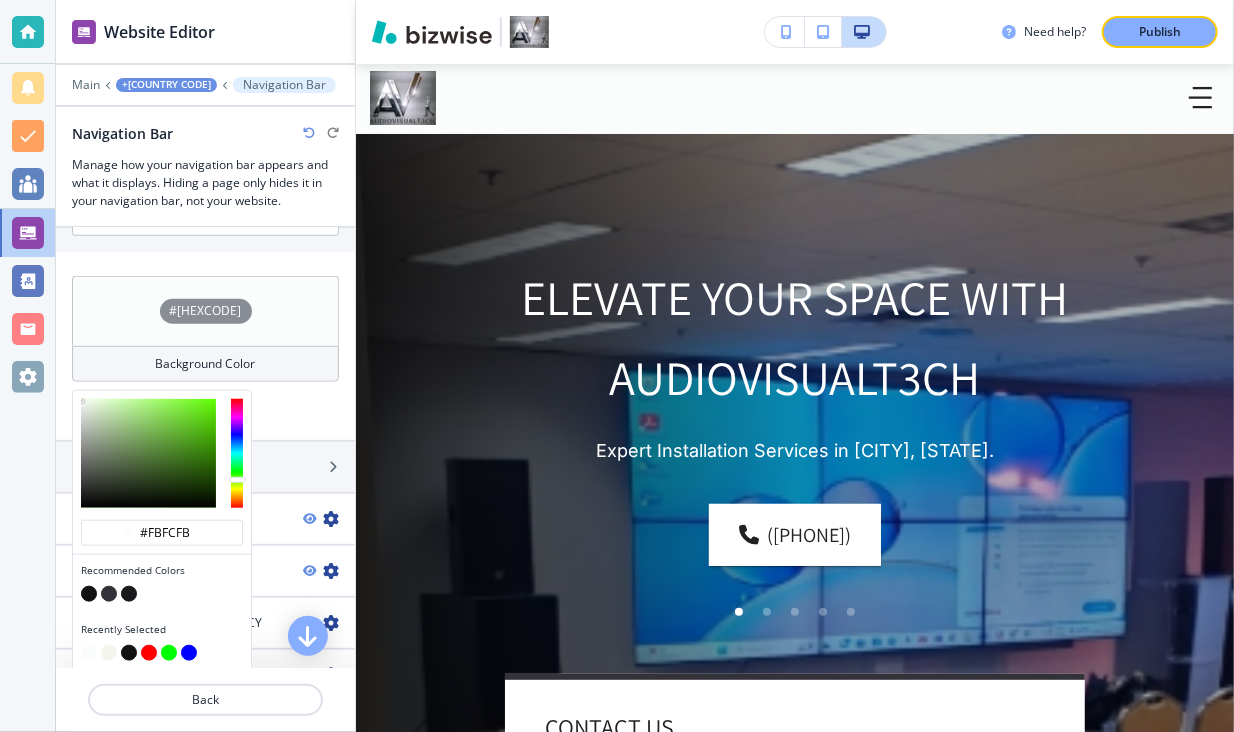 click at bounding box center (237, 453) 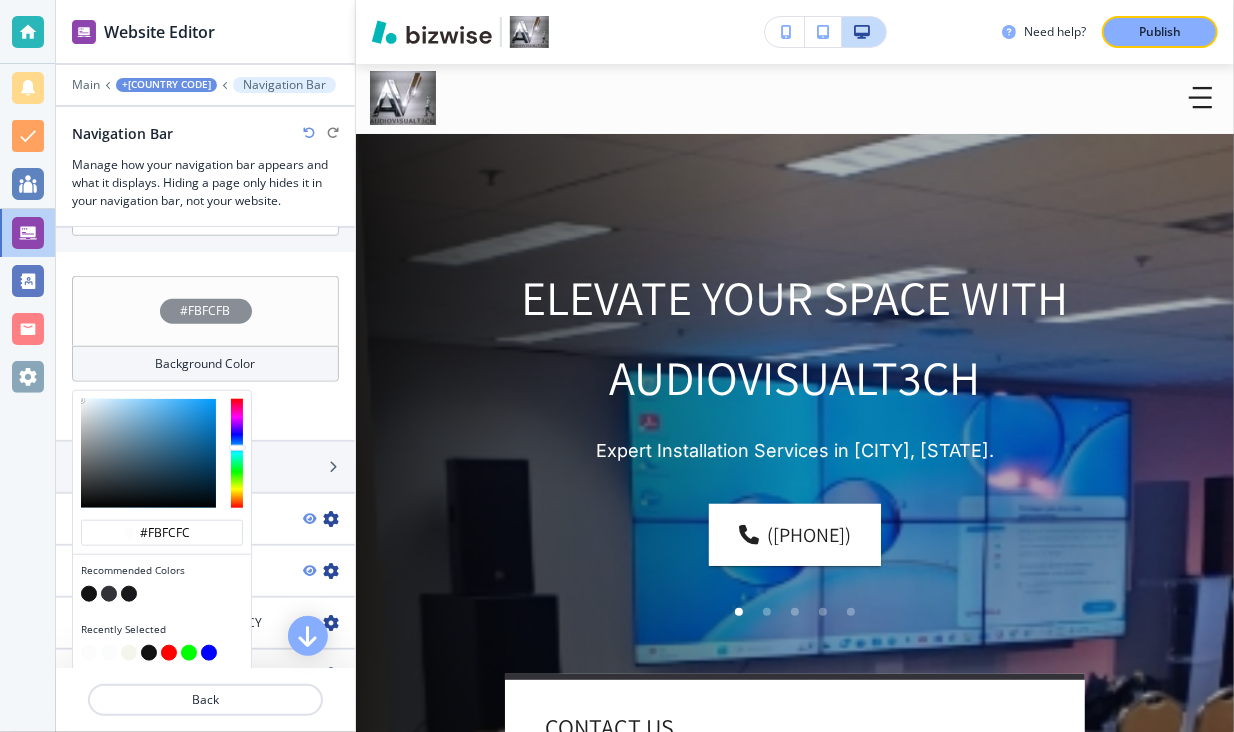drag, startPoint x: 238, startPoint y: 474, endPoint x: 241, endPoint y: 442, distance: 32.140316 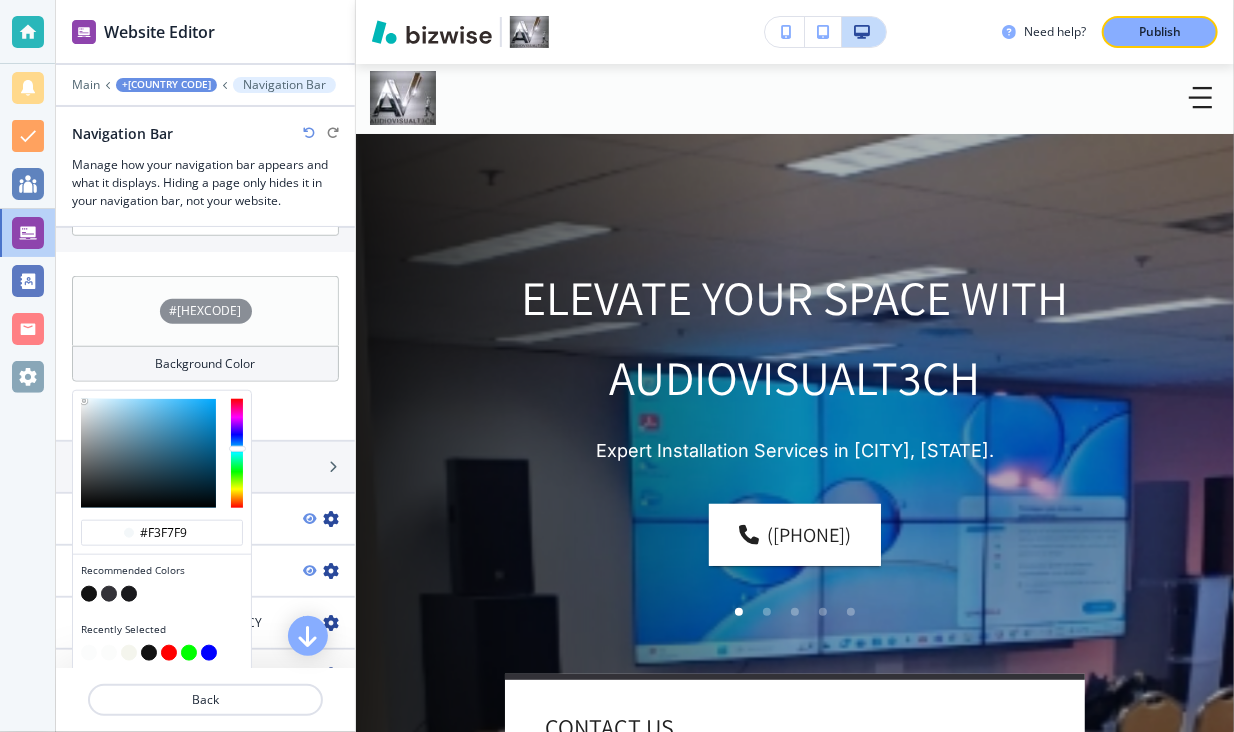 click at bounding box center [86, 403] 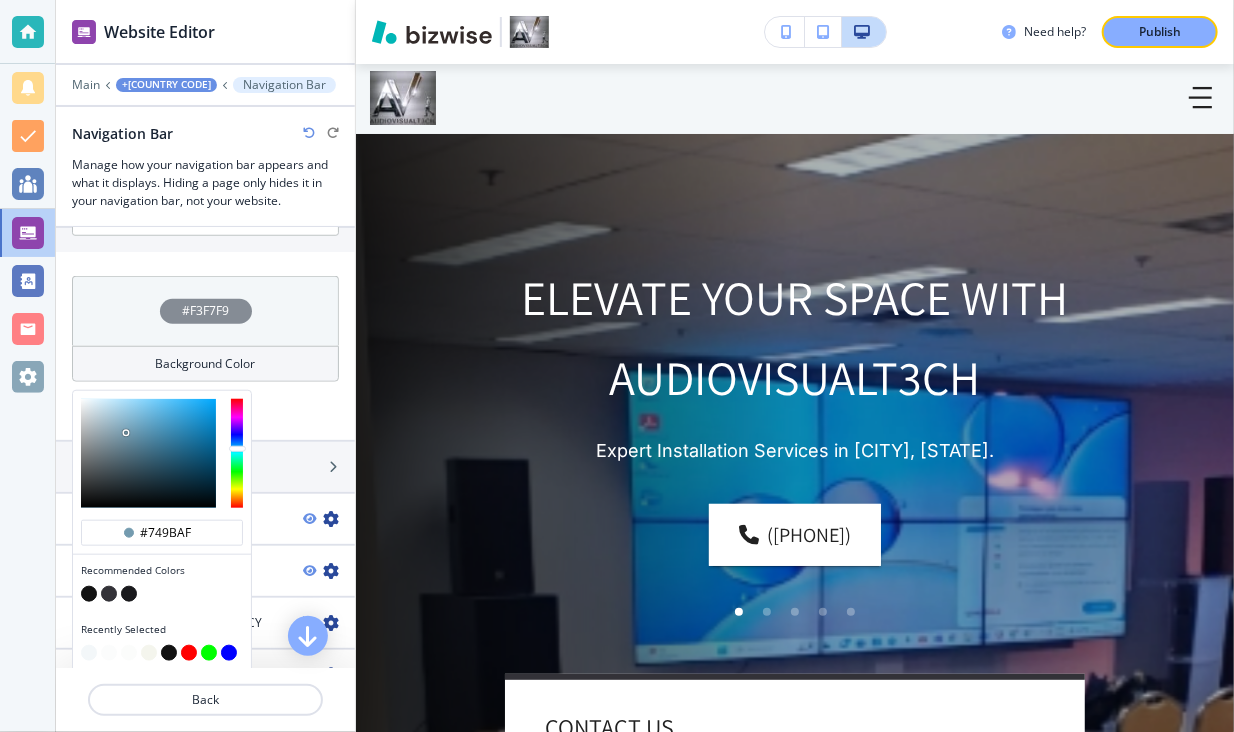 click at bounding box center [148, 453] 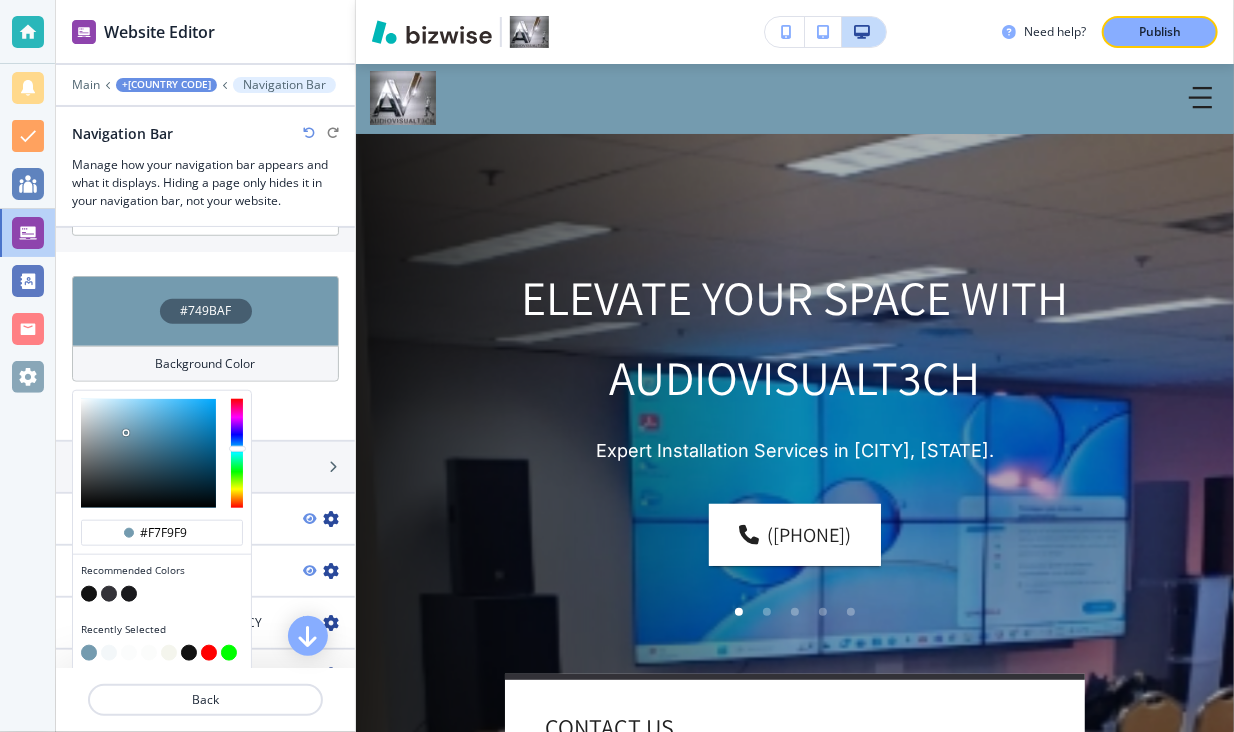 click at bounding box center (148, 453) 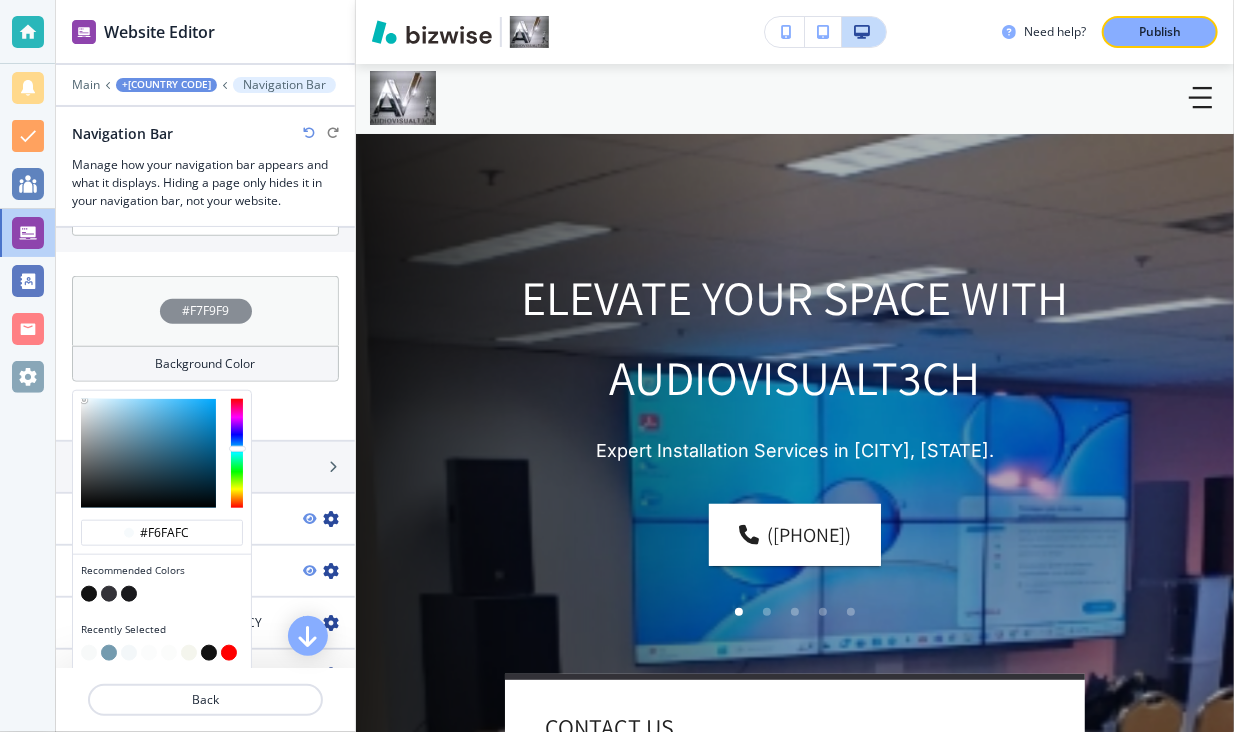 type on "#fcfdfe" 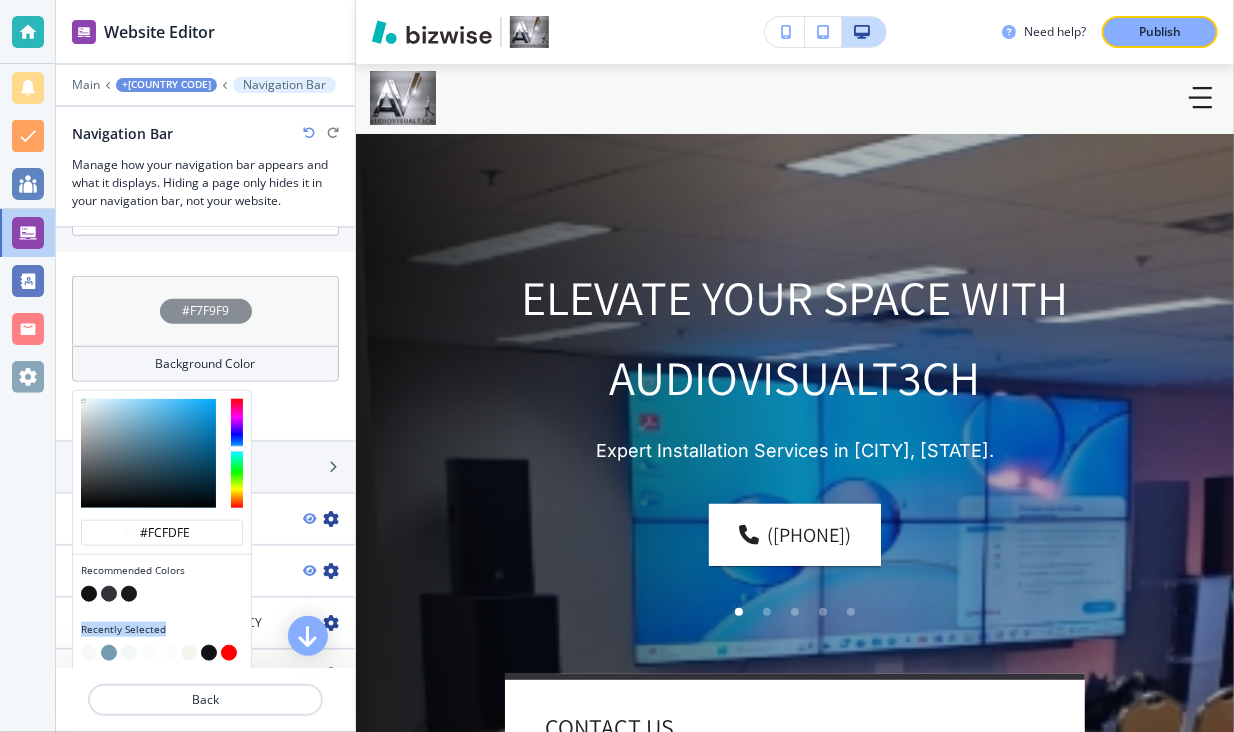 drag, startPoint x: 84, startPoint y: 397, endPoint x: 67, endPoint y: 382, distance: 22.671568 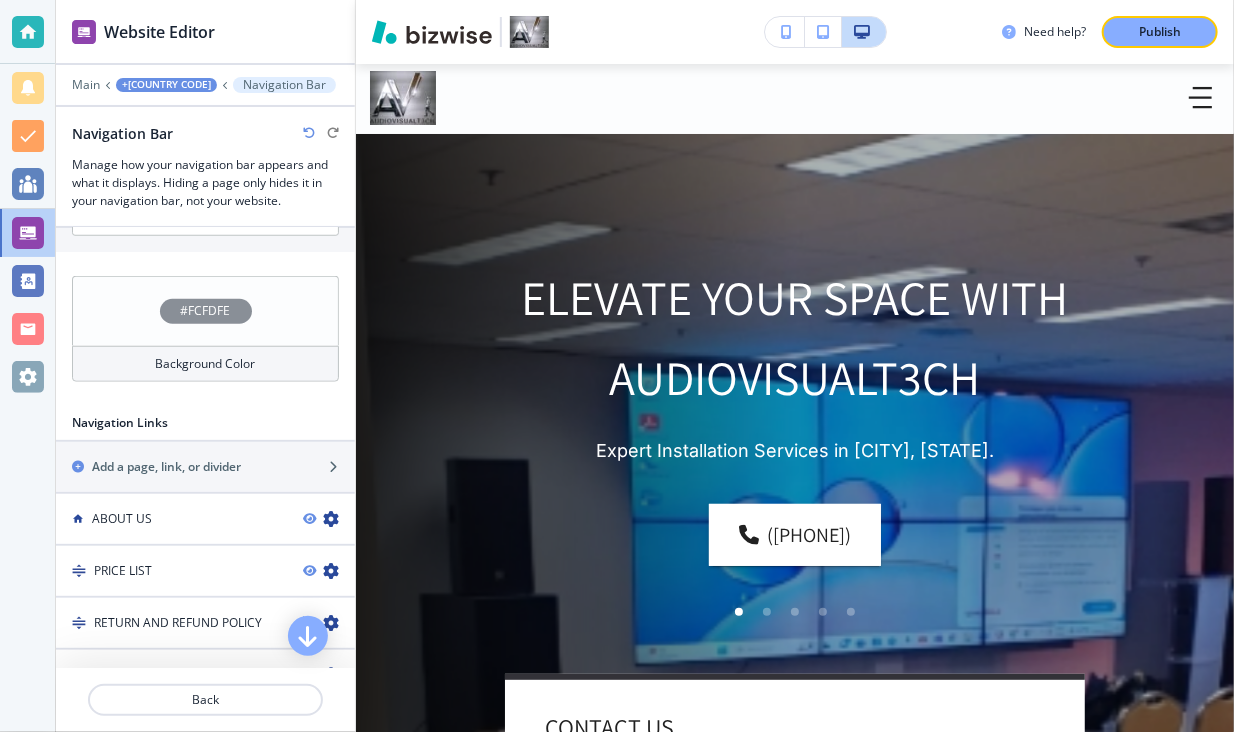 click on "#FCFDFE Background Color" at bounding box center (205, 337) 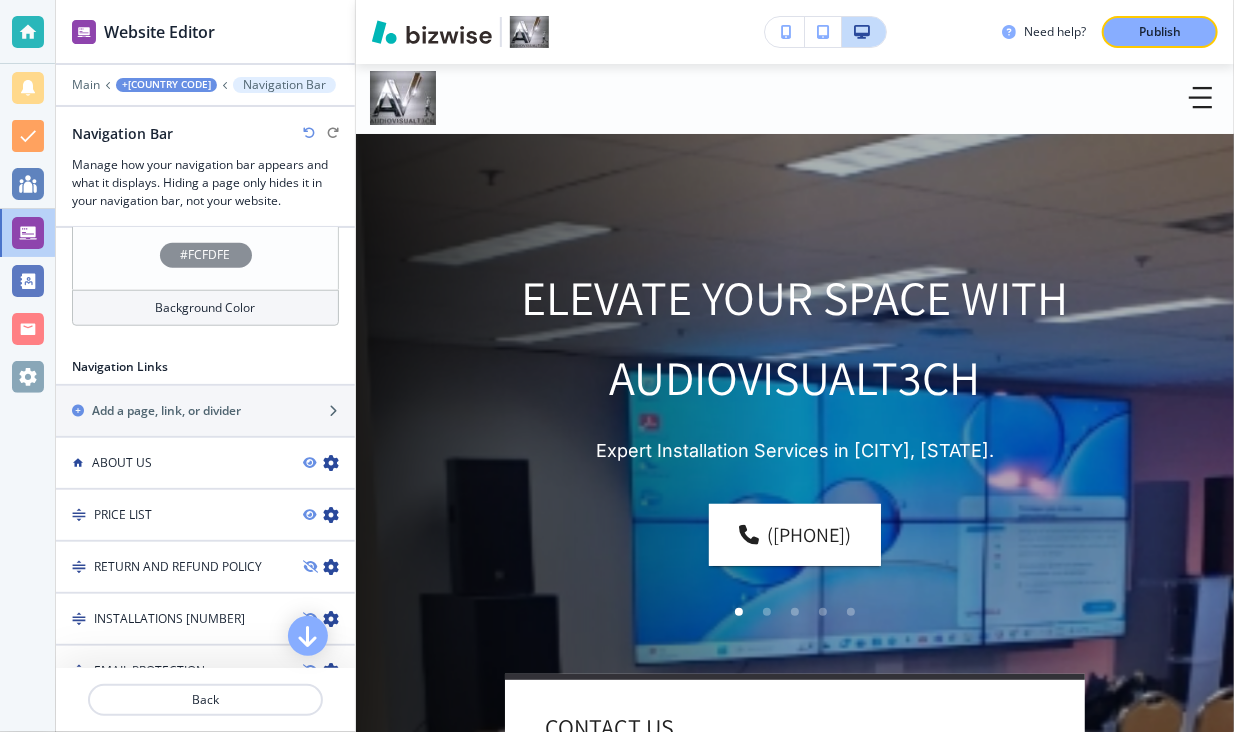 scroll, scrollTop: 804, scrollLeft: 0, axis: vertical 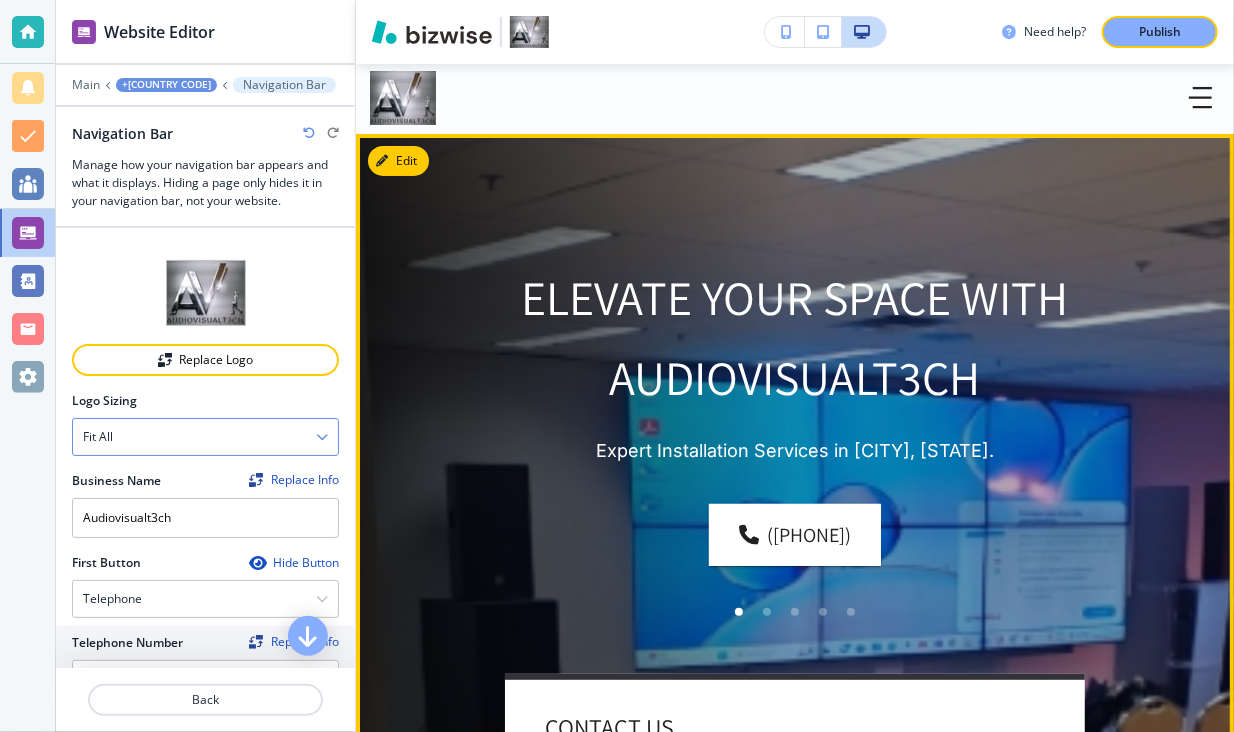click on "Elevate Your Space with Audiovisualt3ch Expert Installation Services in [CITY], [STATE]. ([PHONE]) Elevate Your Space with Audiovisual T3ch Expert Installation Services in [CITY], [STATE]. ([PHONE]) contact us Elevate Your Space with Audiovisual T3ch Expert Installation Services in [CITY], [STATE]. [PHONE] contact us CONTACT US Name Email Phone Subject Any additional info... x SUBMIT" at bounding box center [771, 699] 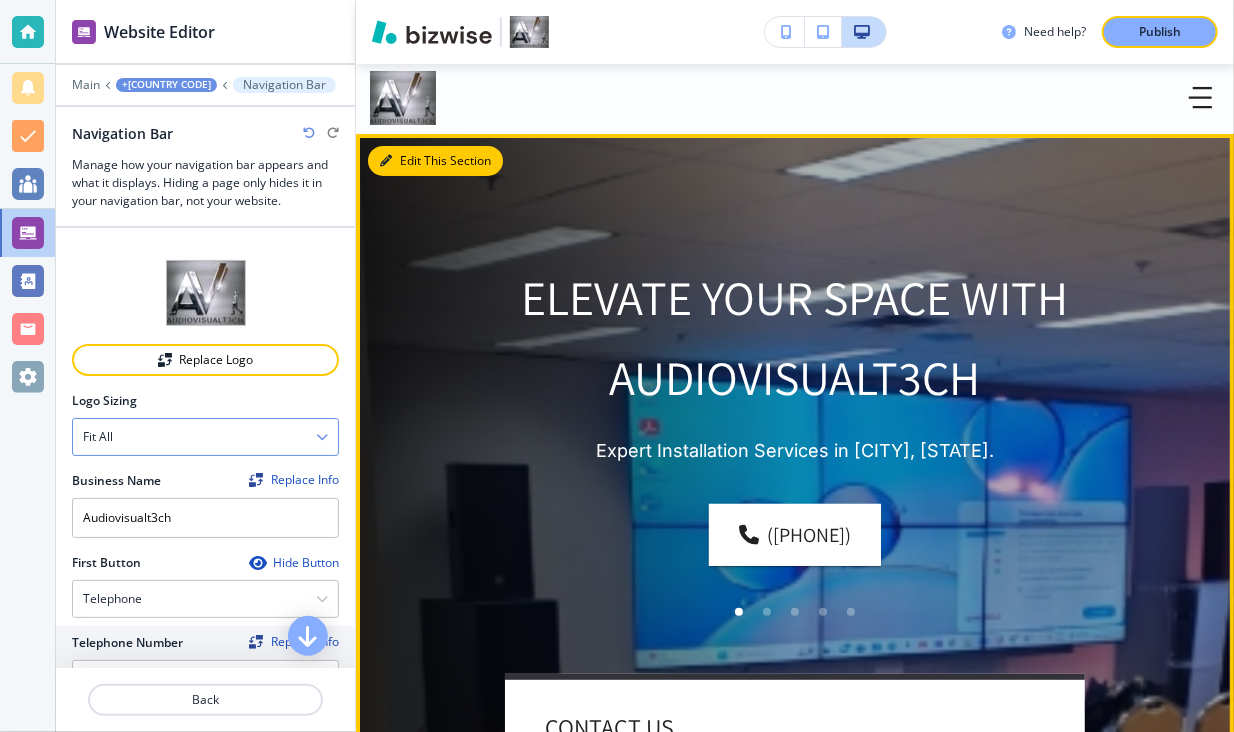 click on "Edit This Section" at bounding box center [435, 161] 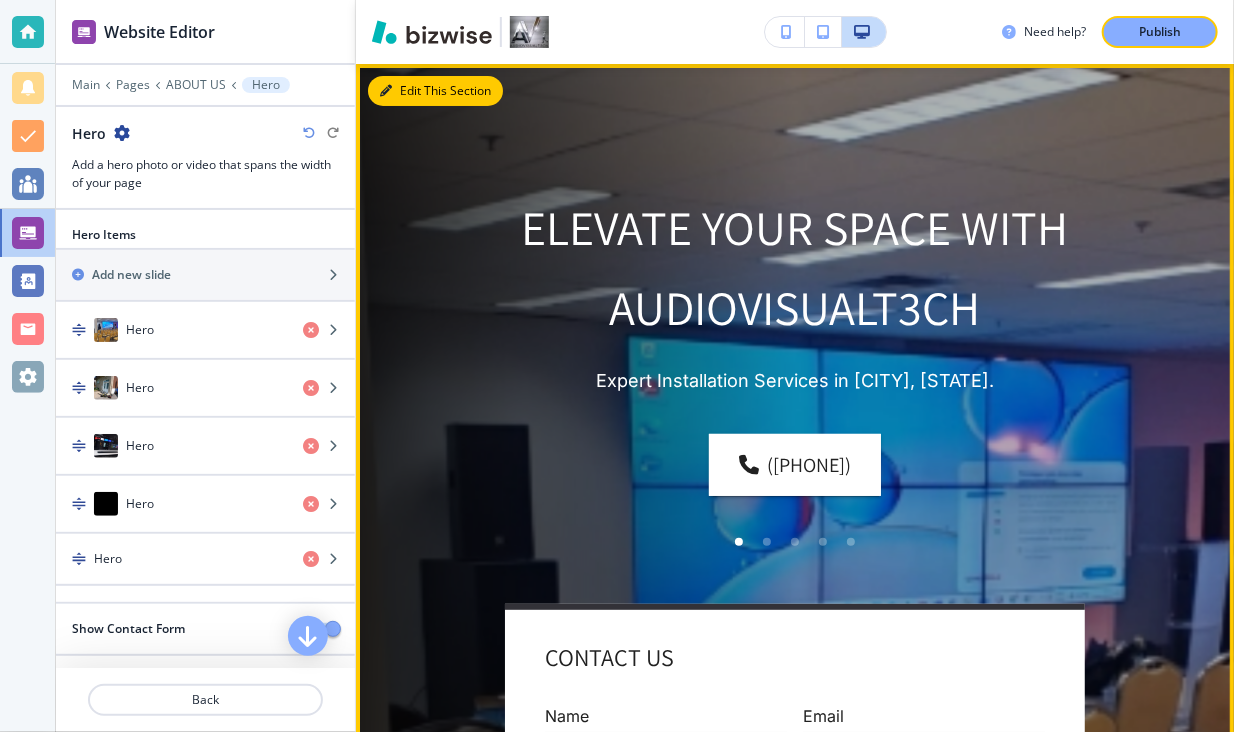 scroll, scrollTop: 70, scrollLeft: 0, axis: vertical 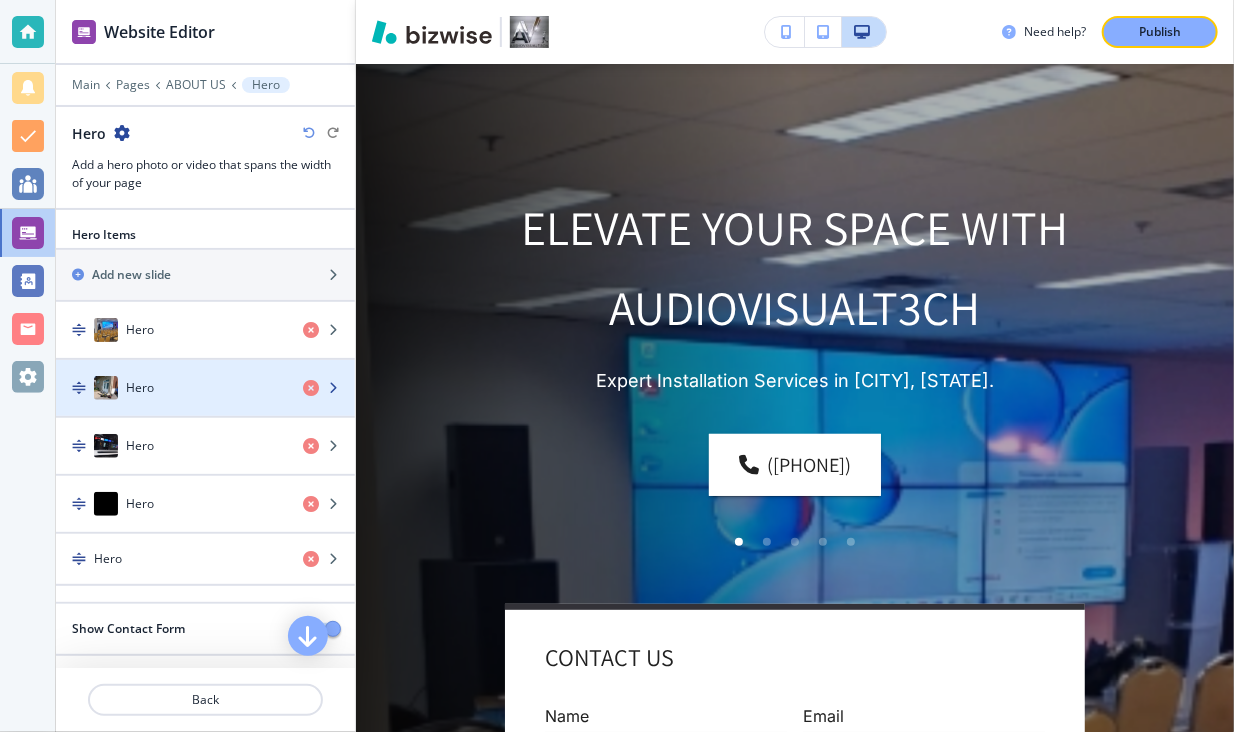 click on "Hero" at bounding box center (171, 388) 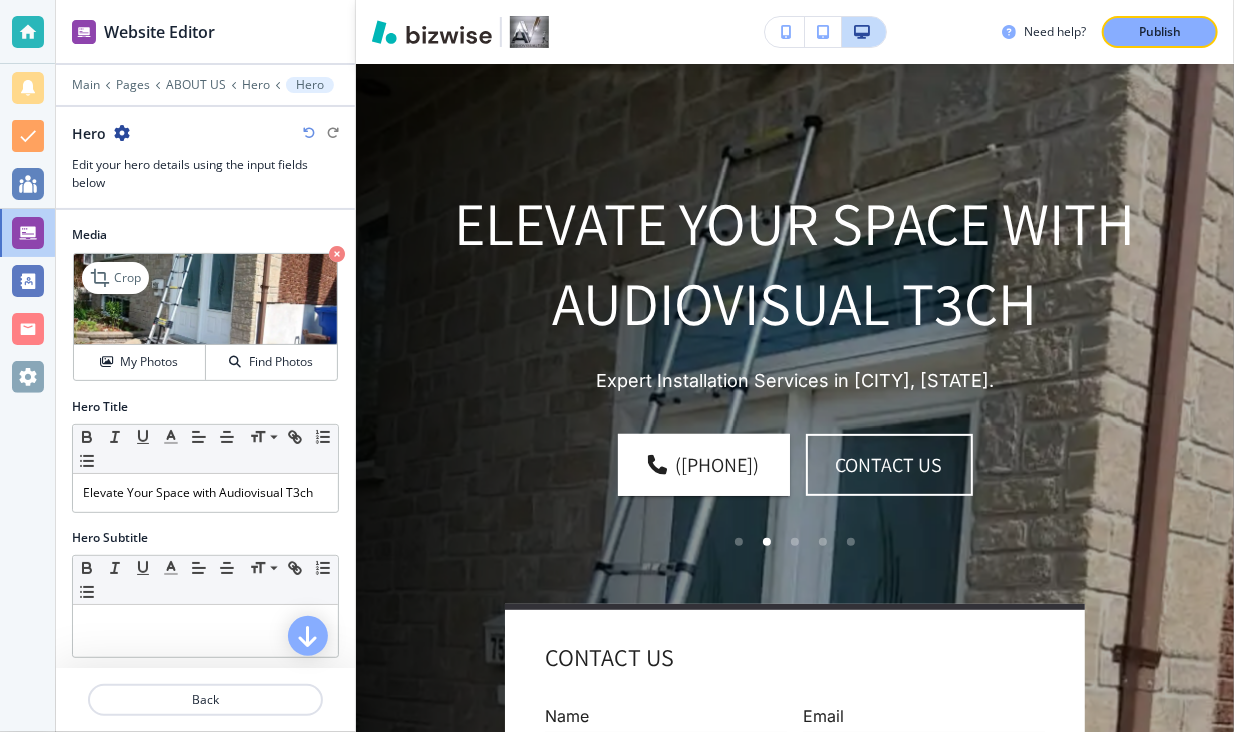 click at bounding box center [337, 254] 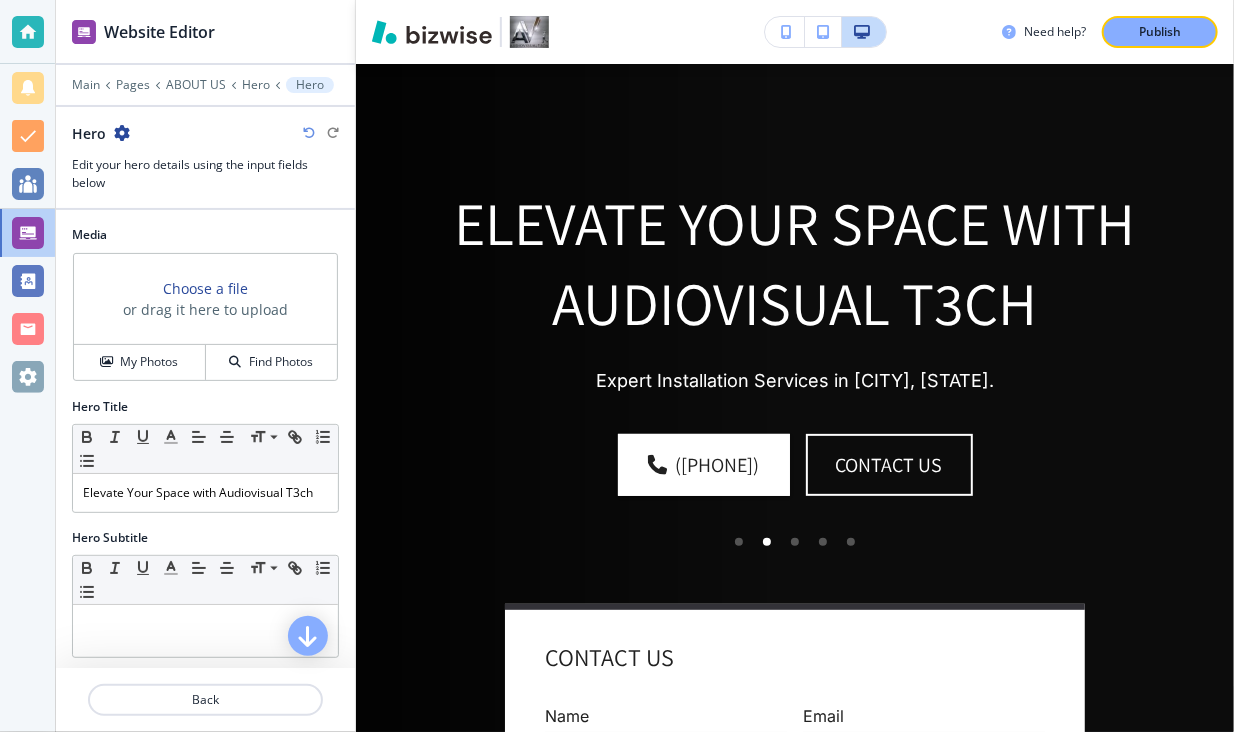 drag, startPoint x: 333, startPoint y: 266, endPoint x: 330, endPoint y: 226, distance: 40.112343 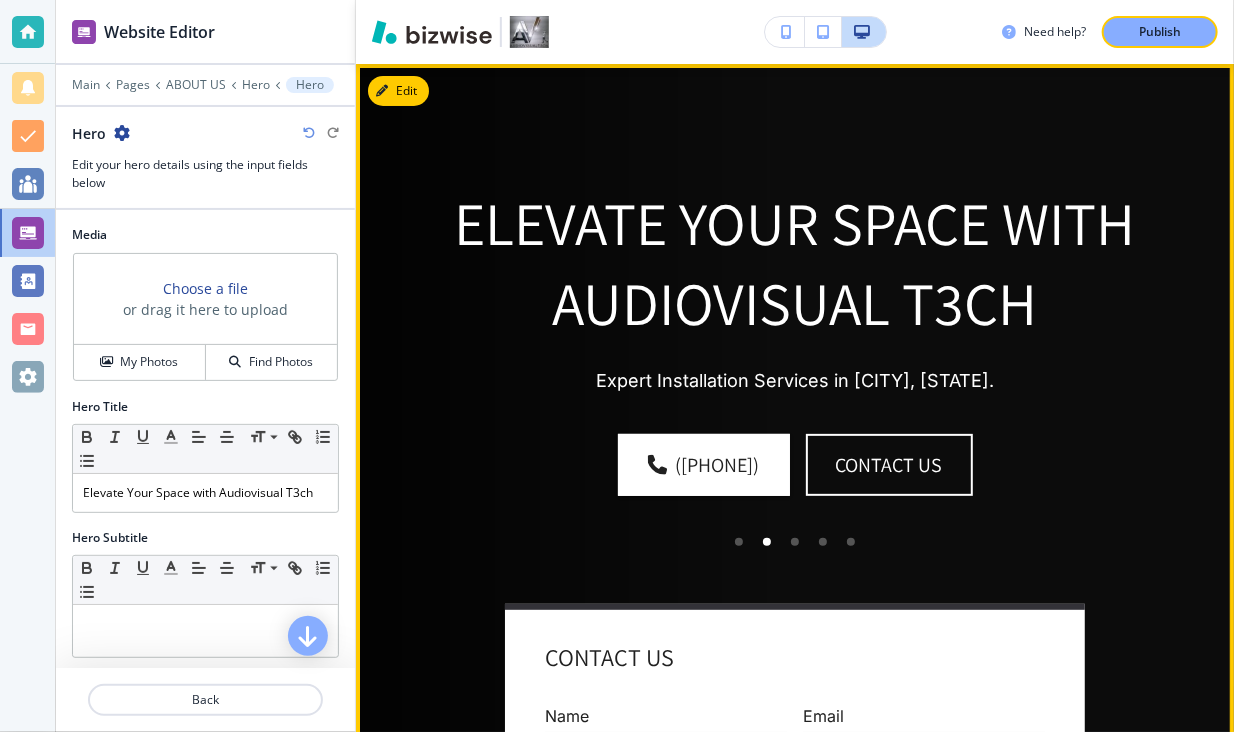 click on "Elevate Your Space with Audiovisual T3ch" at bounding box center [795, 264] 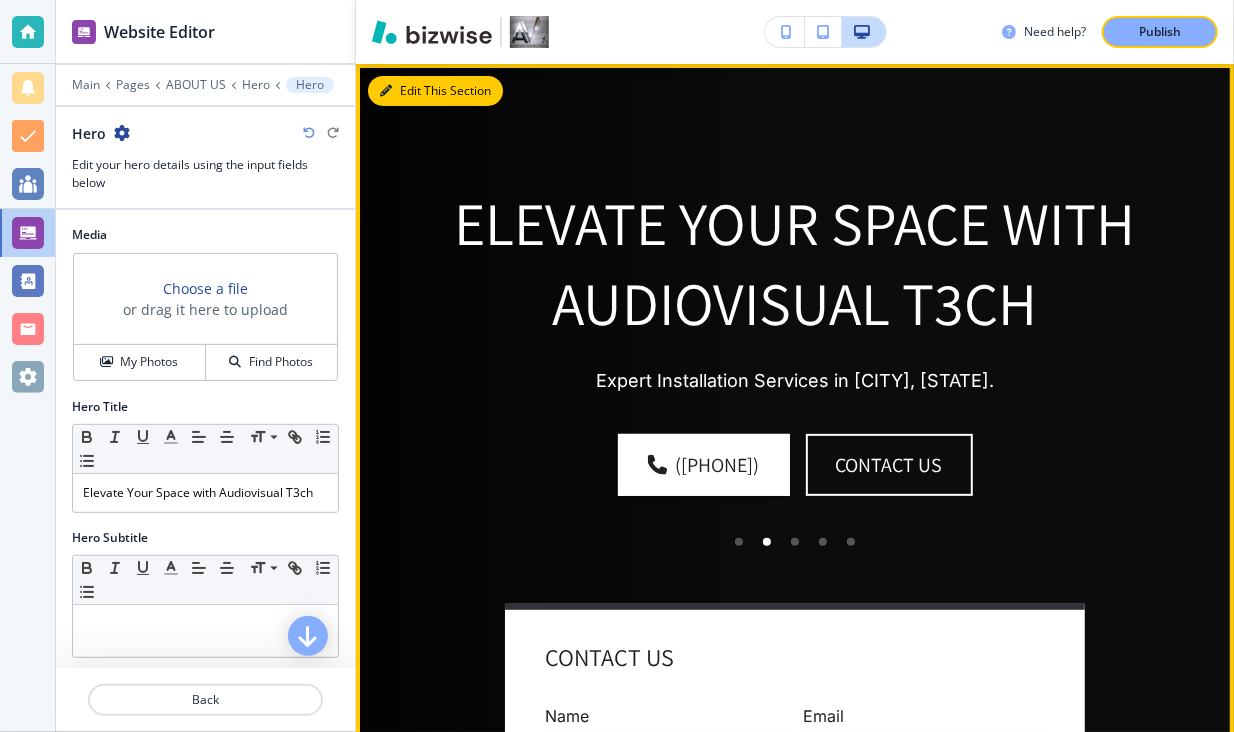 click on "Edit This Section" at bounding box center (435, 91) 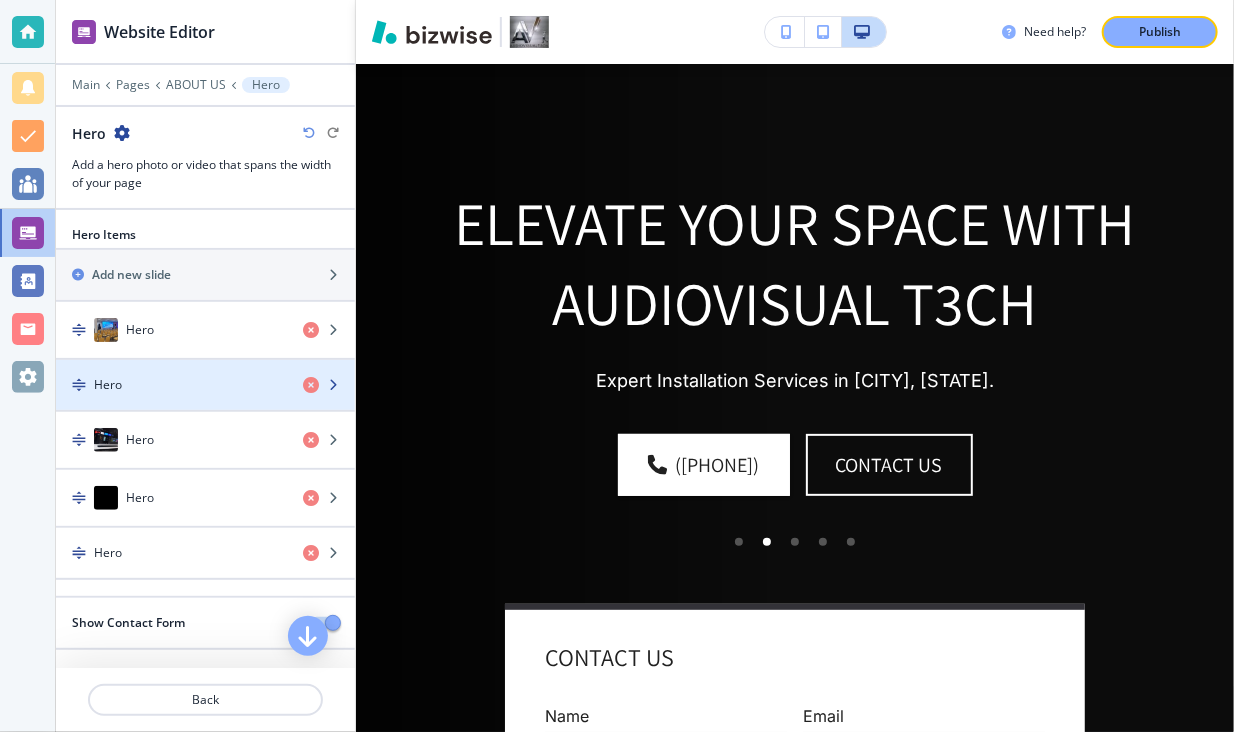 scroll, scrollTop: 70, scrollLeft: 0, axis: vertical 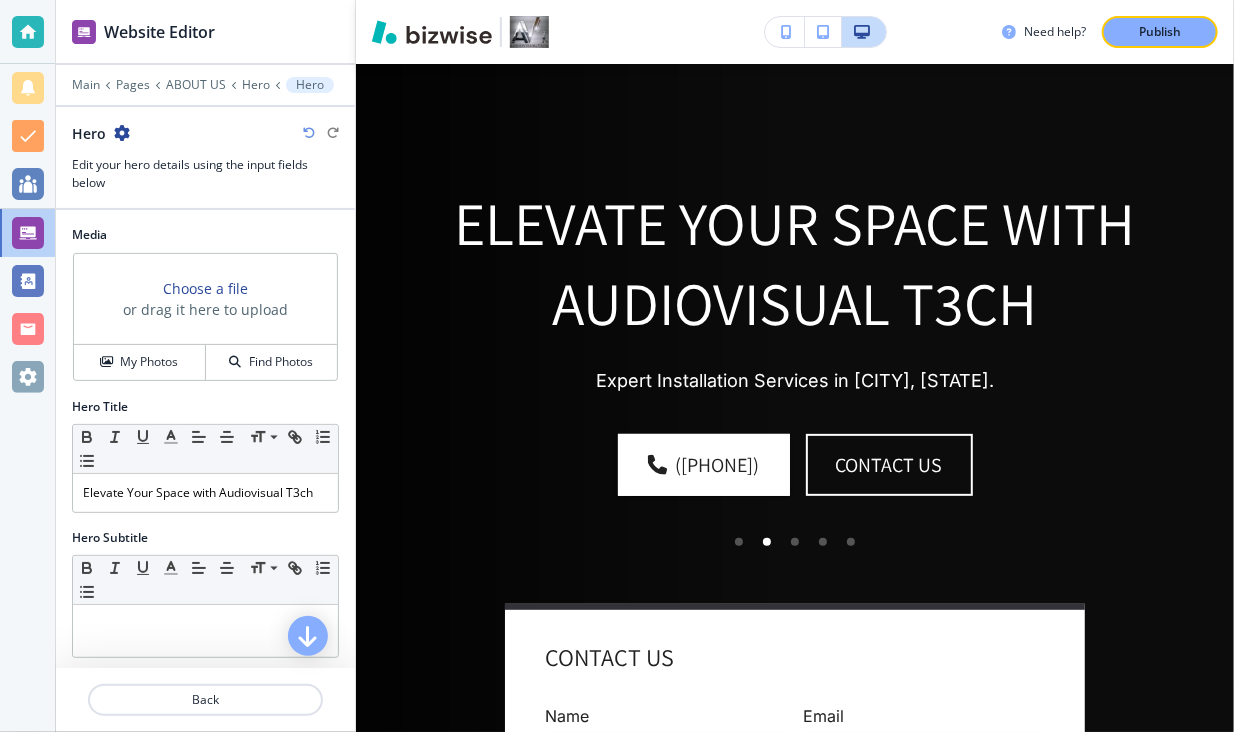 click on "Choose a file" at bounding box center (205, 288) 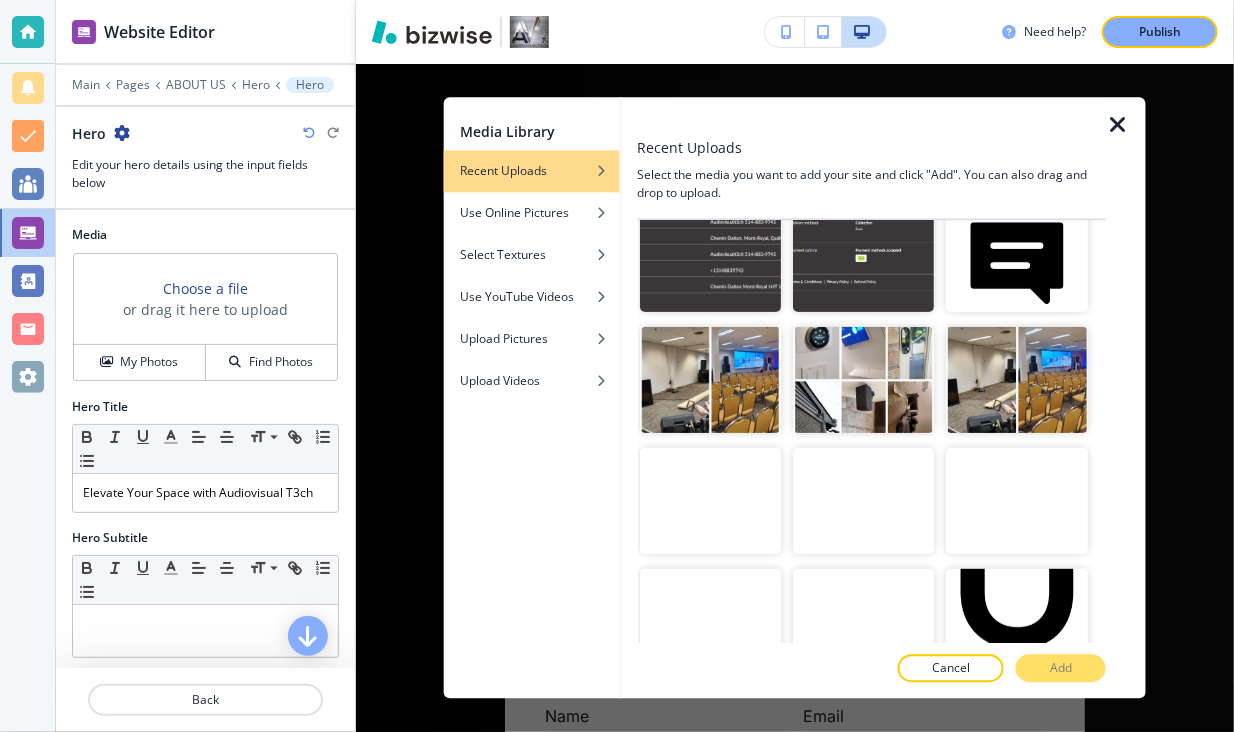 scroll, scrollTop: 266, scrollLeft: 0, axis: vertical 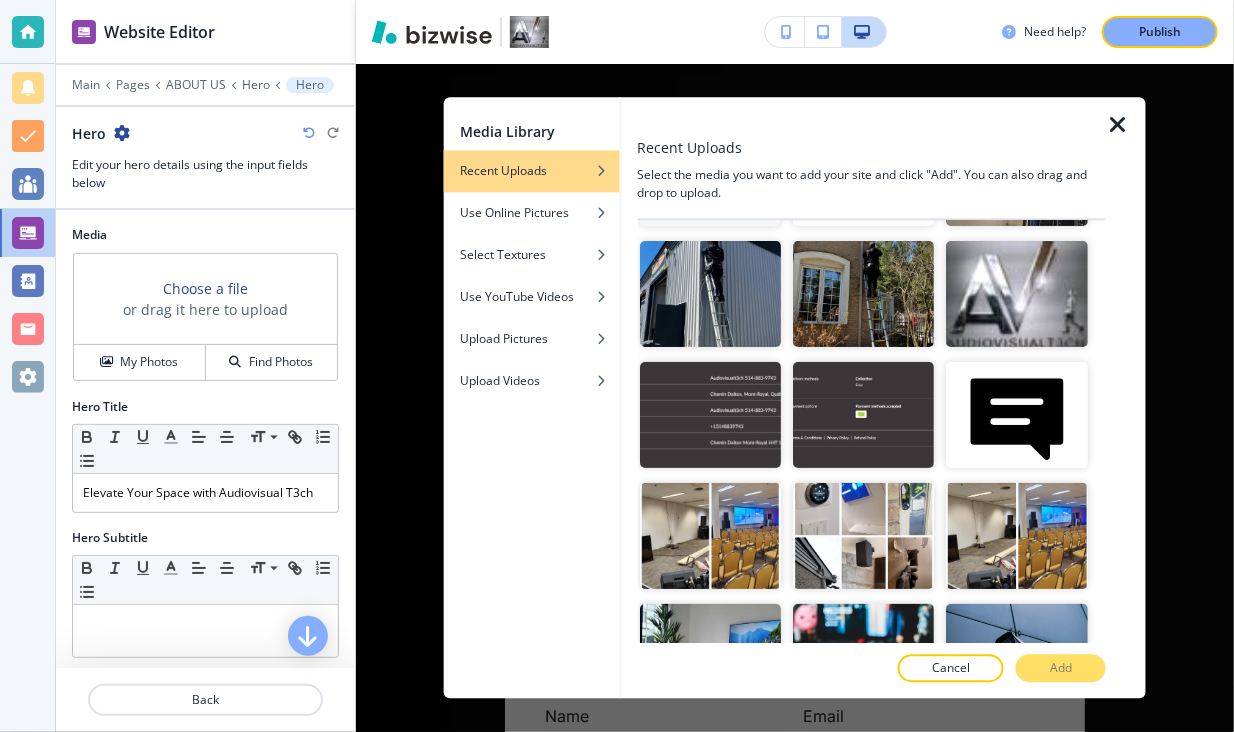 click at bounding box center [1118, 125] 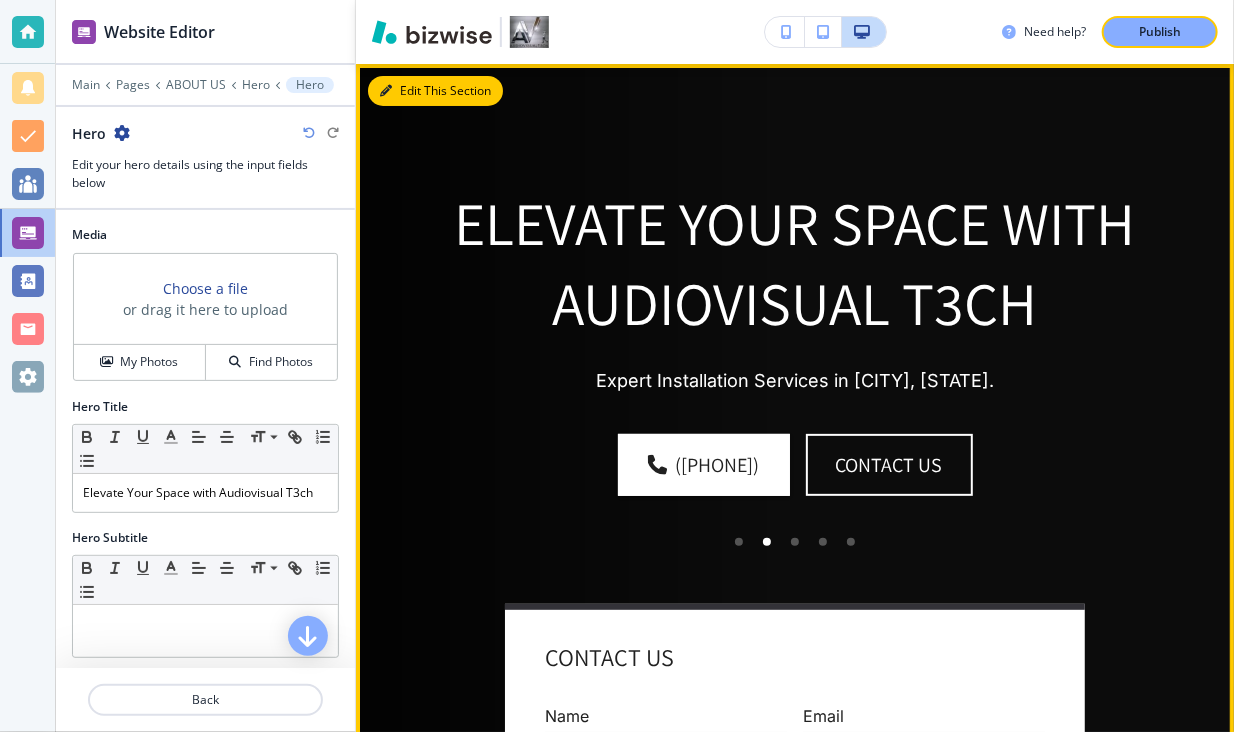 click on "Edit This Section" at bounding box center (435, 91) 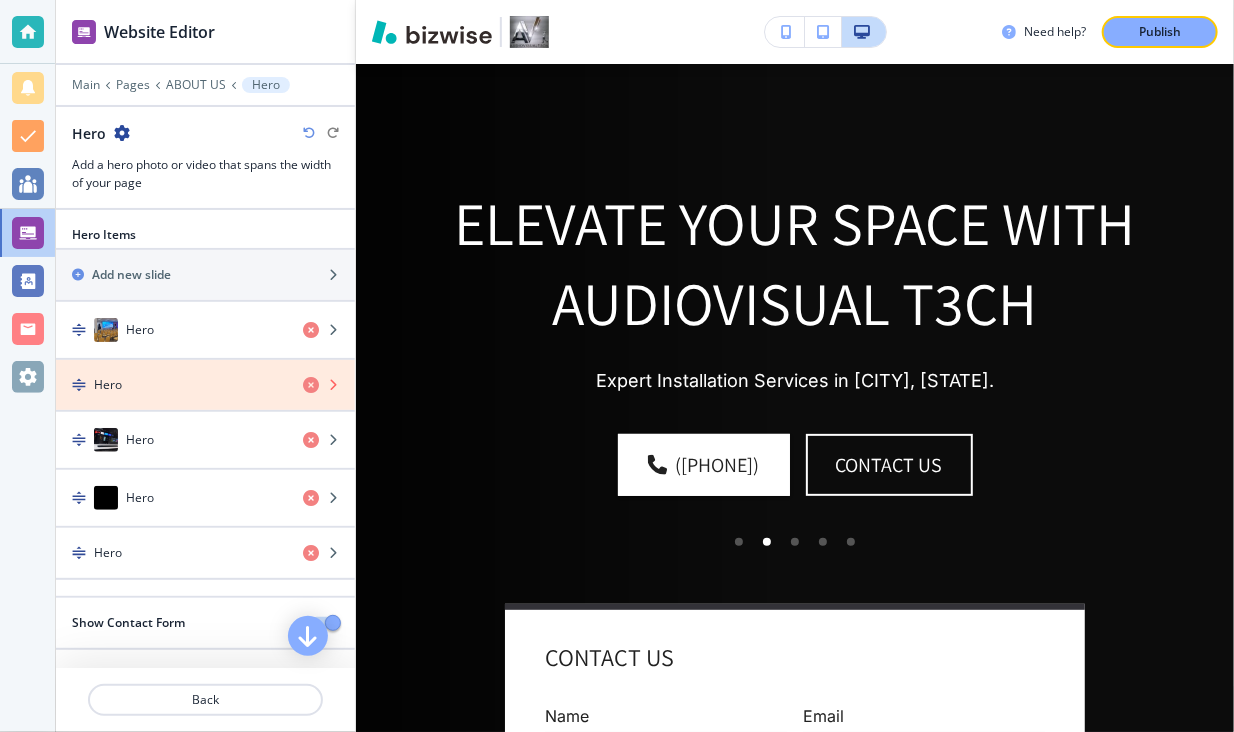 scroll, scrollTop: 70, scrollLeft: 0, axis: vertical 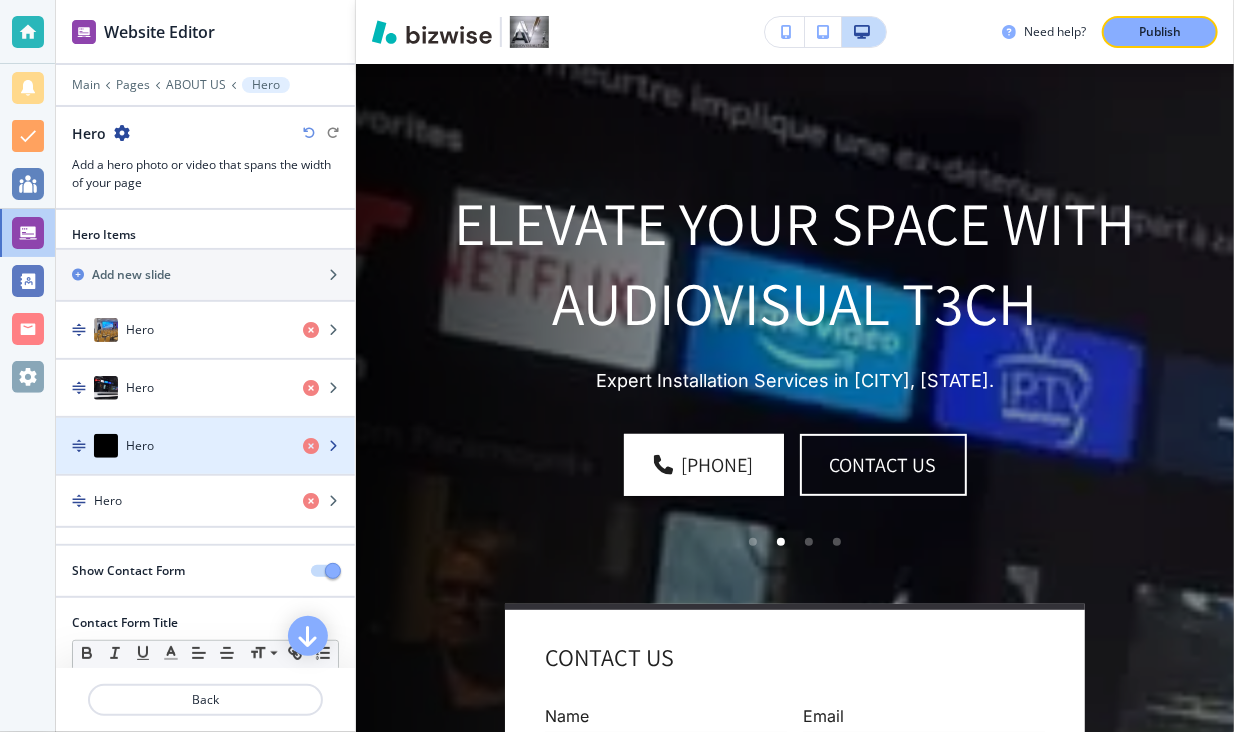 click on "Hero" at bounding box center (171, 446) 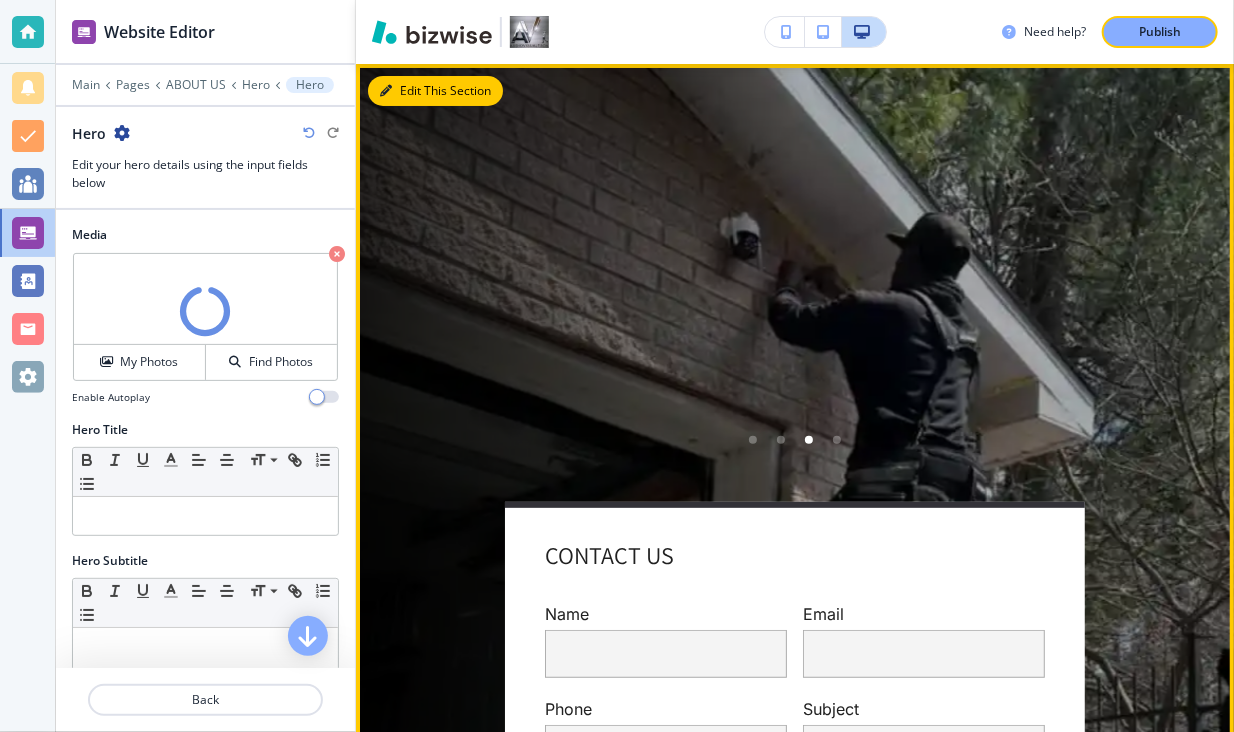 scroll, scrollTop: 70, scrollLeft: 0, axis: vertical 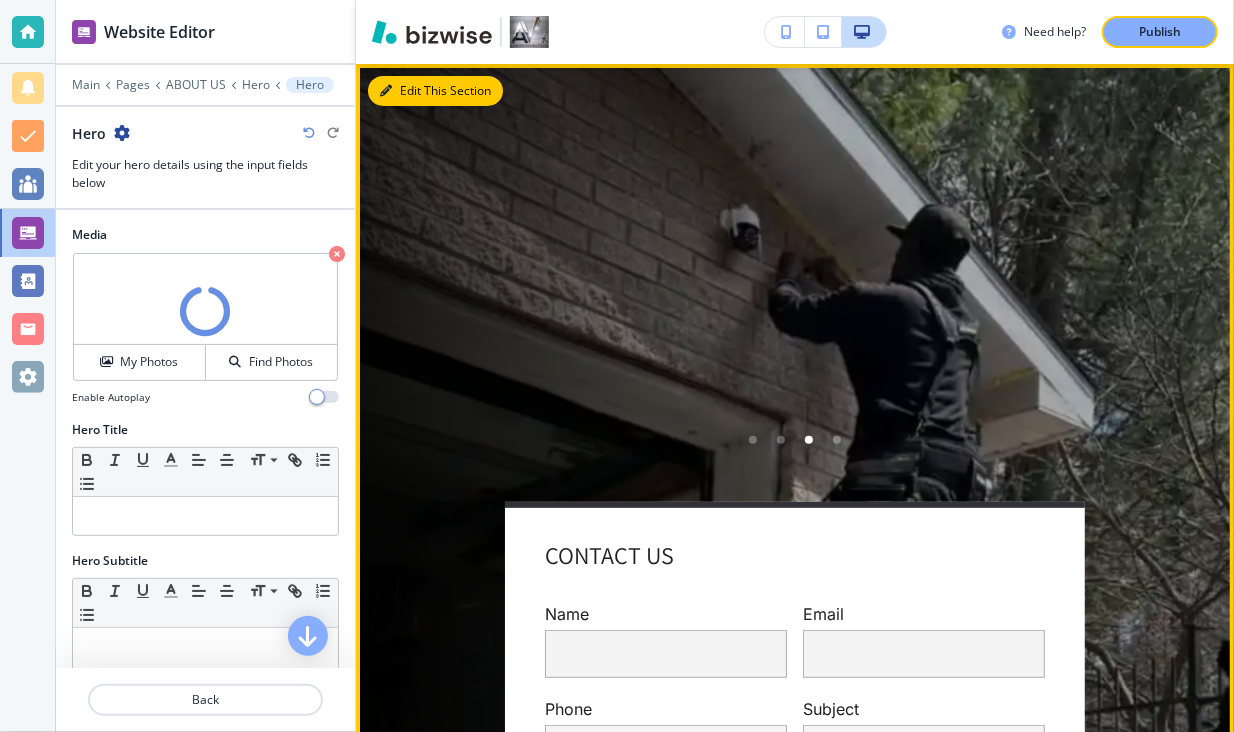 click on "Edit This Section" at bounding box center [435, 91] 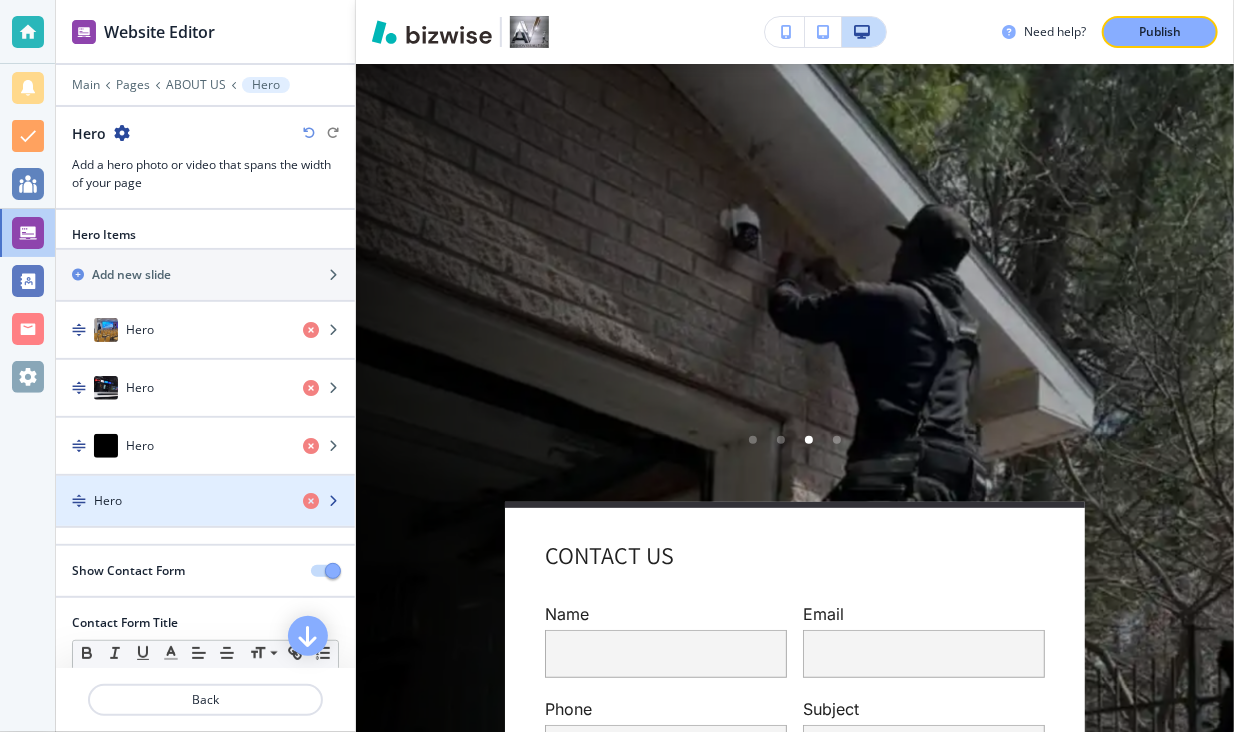 scroll, scrollTop: 70, scrollLeft: 0, axis: vertical 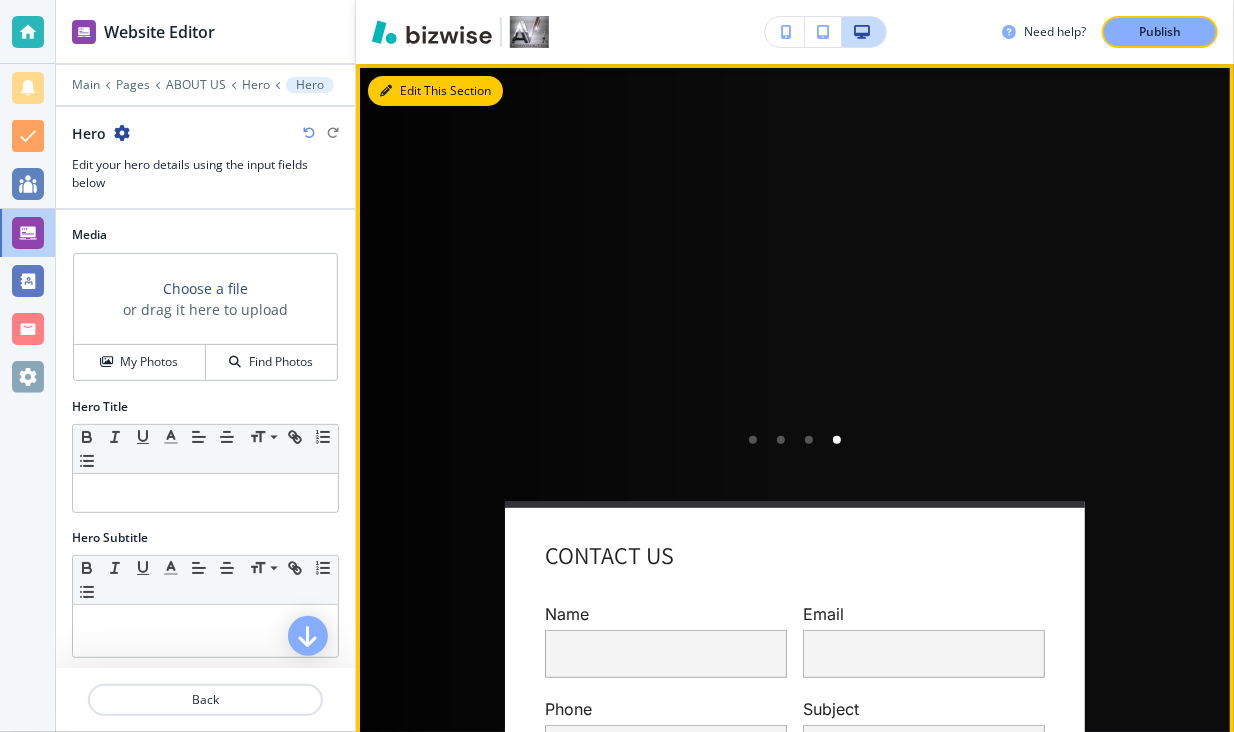 click on "Edit This Section" at bounding box center [435, 91] 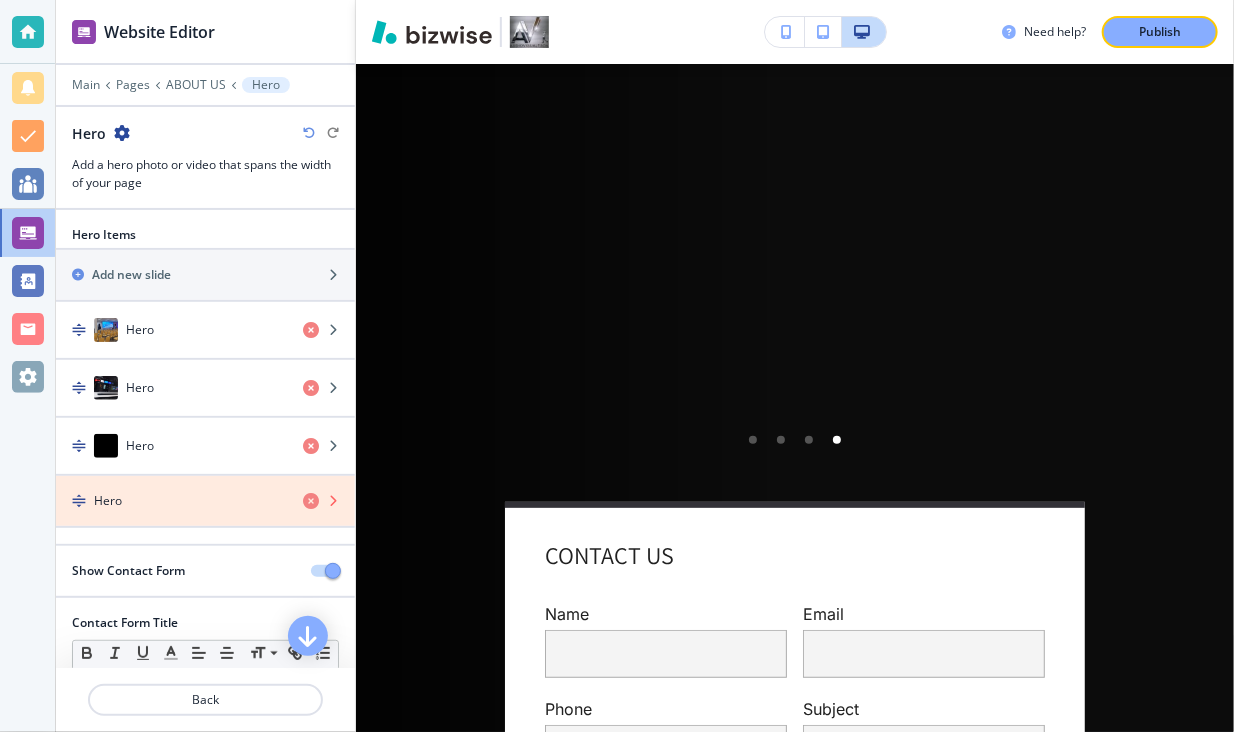 scroll, scrollTop: 70, scrollLeft: 0, axis: vertical 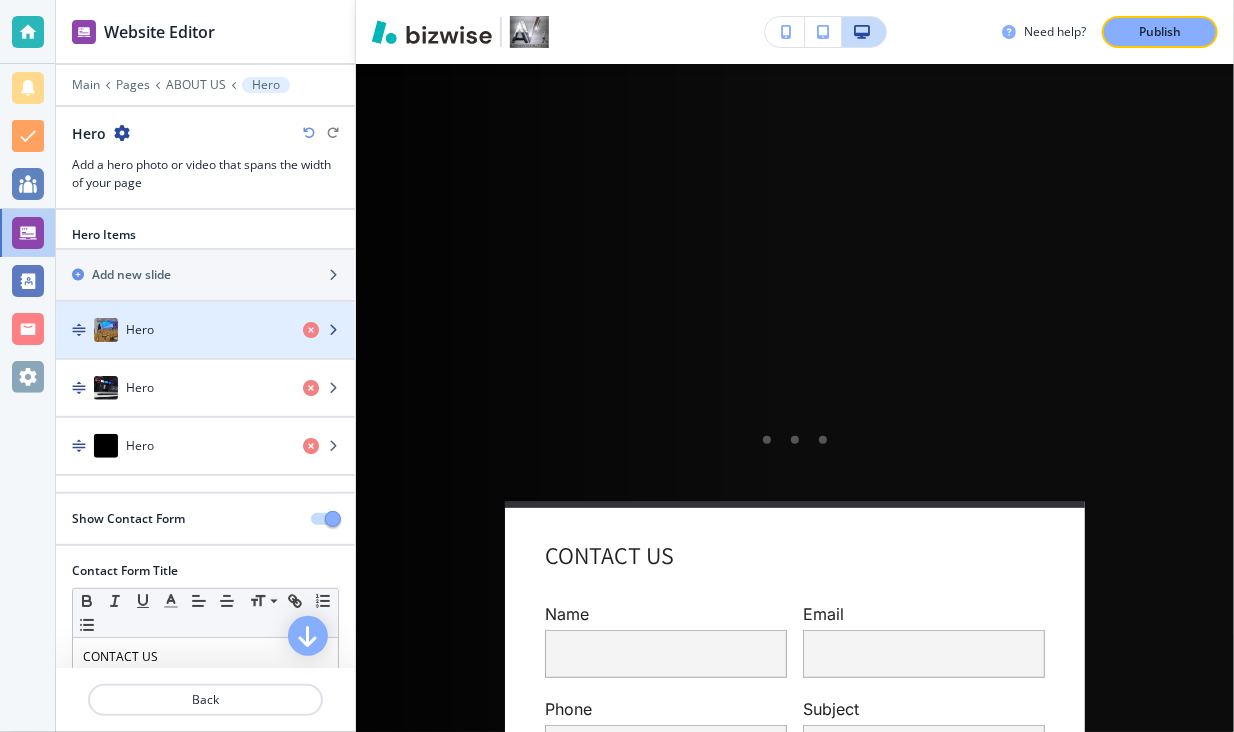 click on "Hero" at bounding box center (171, 330) 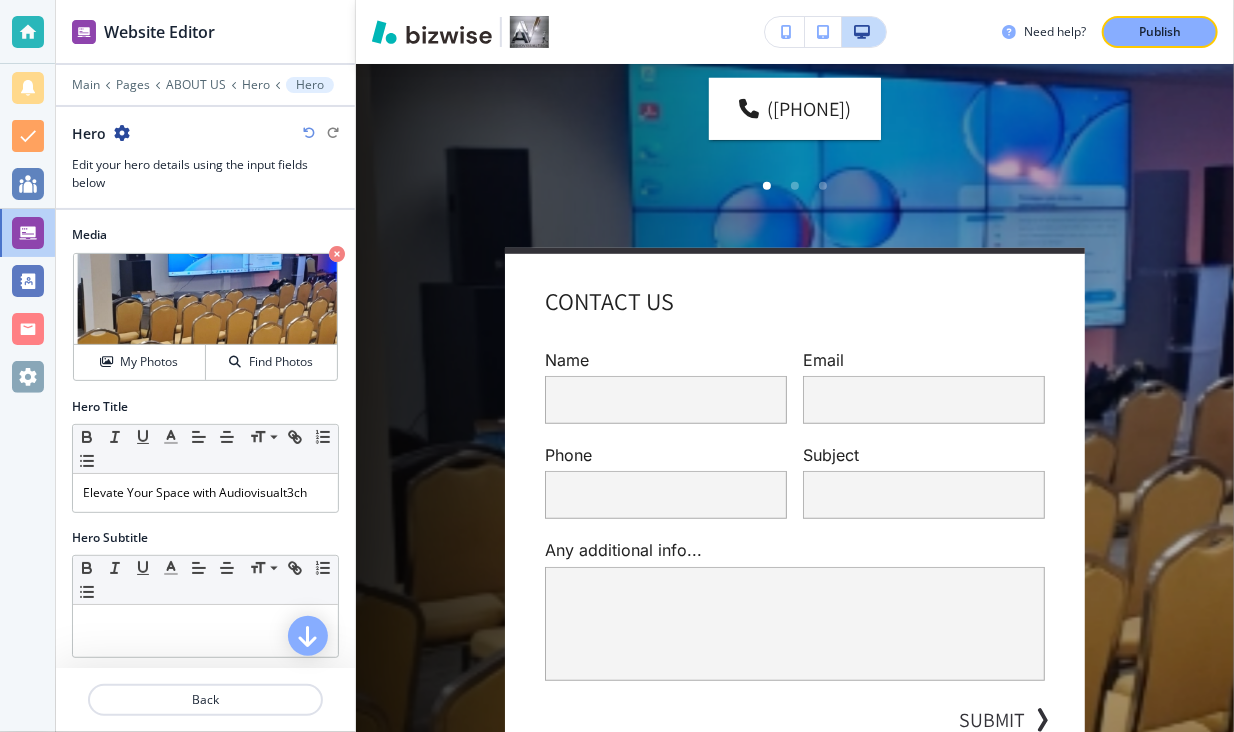 scroll, scrollTop: 0, scrollLeft: 0, axis: both 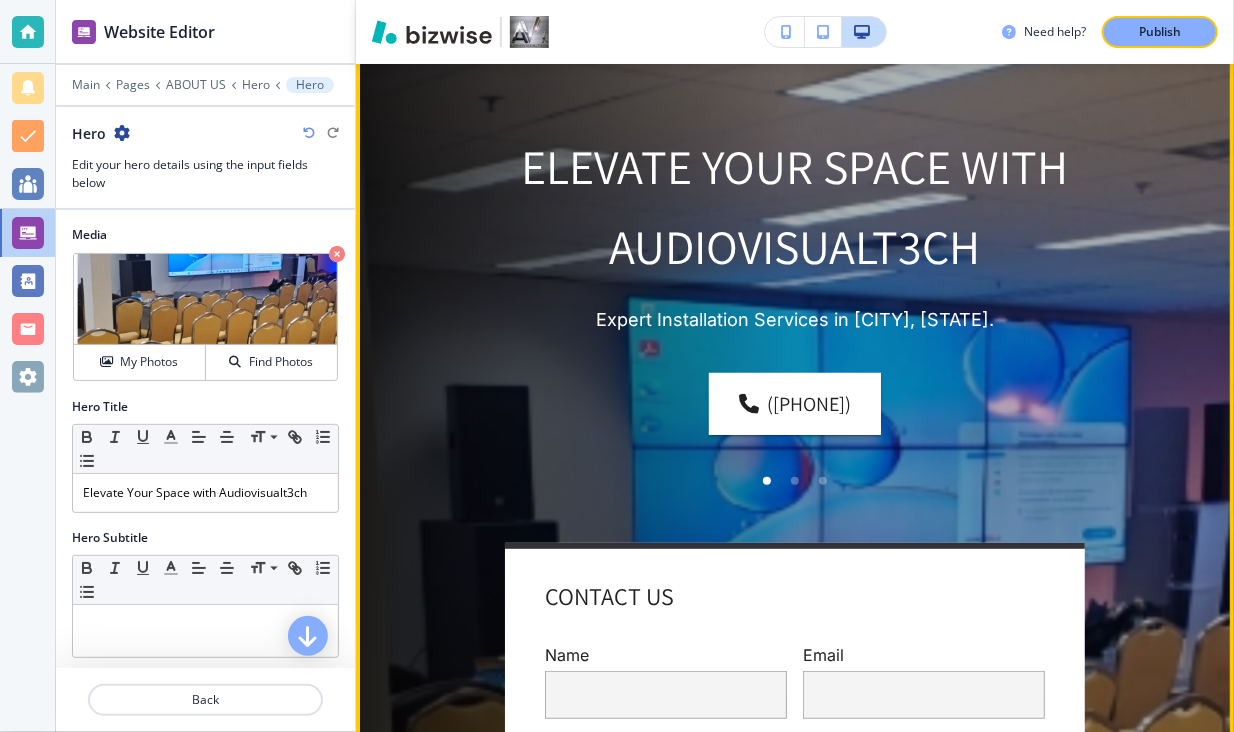 click on "Expert Installation Services in [CITY], [STATE]." at bounding box center (795, 320) 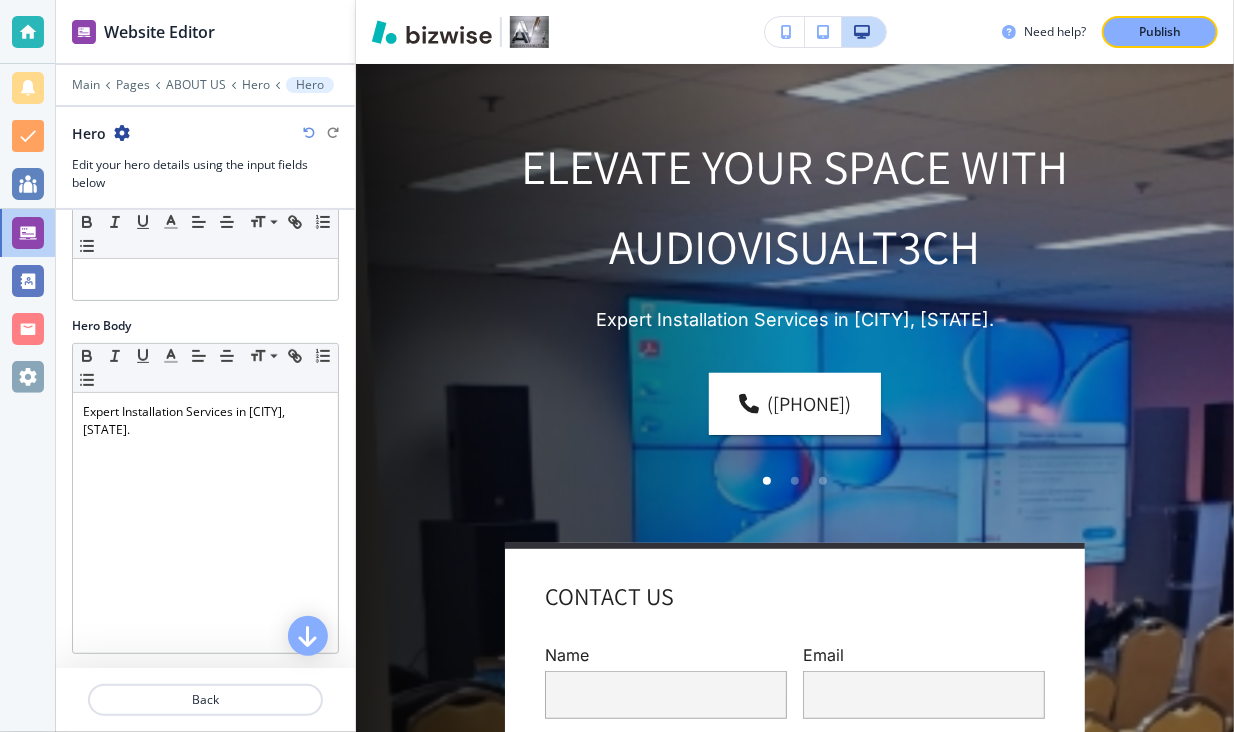 scroll, scrollTop: 359, scrollLeft: 0, axis: vertical 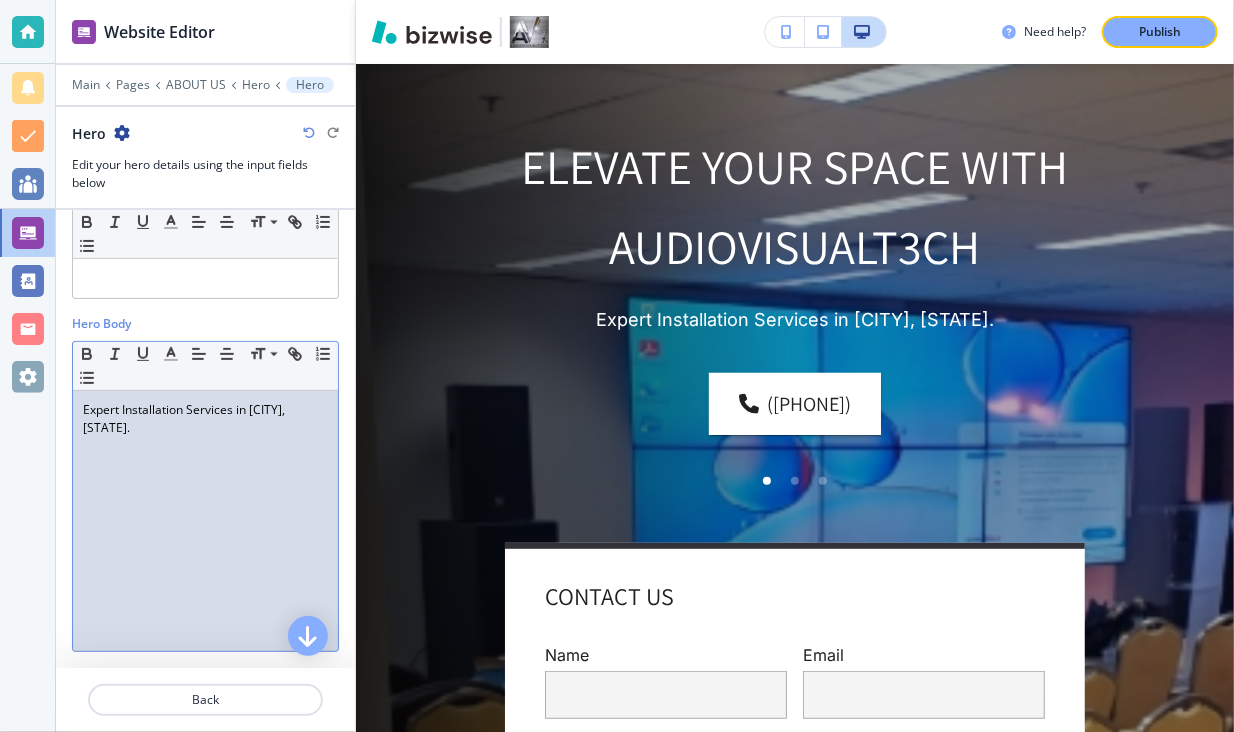 click on "Expert Installation Services in [CITY], [STATE]." at bounding box center (205, 419) 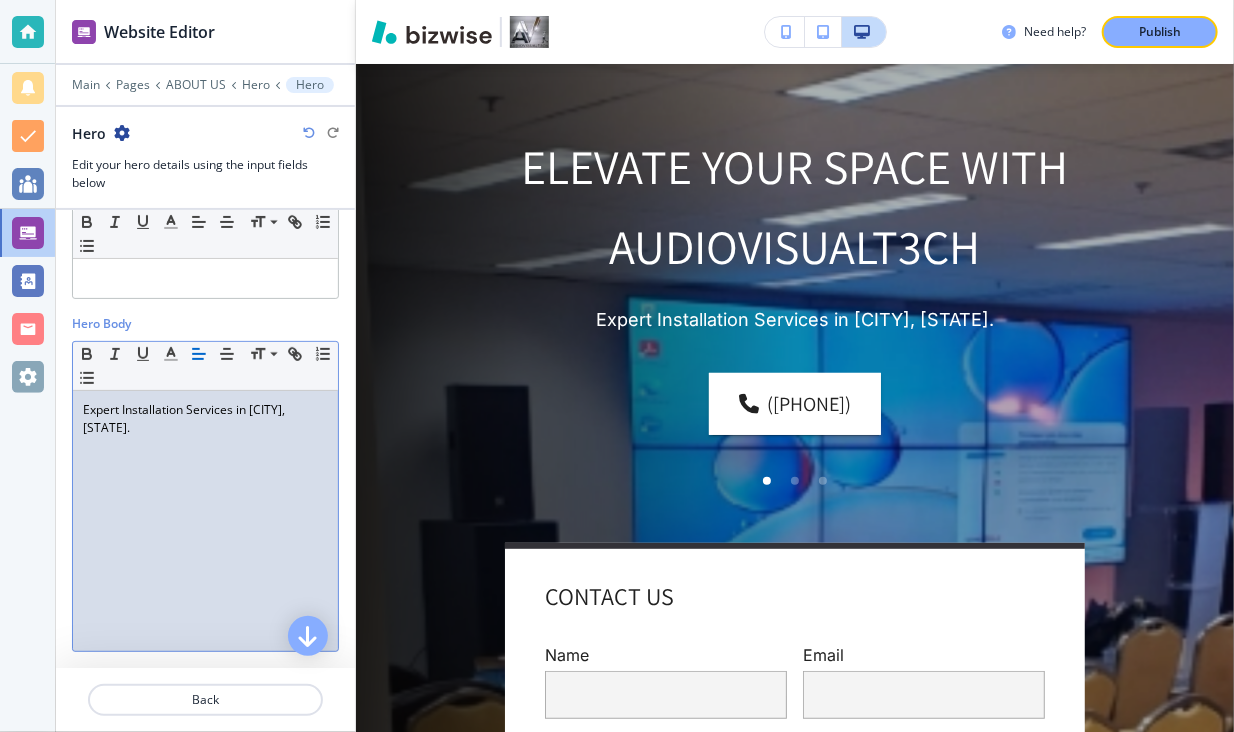 type 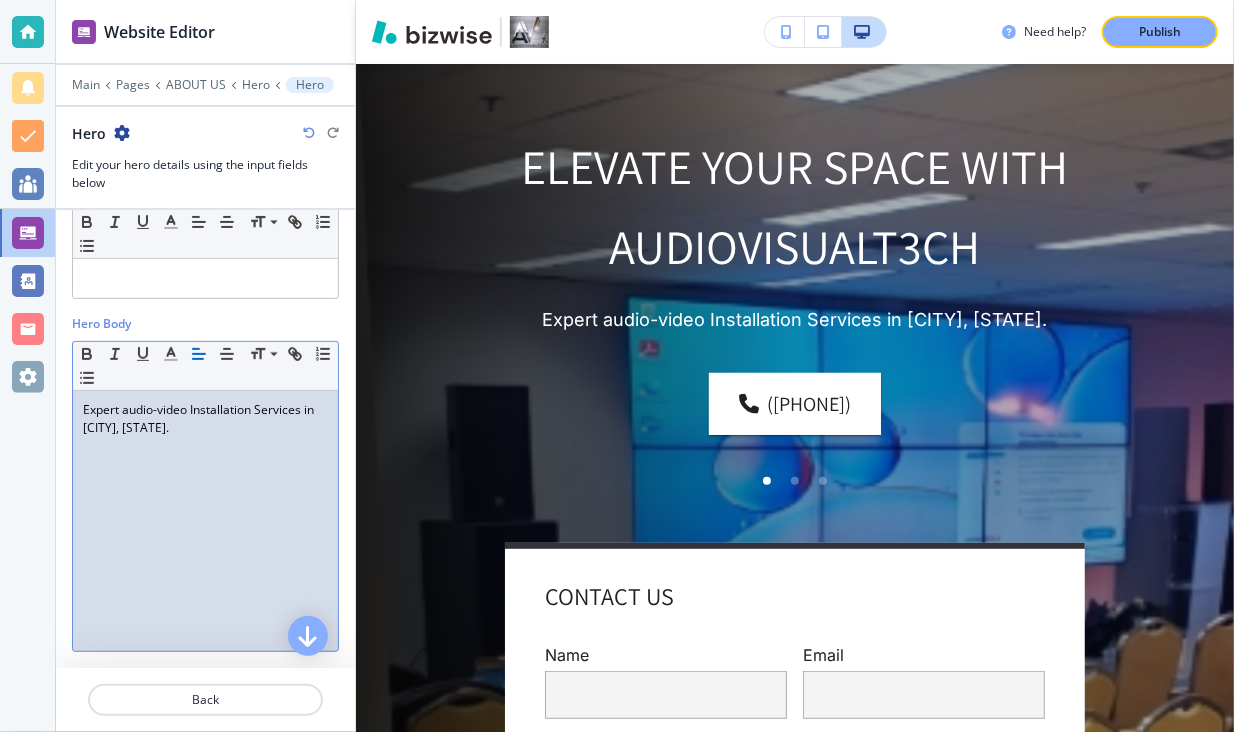 click on "Expert audio-video Installation Services in [CITY], [STATE]." at bounding box center [205, 419] 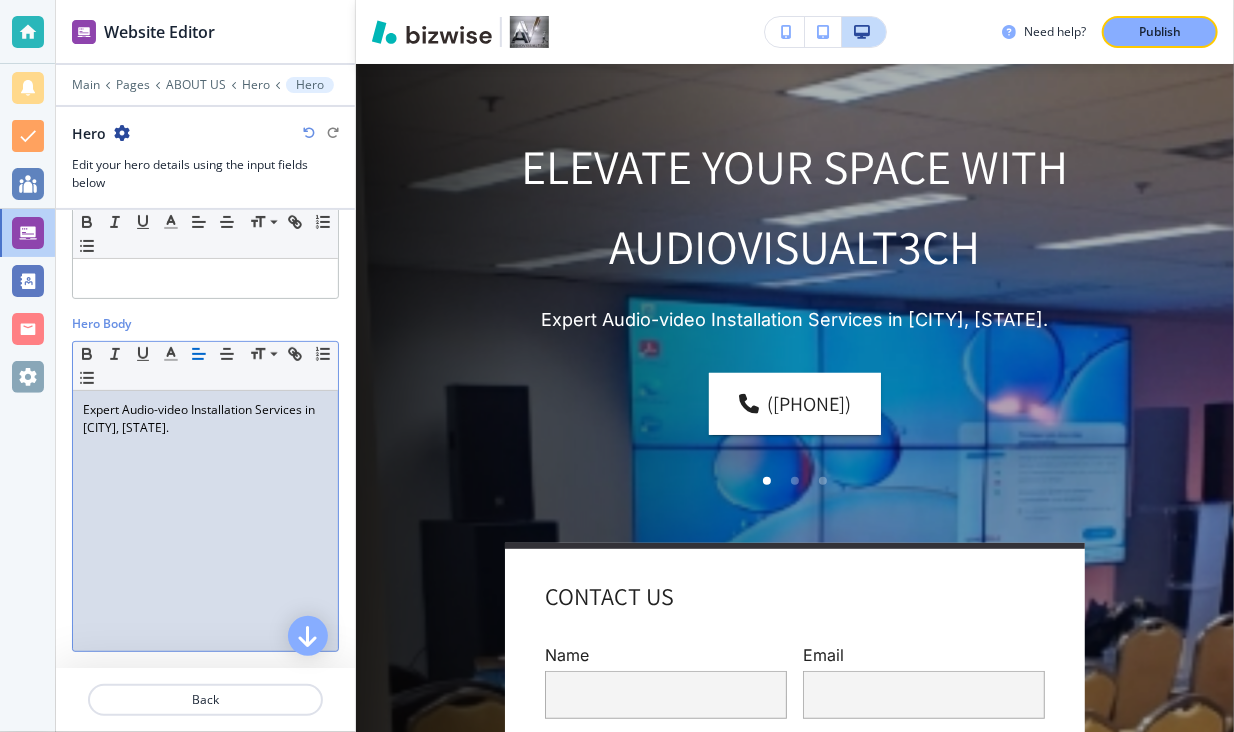 click on "Expert Audio-video Installation Services in [CITY], [STATE]." at bounding box center [205, 419] 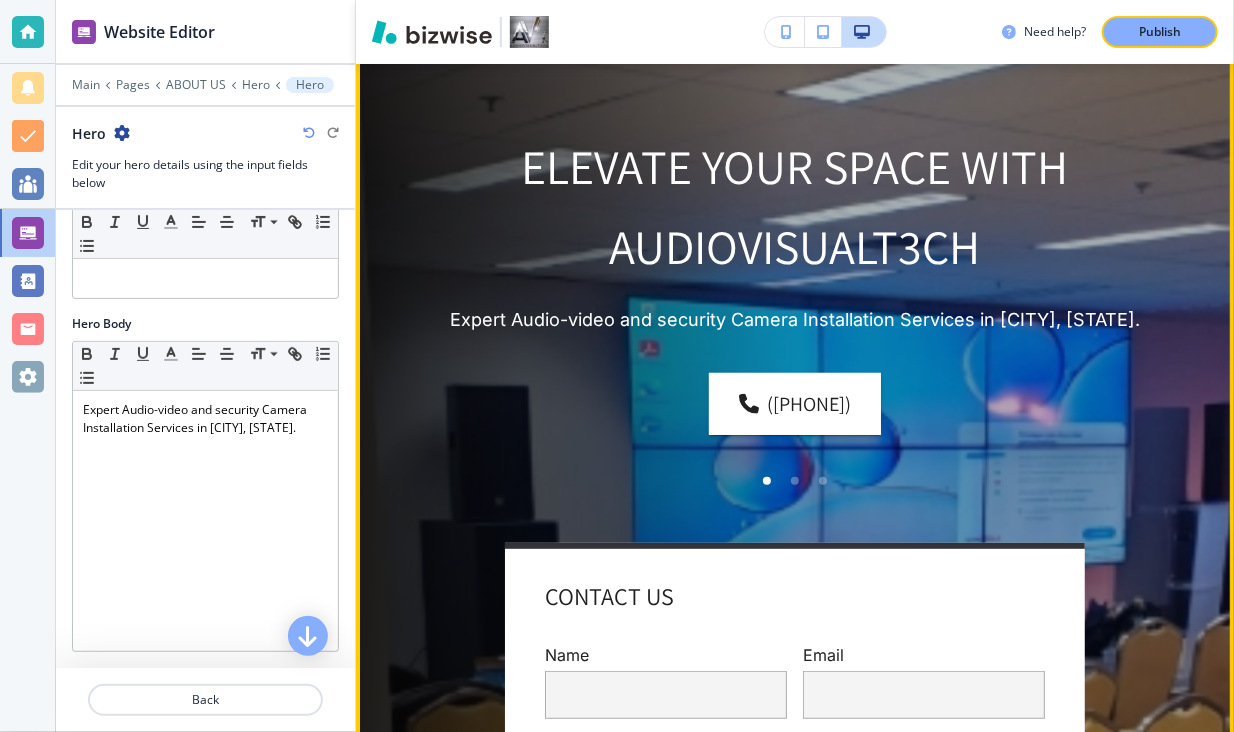 click on "Expert Audio-video and security Camera Installation Services in [CITY], [STATE]." at bounding box center (795, 320) 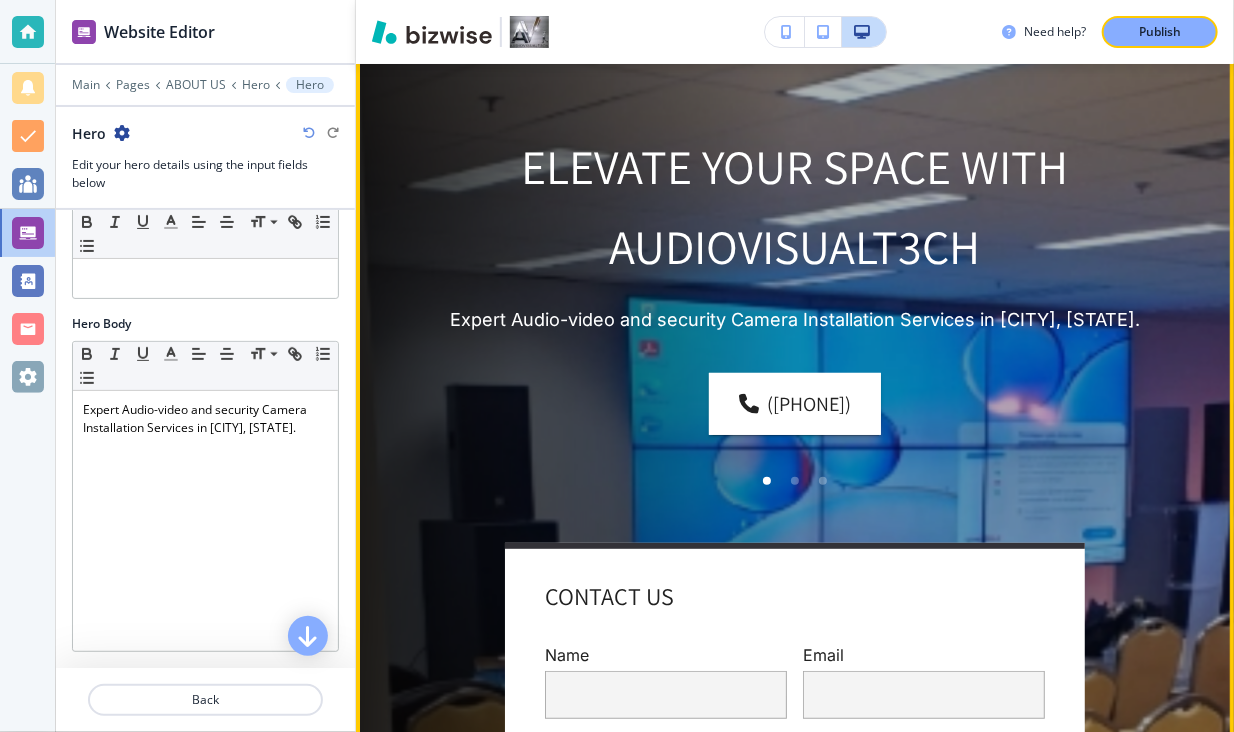 click on "Expert Audio-video and security Camera Installation Services in [CITY], [STATE]." at bounding box center (795, 320) 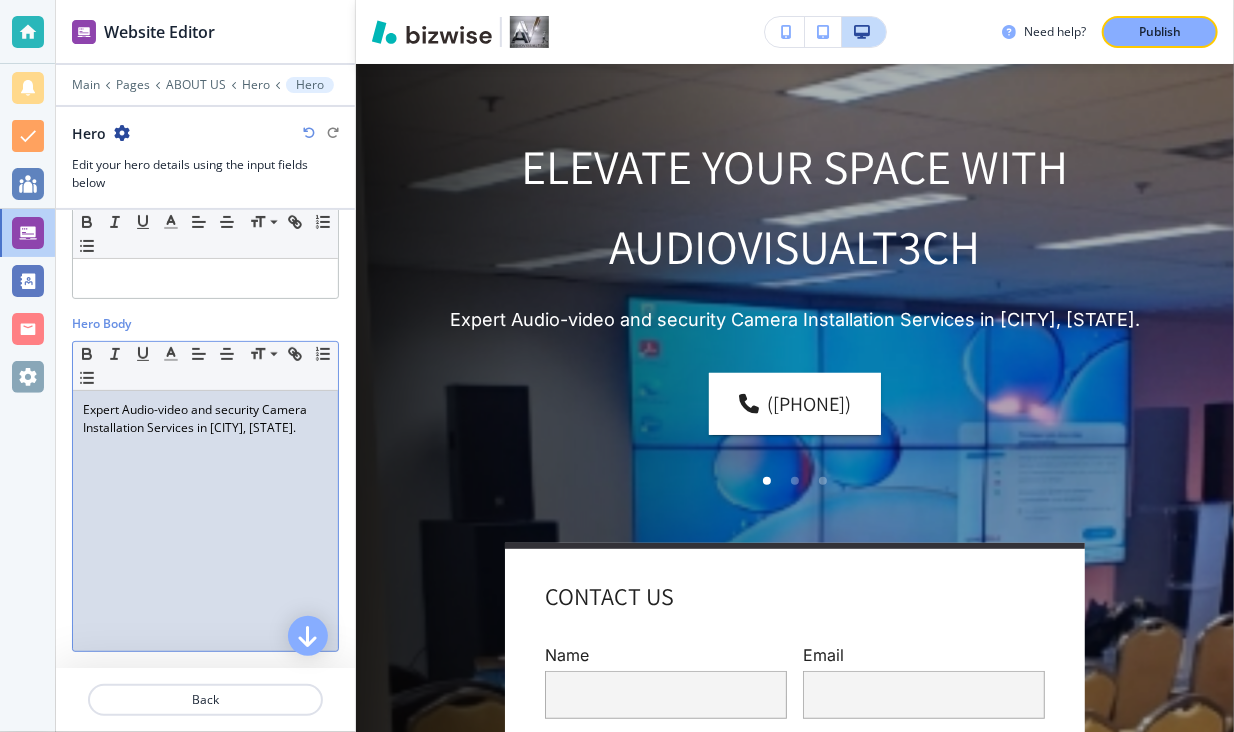 click on "Expert Audio-video and security Camera Installation Services in [CITY], [STATE]." at bounding box center [205, 419] 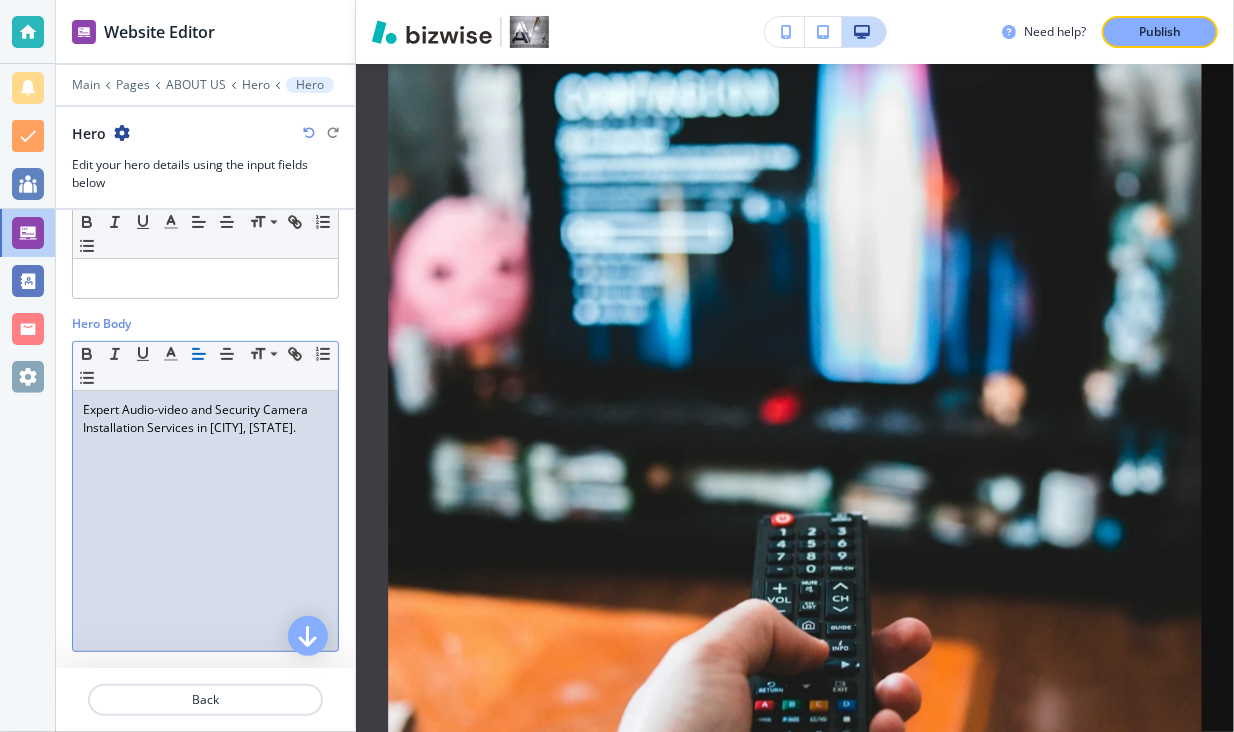 scroll, scrollTop: 2205, scrollLeft: 0, axis: vertical 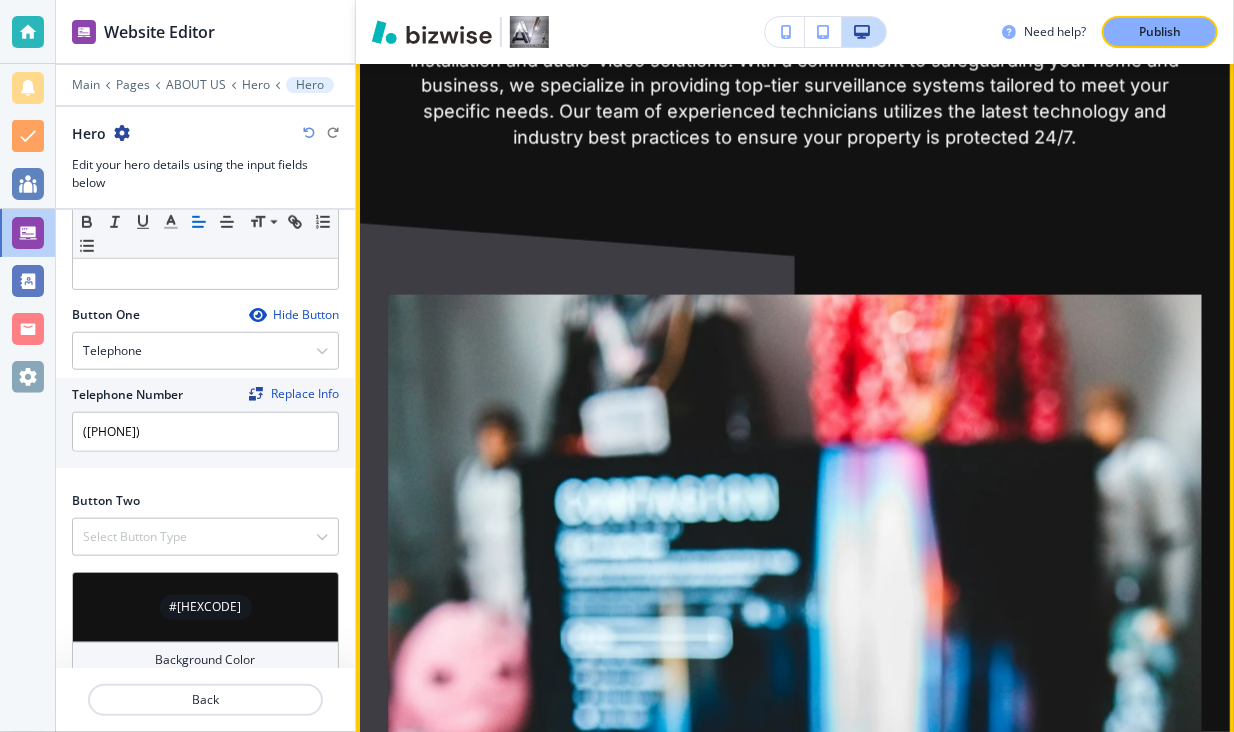 click at bounding box center [795, 904] 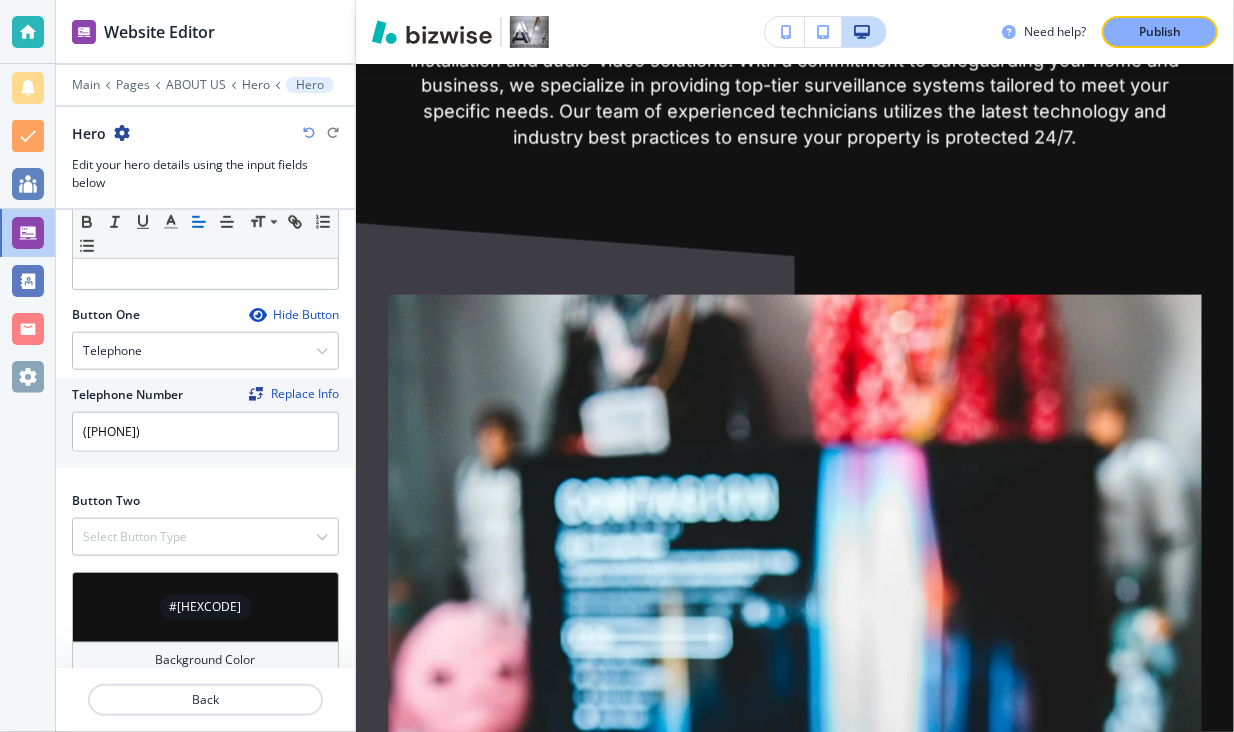 scroll, scrollTop: 742, scrollLeft: 0, axis: vertical 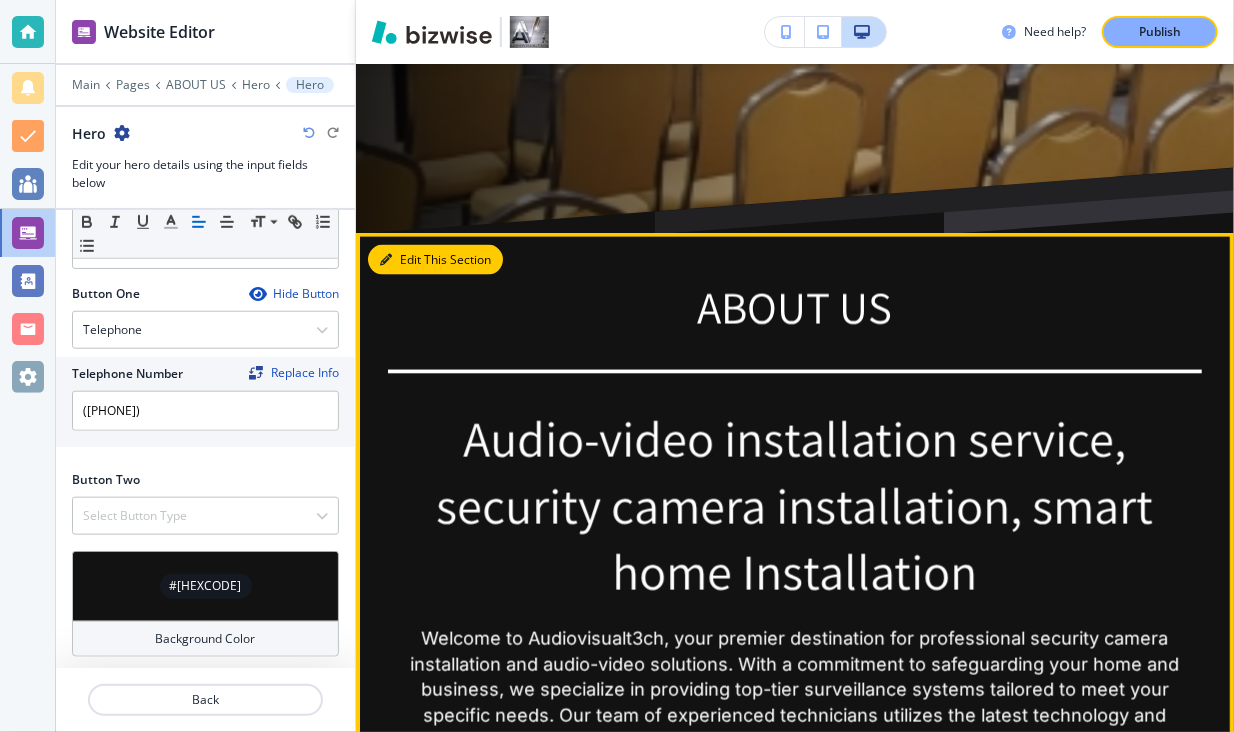 click on "Edit This Section" at bounding box center (435, 260) 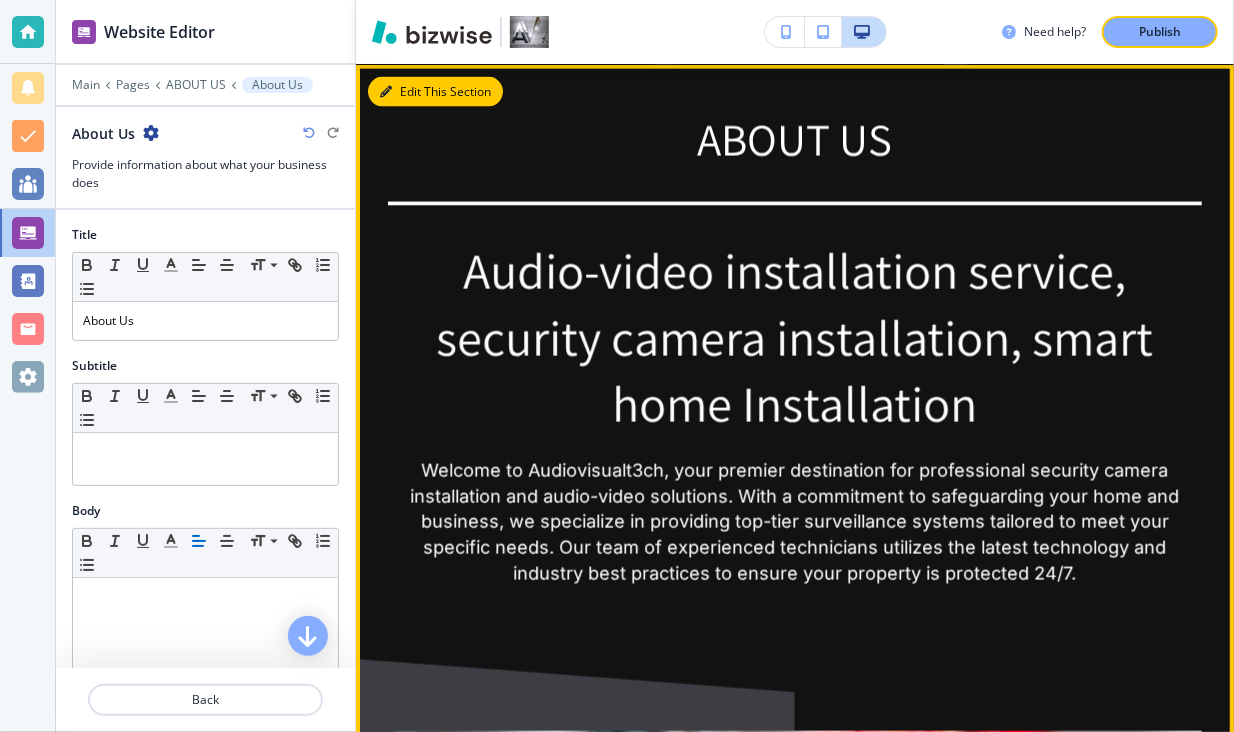 scroll, scrollTop: 1314, scrollLeft: 0, axis: vertical 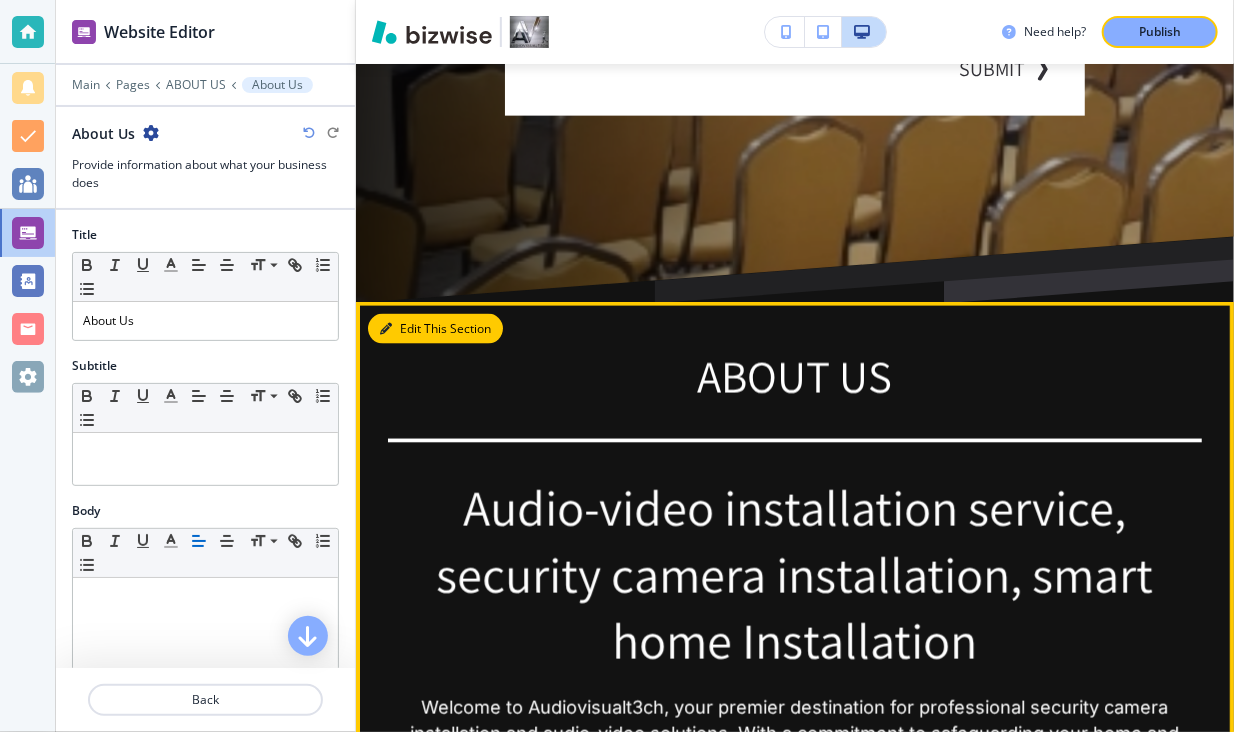 click on "Edit This Section" at bounding box center (435, 329) 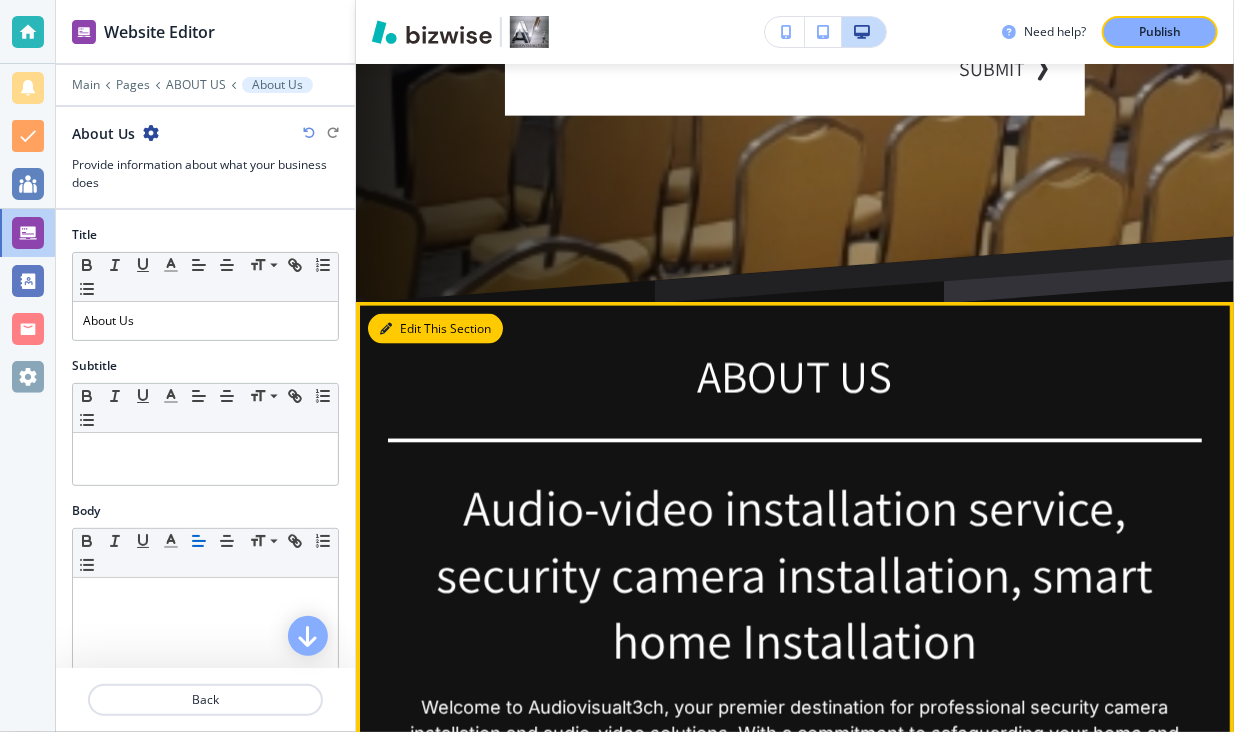 click on "Edit This Section" at bounding box center [435, 329] 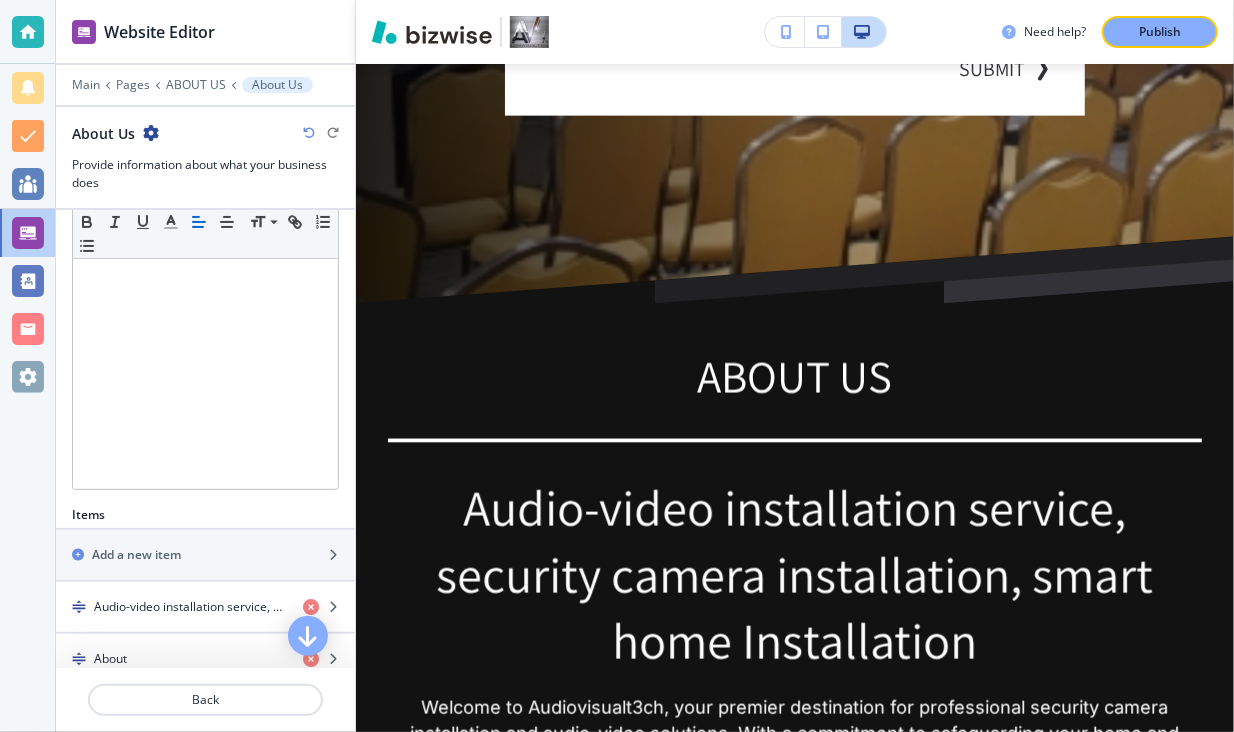 scroll, scrollTop: 355, scrollLeft: 0, axis: vertical 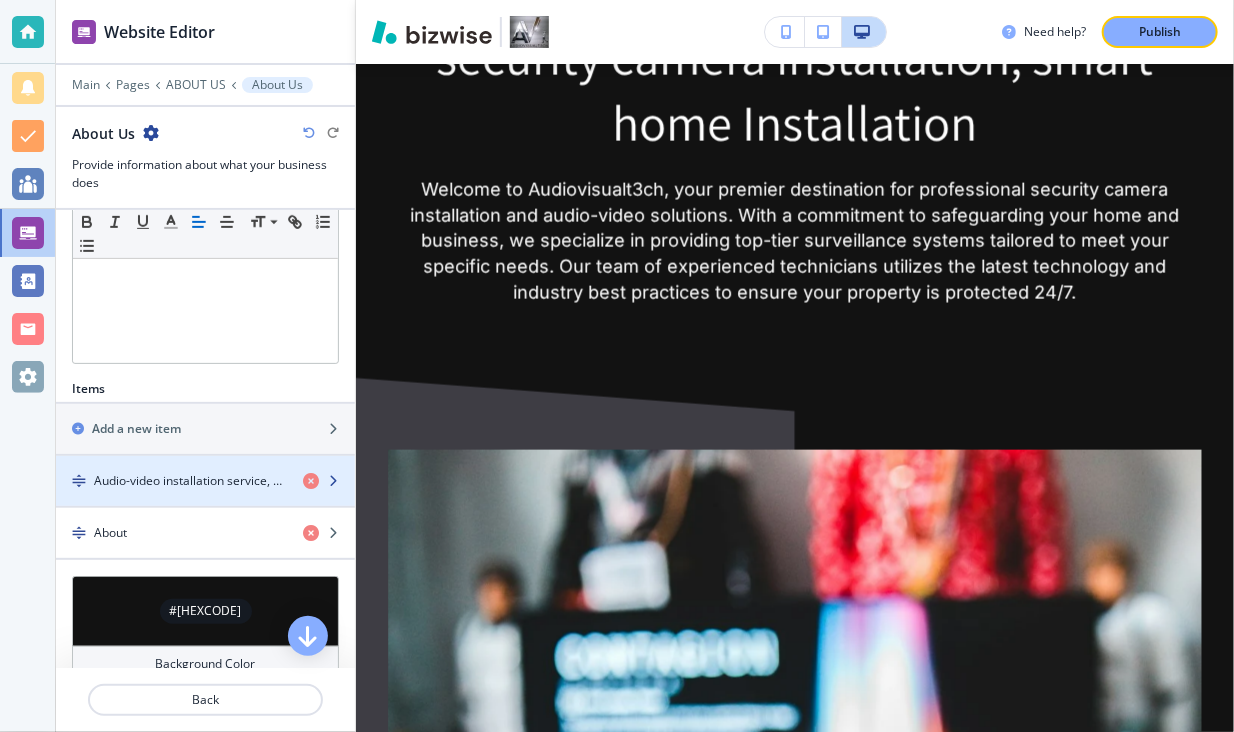 click at bounding box center (333, 481) 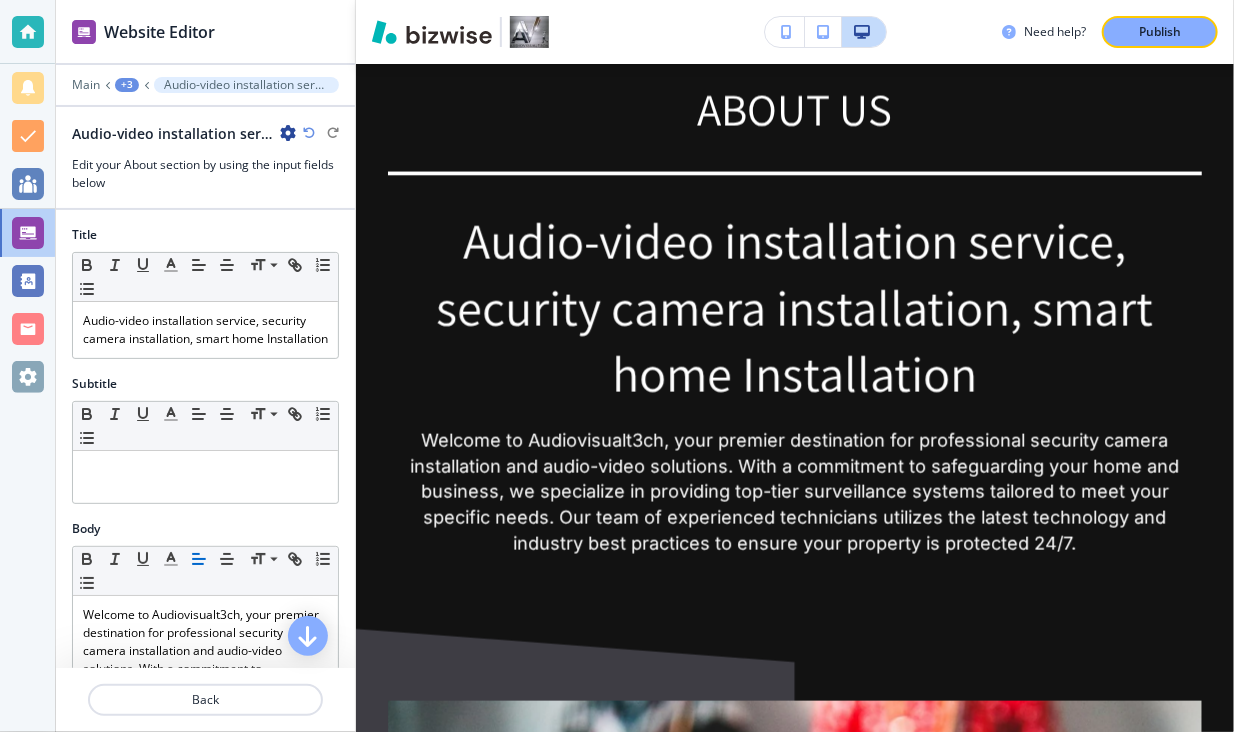 scroll, scrollTop: 1343, scrollLeft: 0, axis: vertical 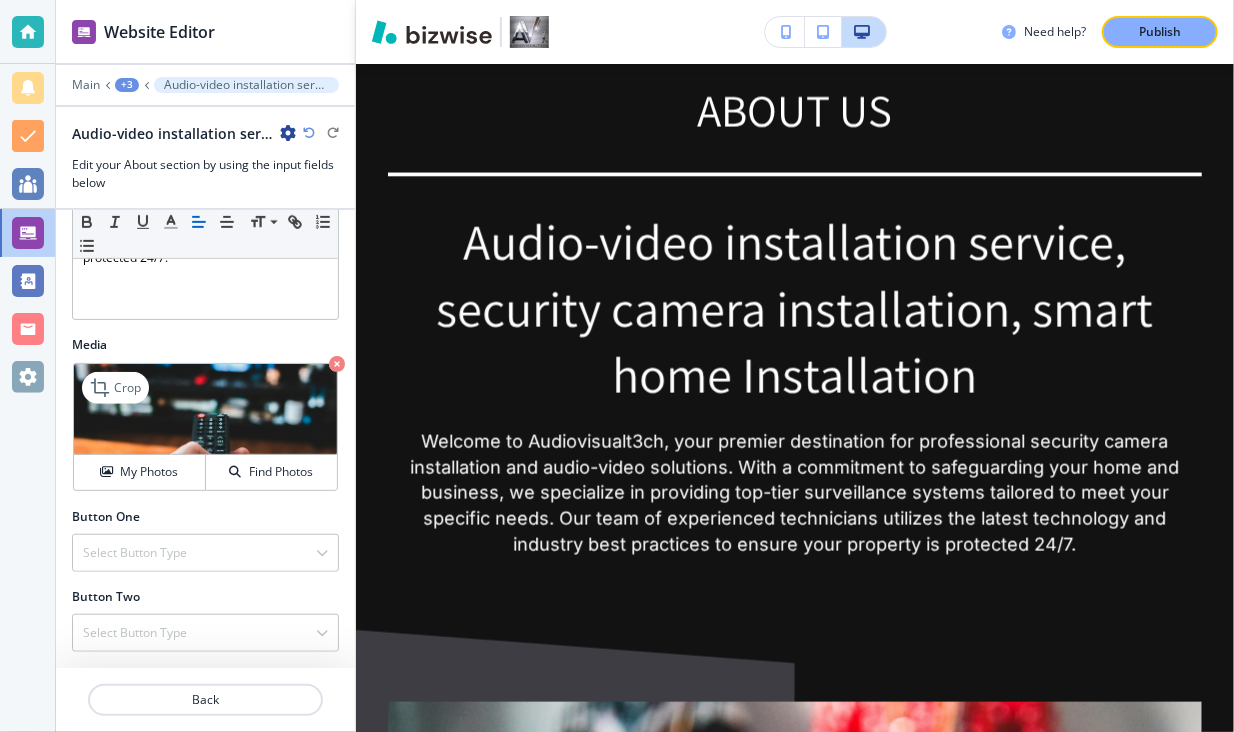 click at bounding box center [205, 409] 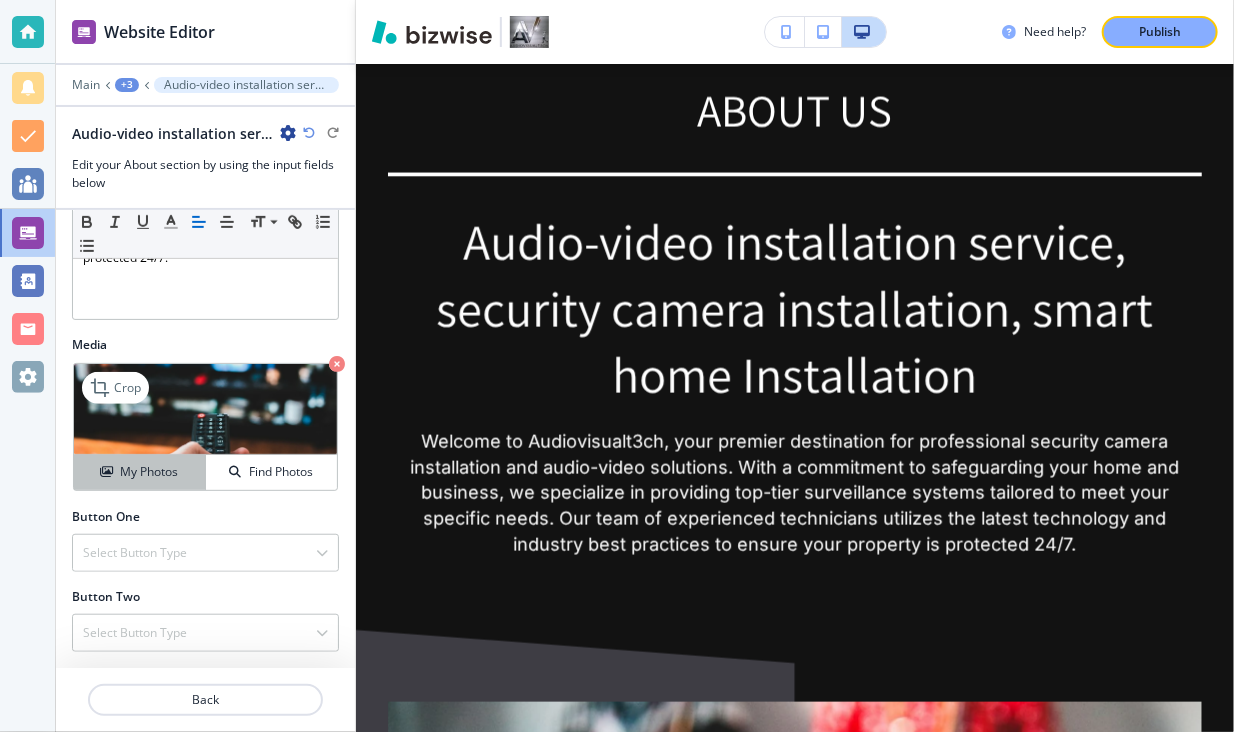 click on "My Photos" at bounding box center (149, 472) 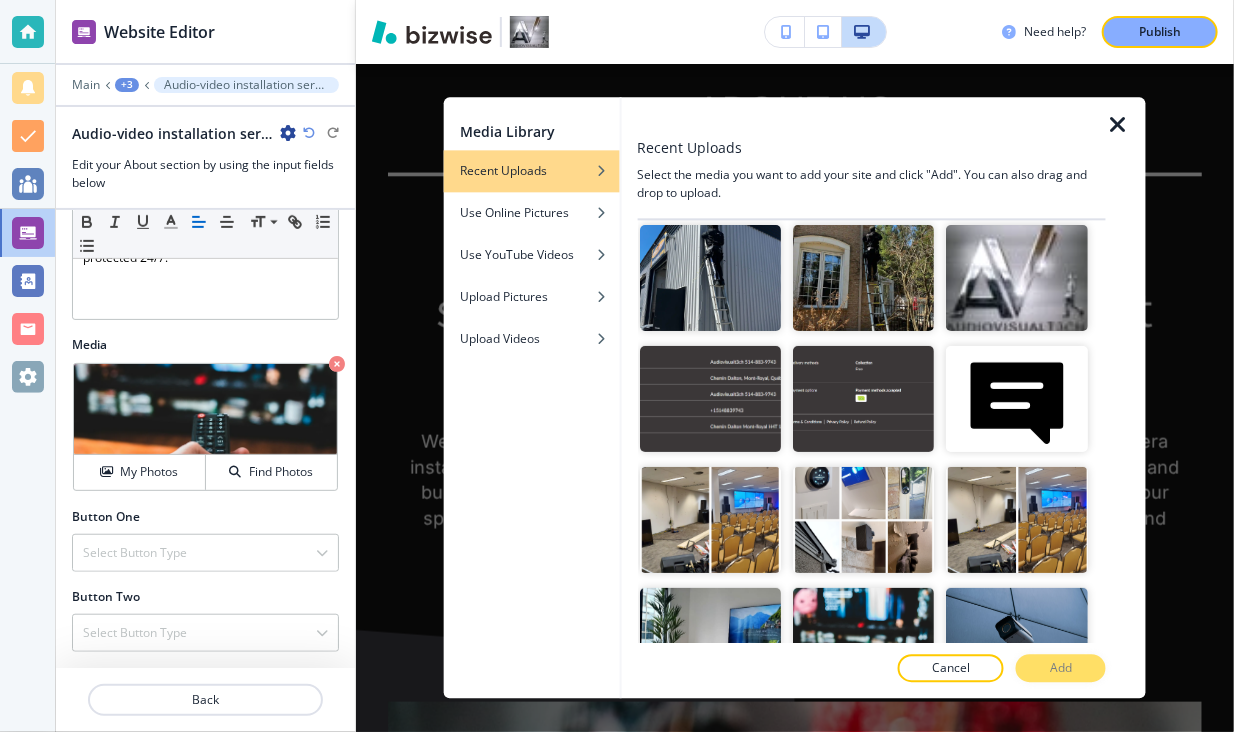 scroll, scrollTop: 0, scrollLeft: 0, axis: both 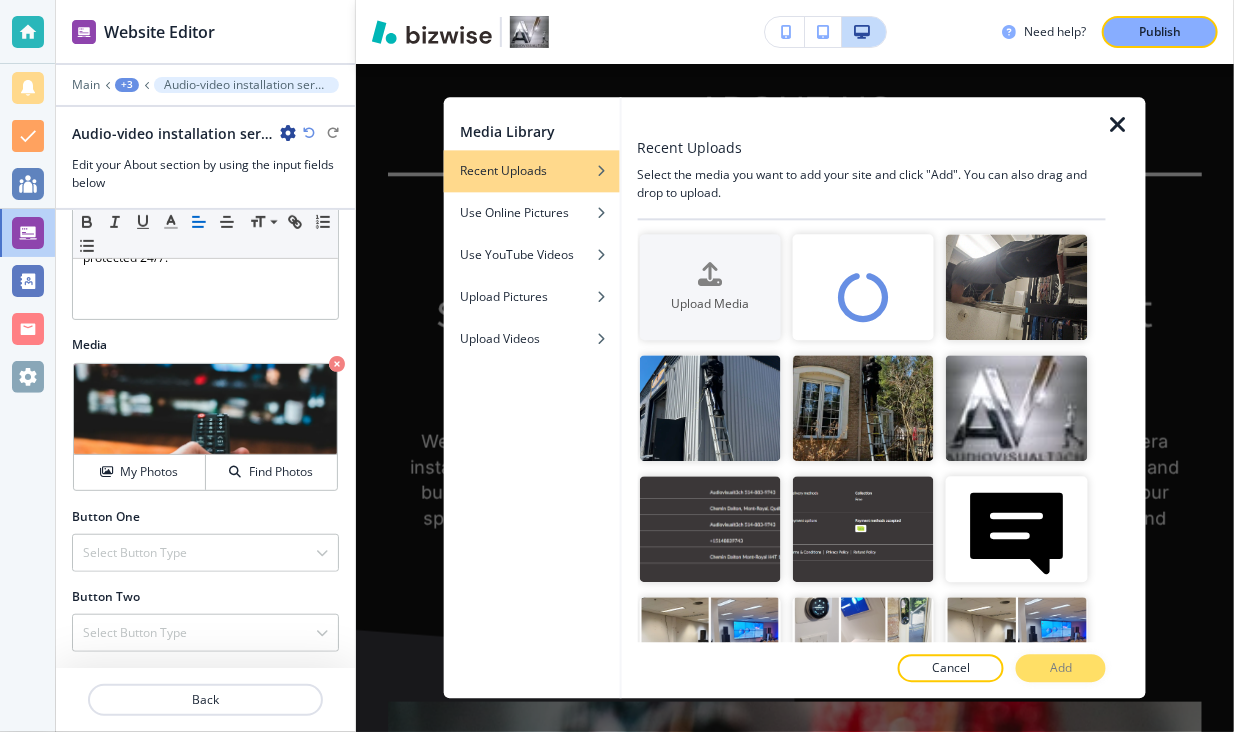 click at bounding box center (1118, 125) 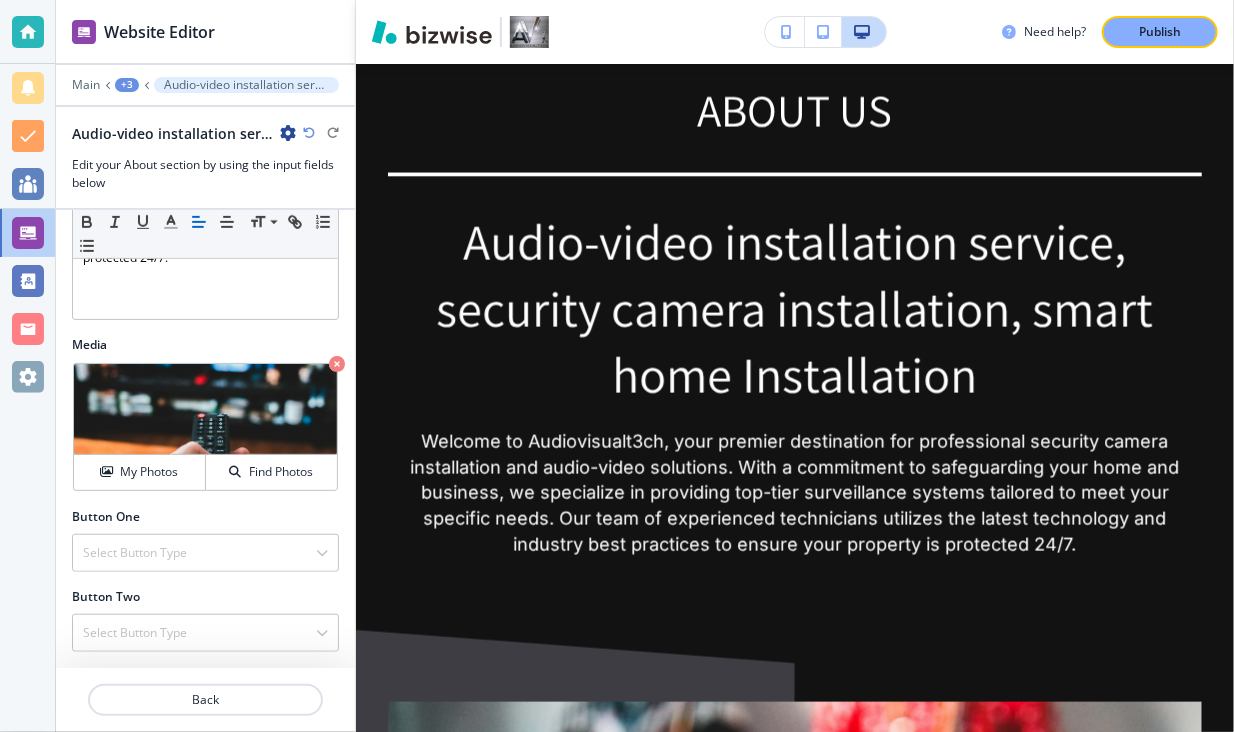 scroll, scrollTop: 1375, scrollLeft: 0, axis: vertical 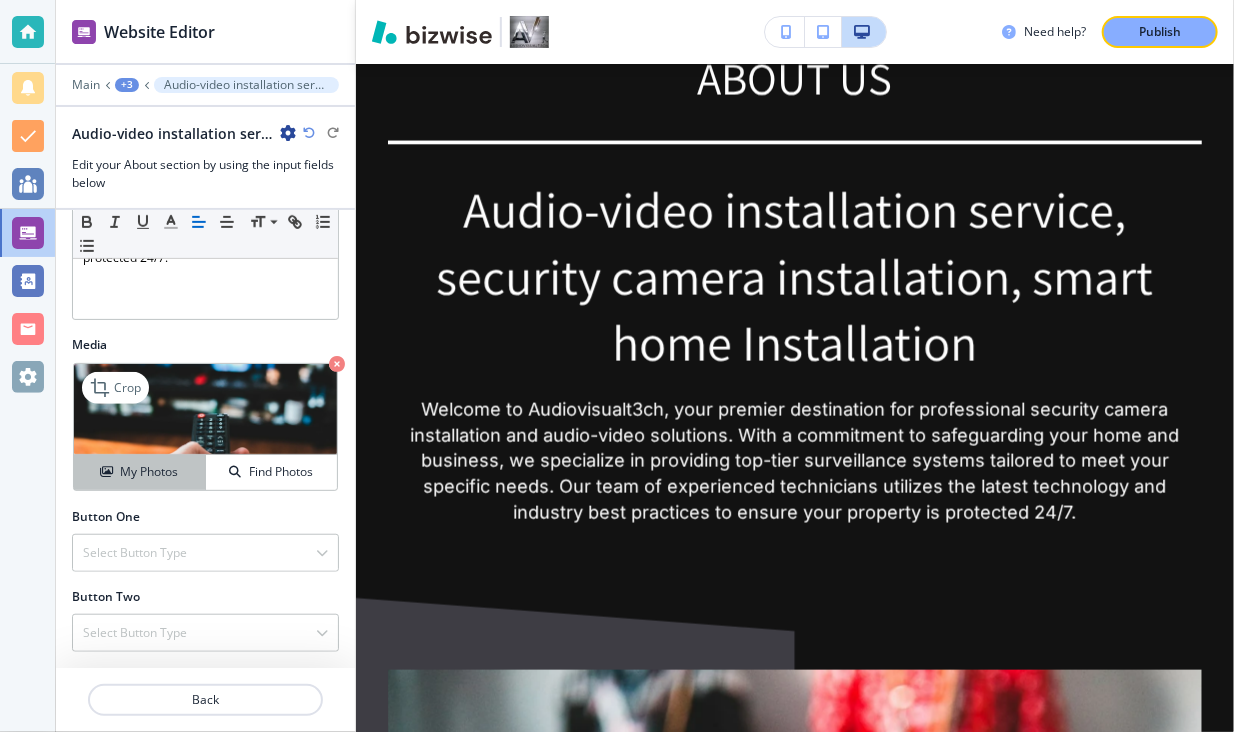 click on "My Photos" at bounding box center [149, 472] 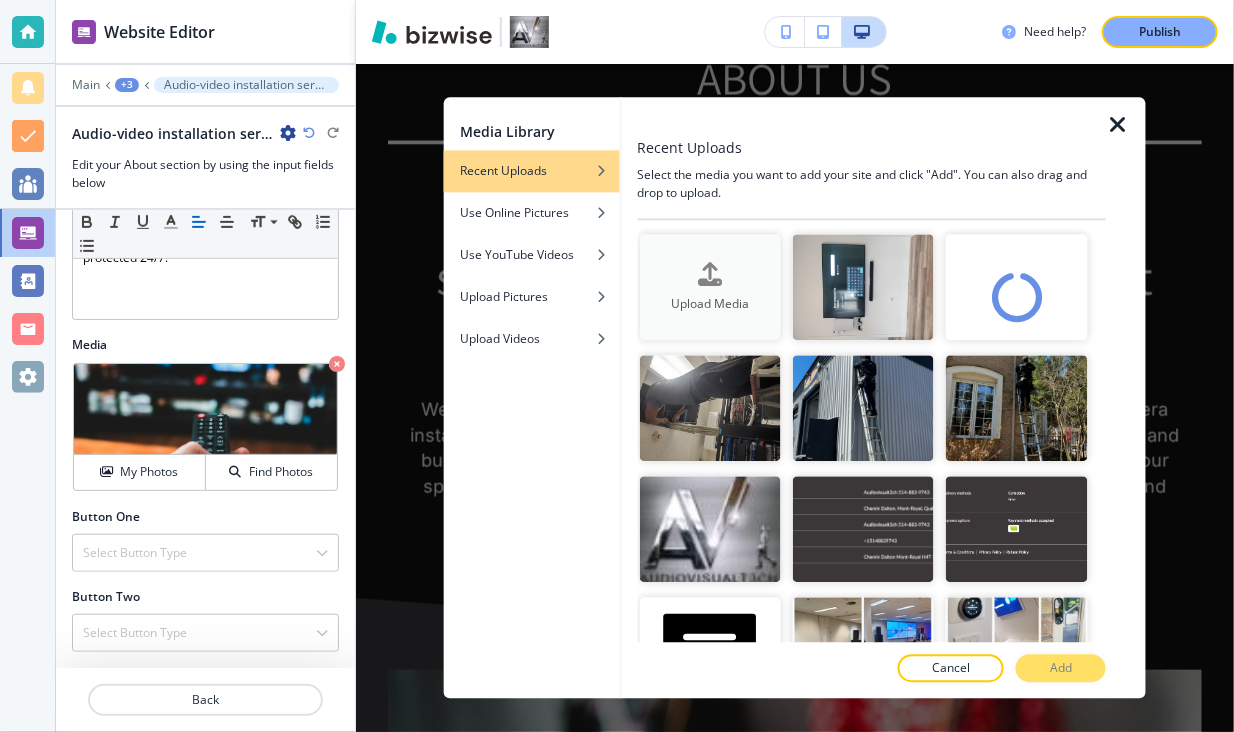 click at bounding box center [710, 274] 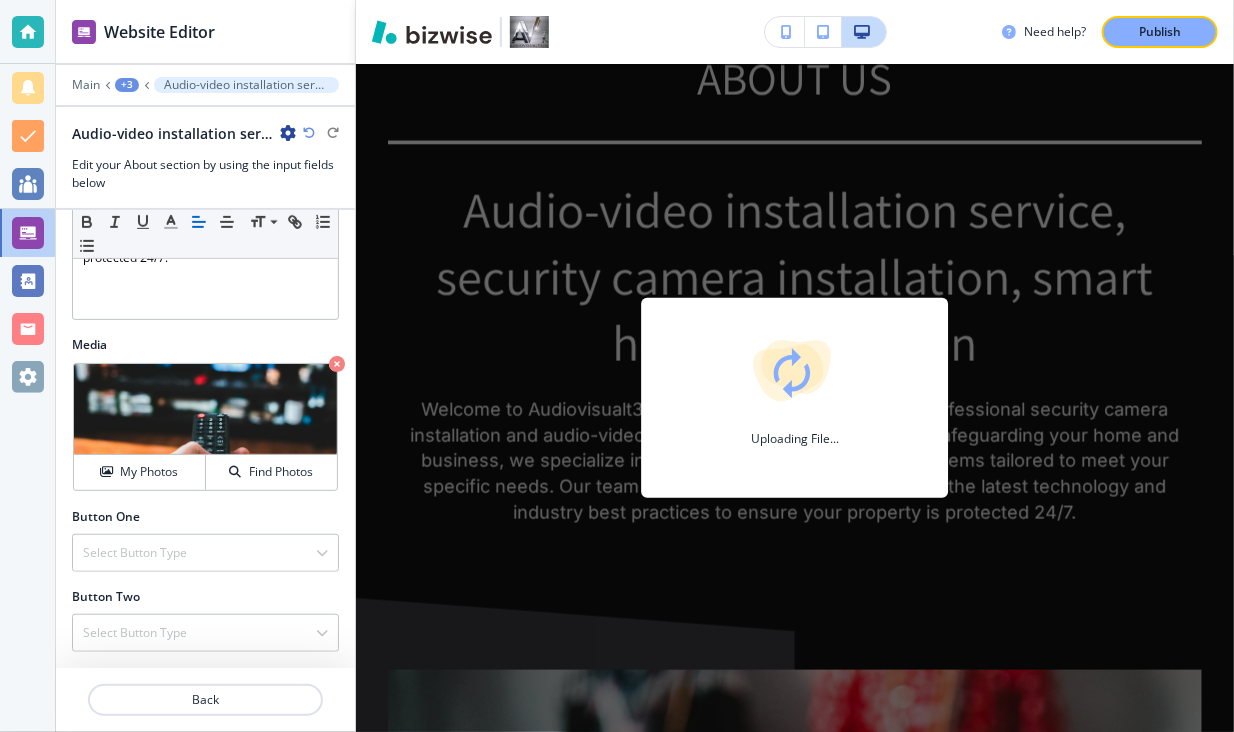 click at bounding box center [205, 99] 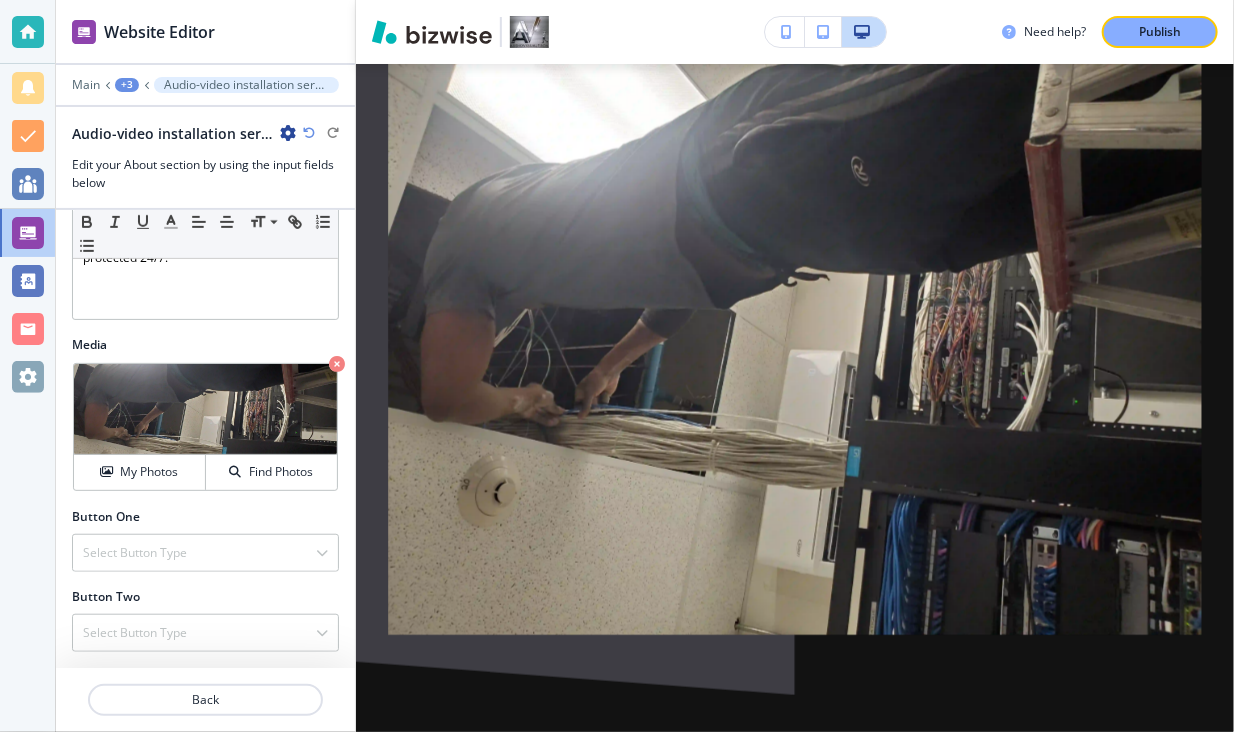 scroll, scrollTop: 2066, scrollLeft: 0, axis: vertical 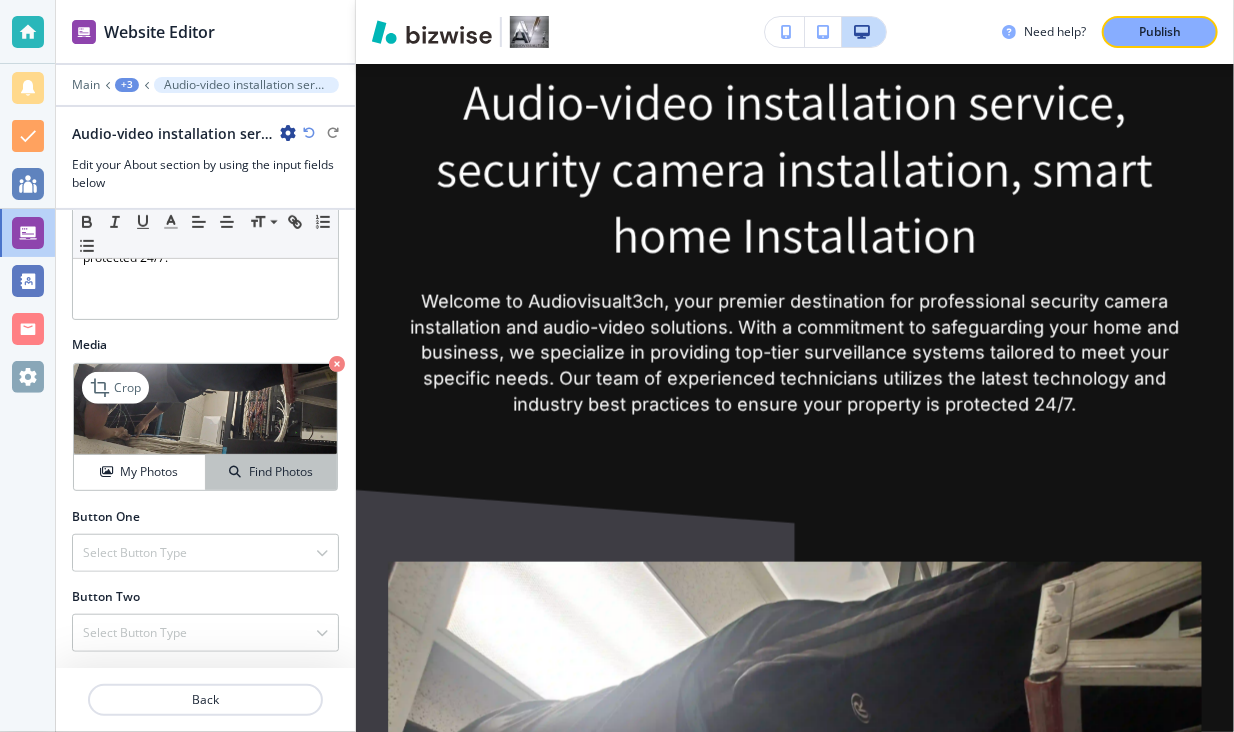 click on "Find Photos" at bounding box center [281, 472] 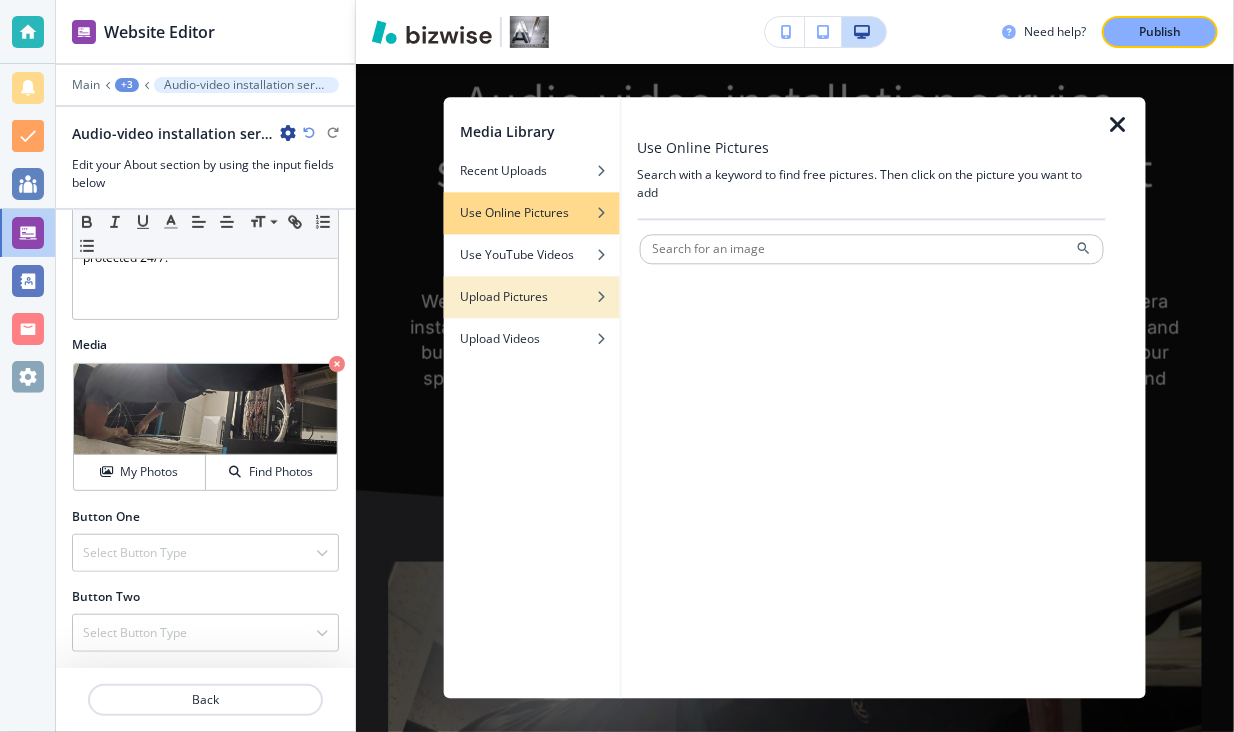 click on "Upload Pictures" at bounding box center (504, 297) 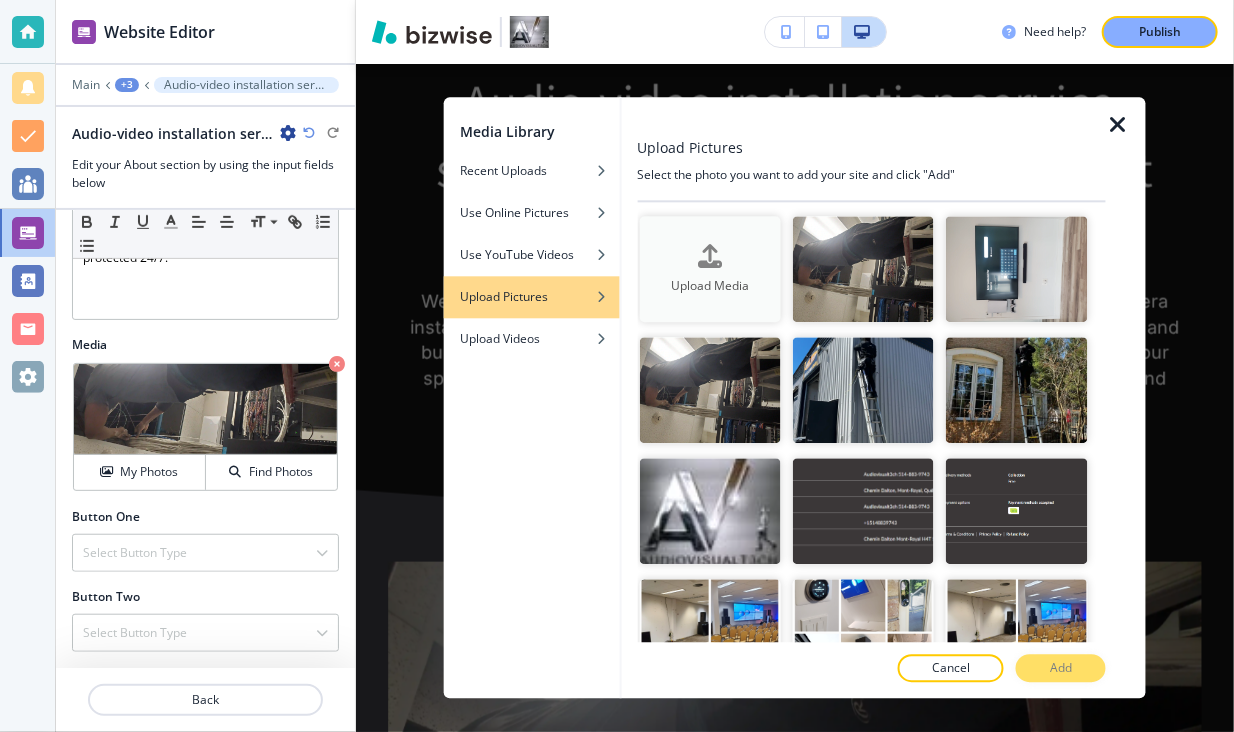 click at bounding box center [710, 256] 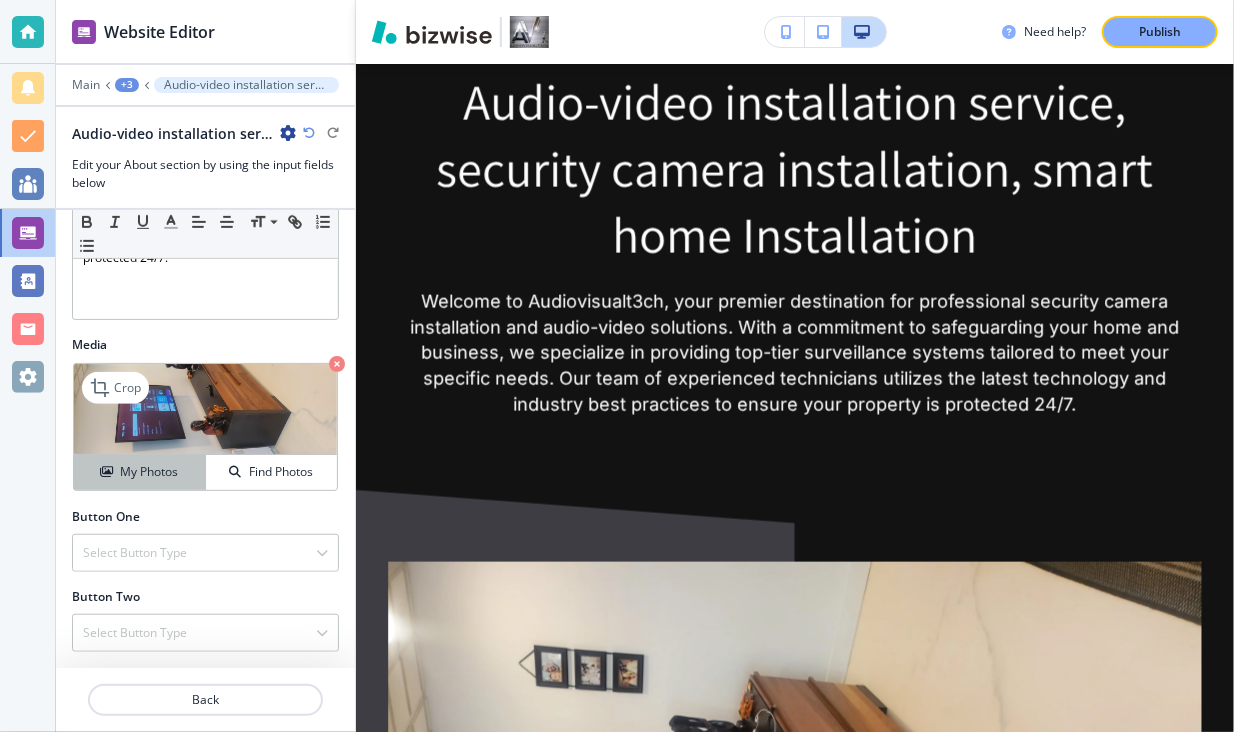 click on "My Photos" at bounding box center [149, 472] 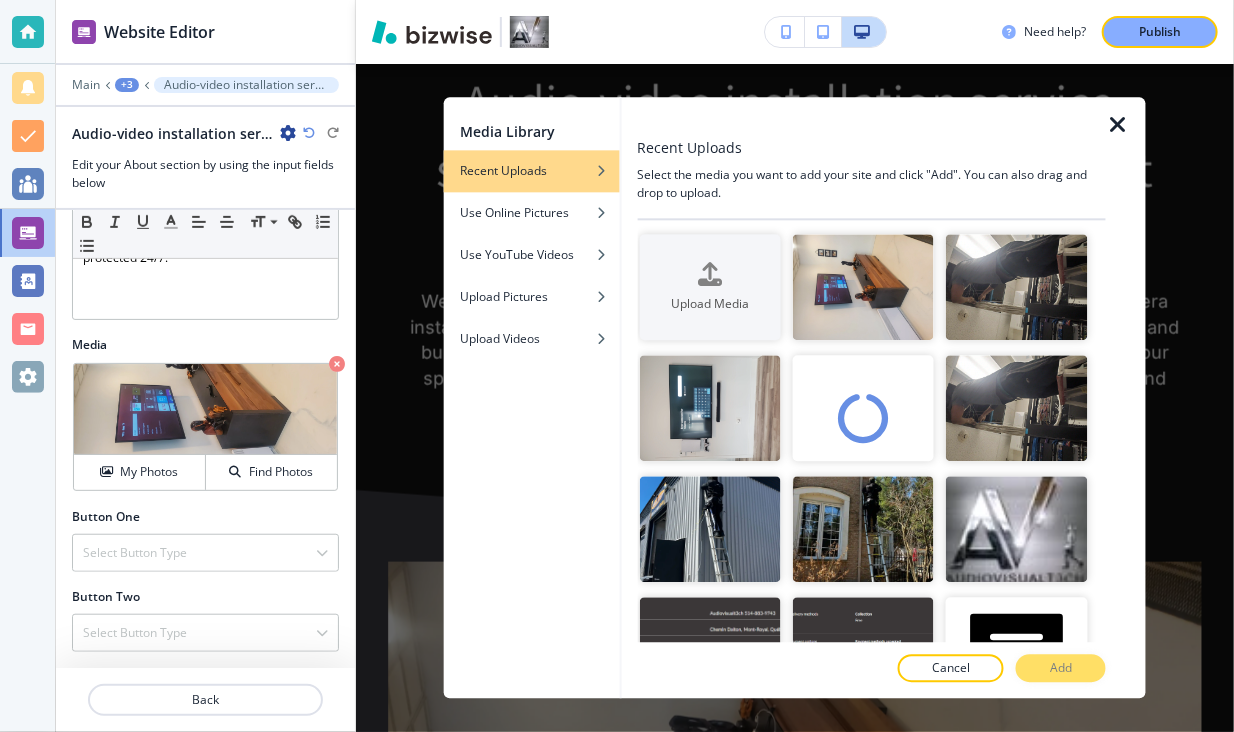 click at bounding box center (863, 418) 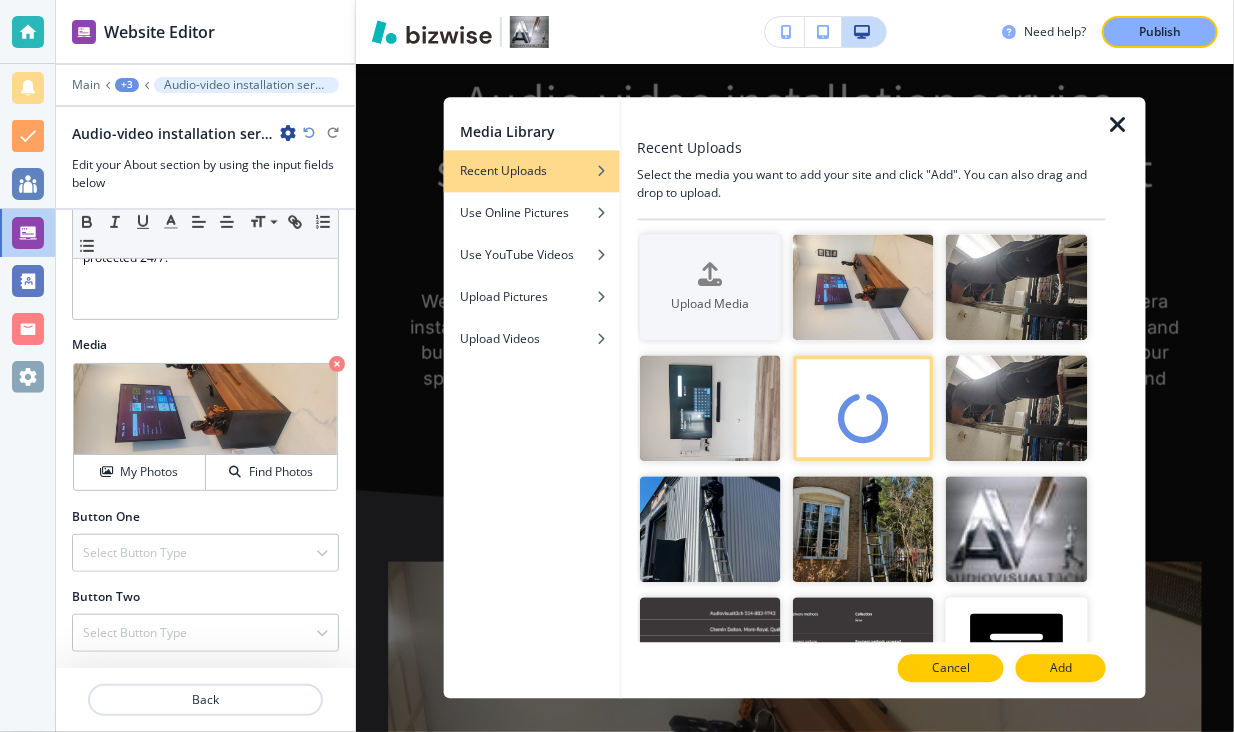 click on "Cancel" at bounding box center (951, 669) 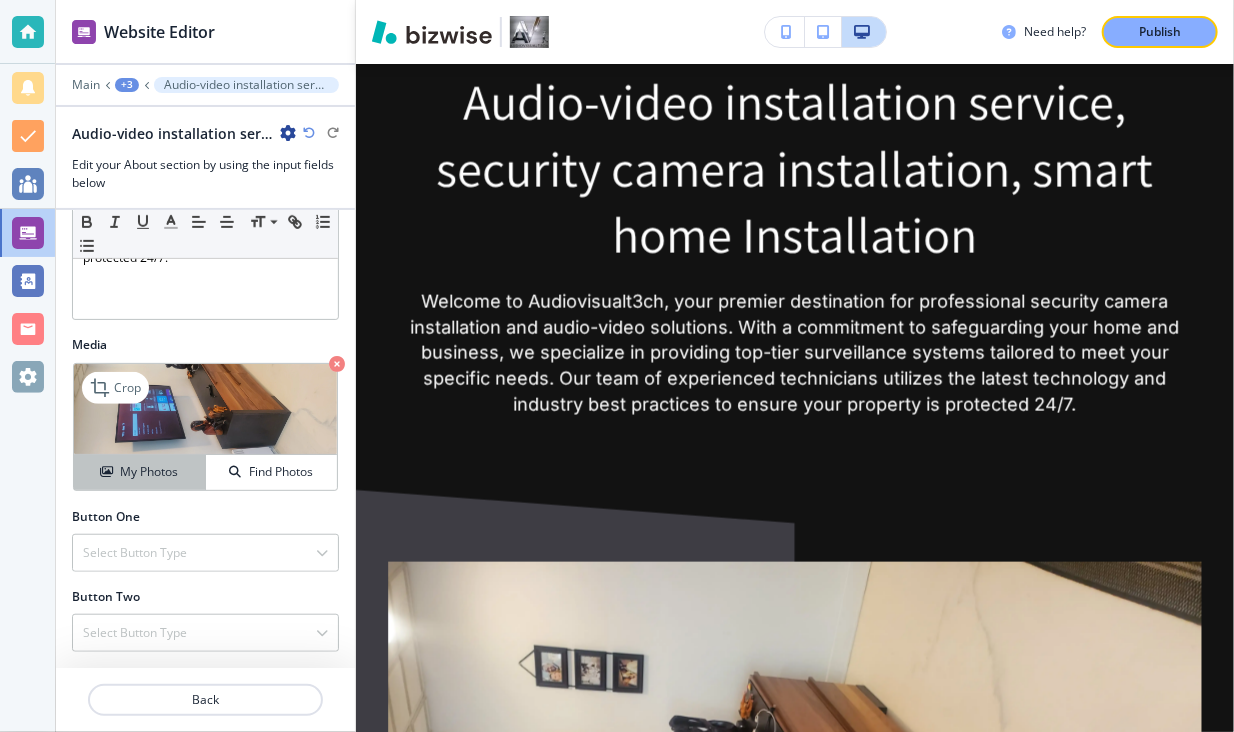 click on "My Photos" at bounding box center (149, 472) 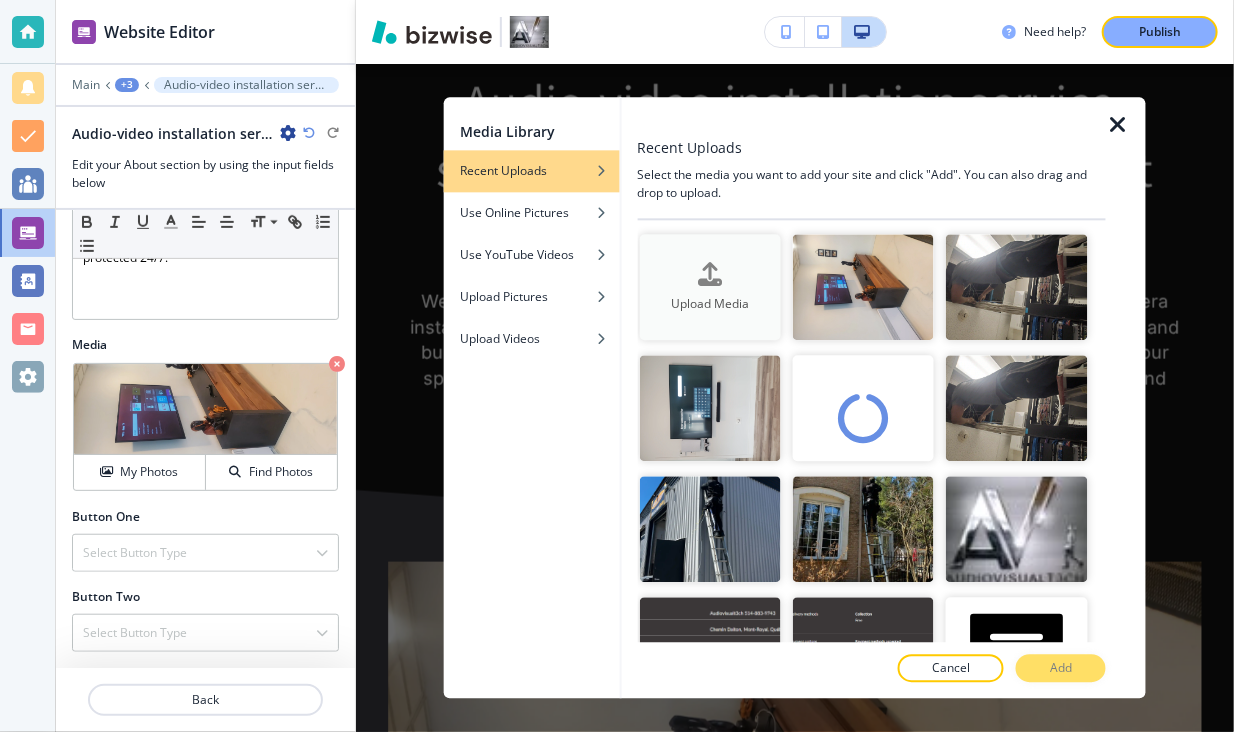 click on "Upload Media" at bounding box center (709, 287) 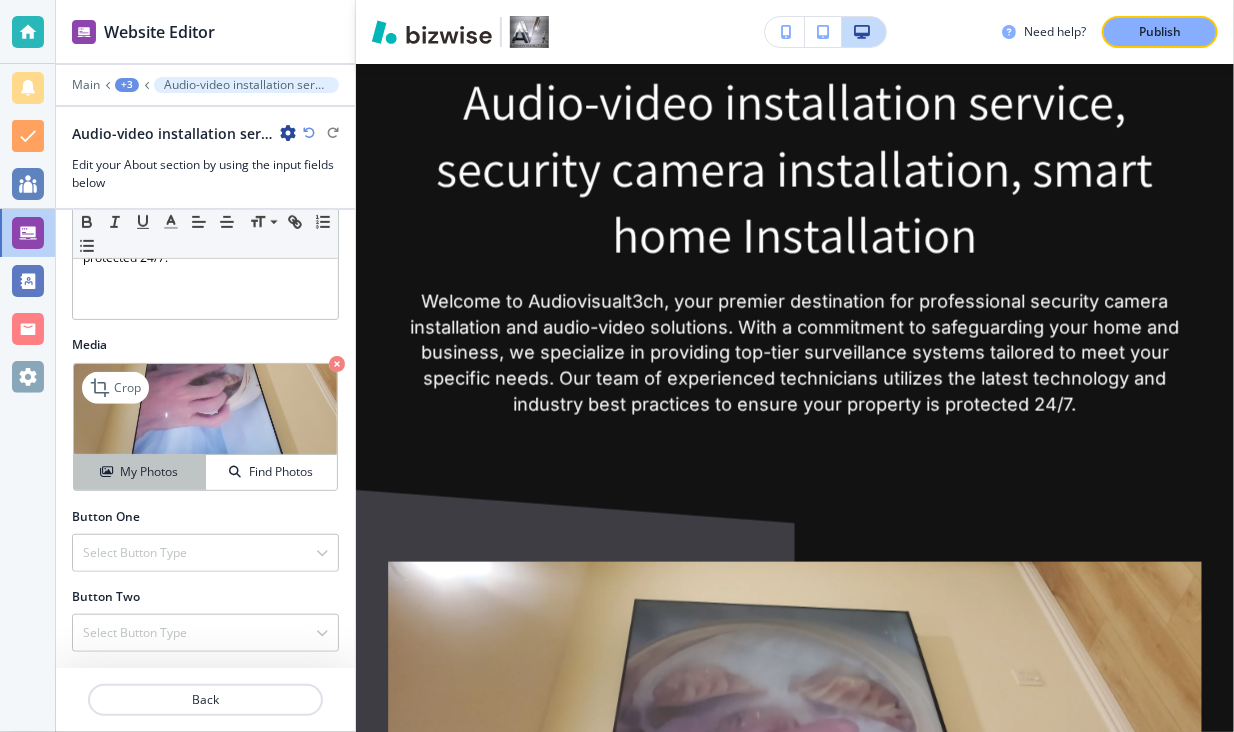 click on "My Photos" at bounding box center [149, 472] 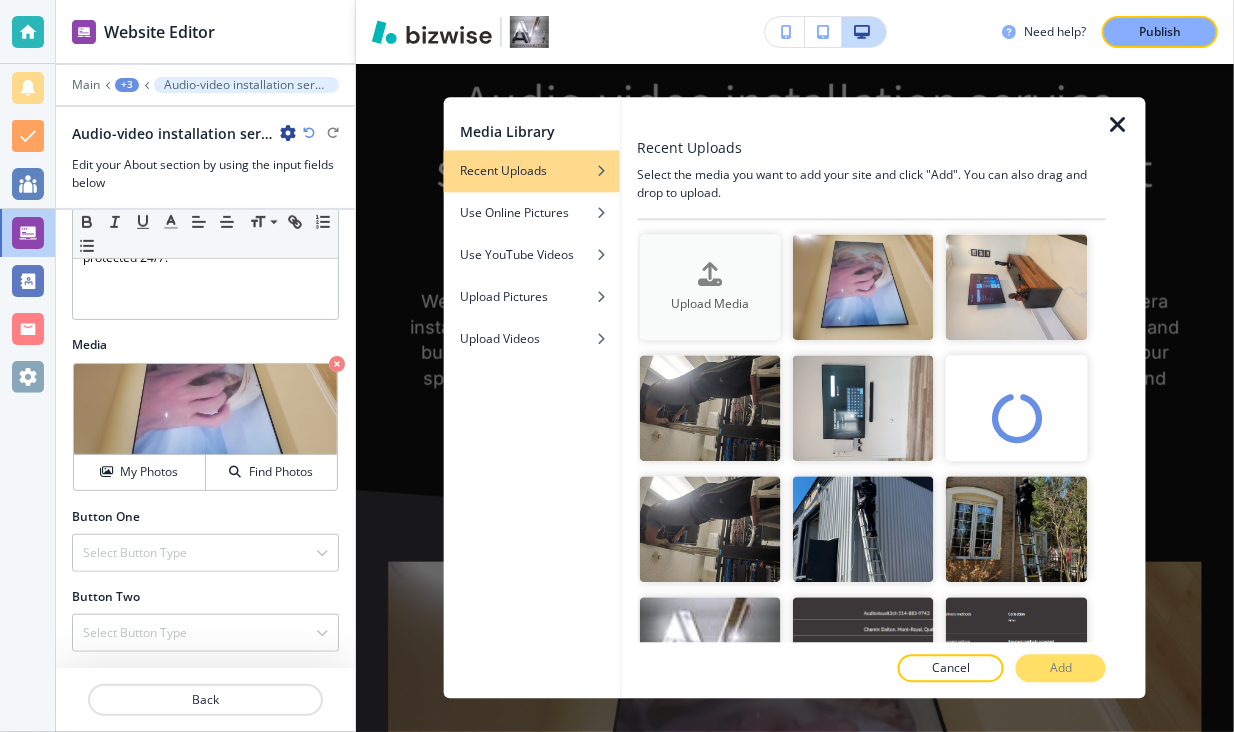 click on "Upload Media" at bounding box center [709, 287] 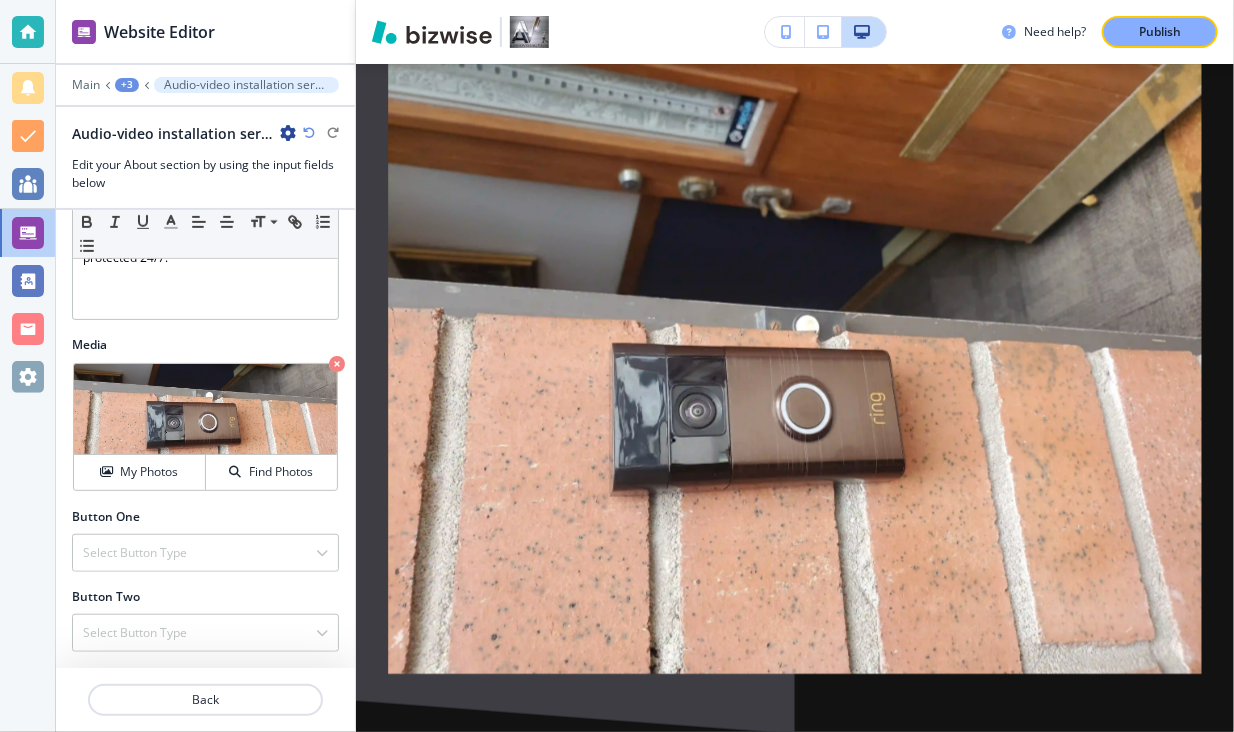 scroll, scrollTop: 1822, scrollLeft: 0, axis: vertical 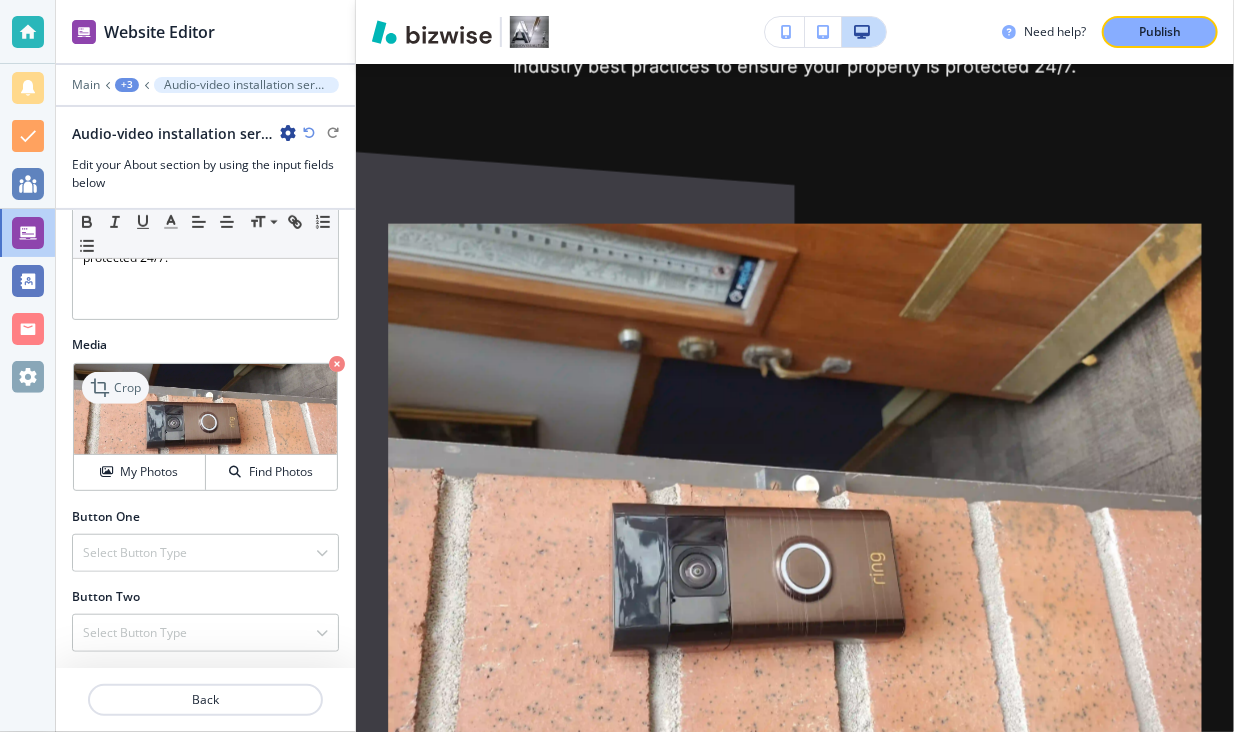 click on "Crop" at bounding box center [127, 388] 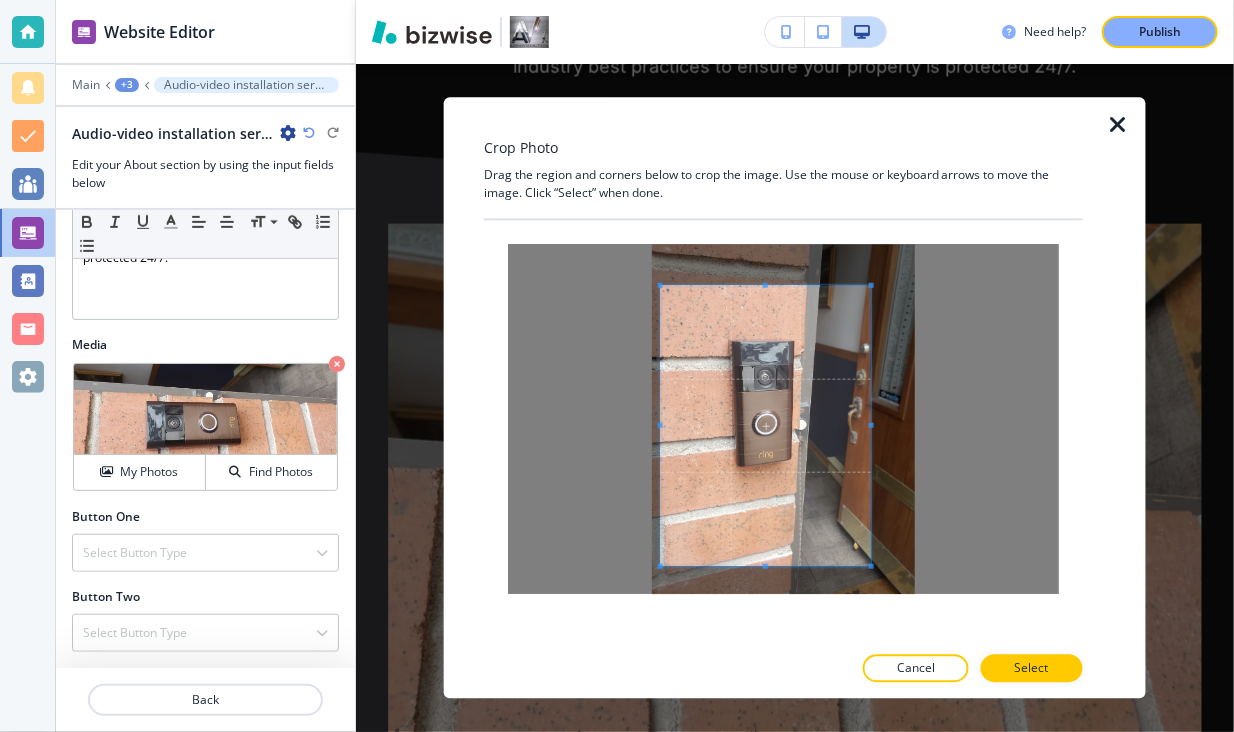 click at bounding box center (766, 426) 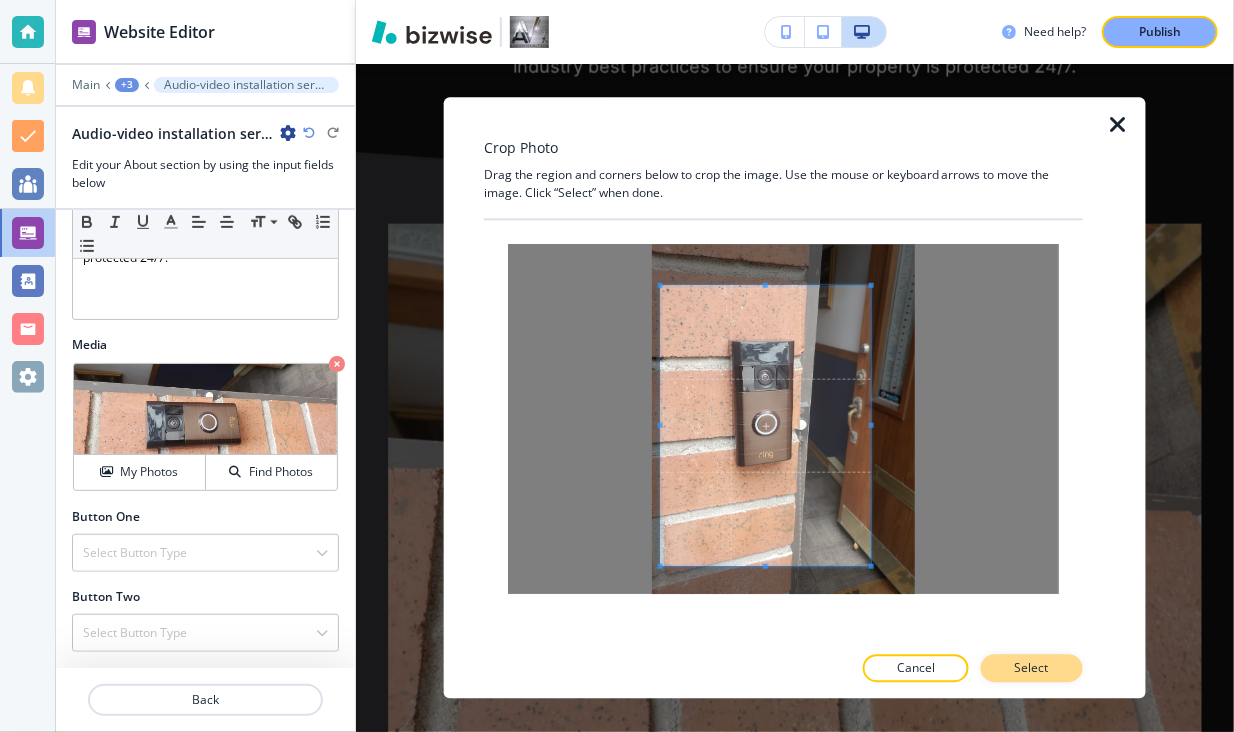 click on "Select" at bounding box center [1032, 669] 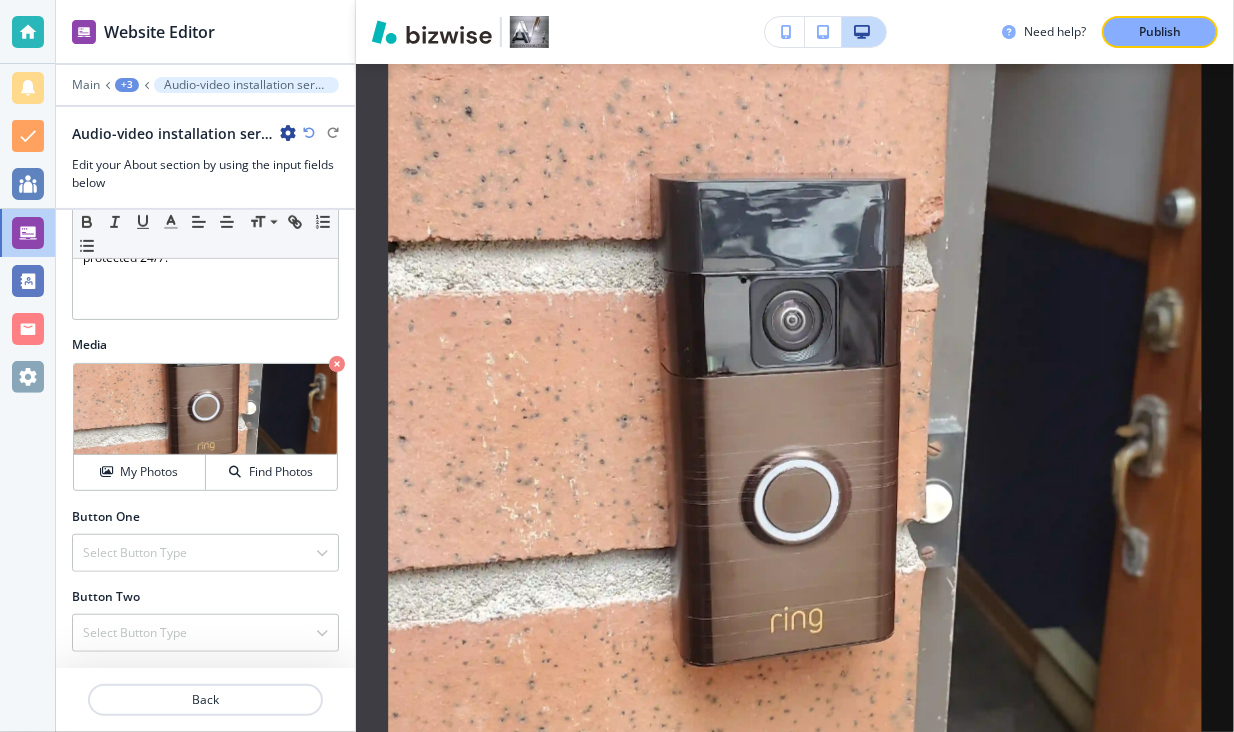 scroll, scrollTop: 2146, scrollLeft: 0, axis: vertical 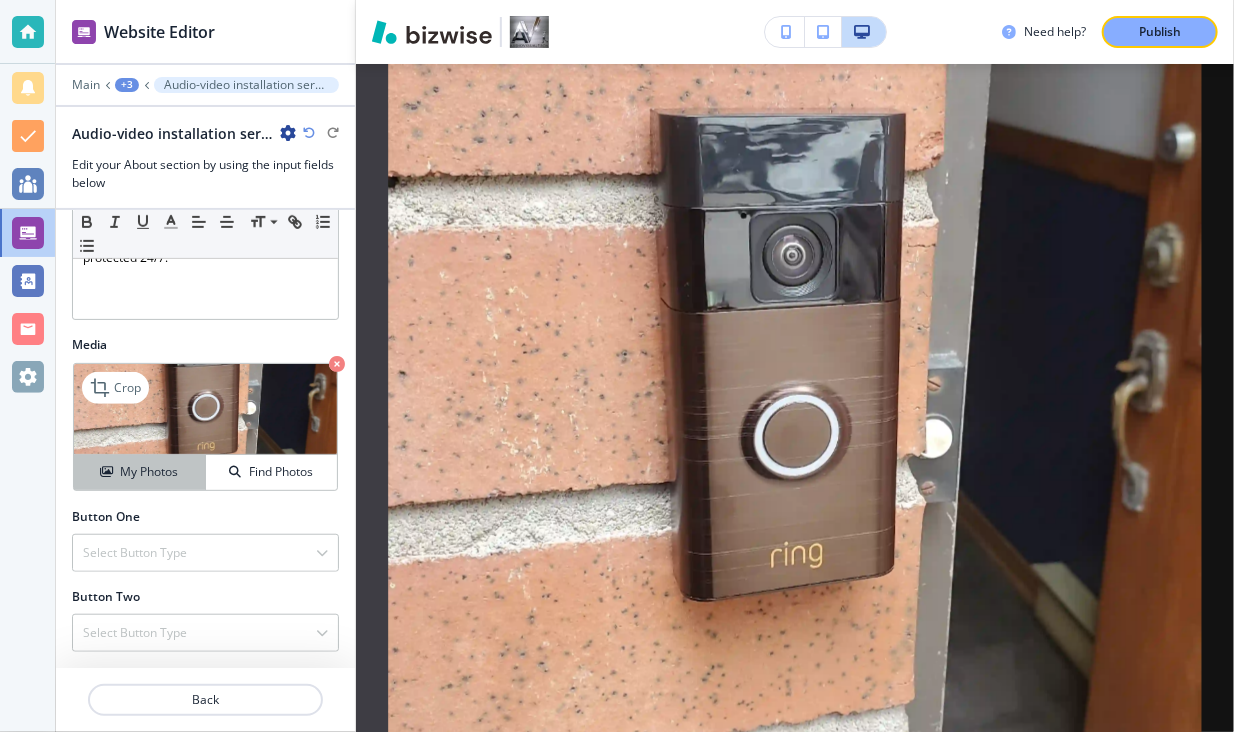 click on "My Photos" at bounding box center (149, 472) 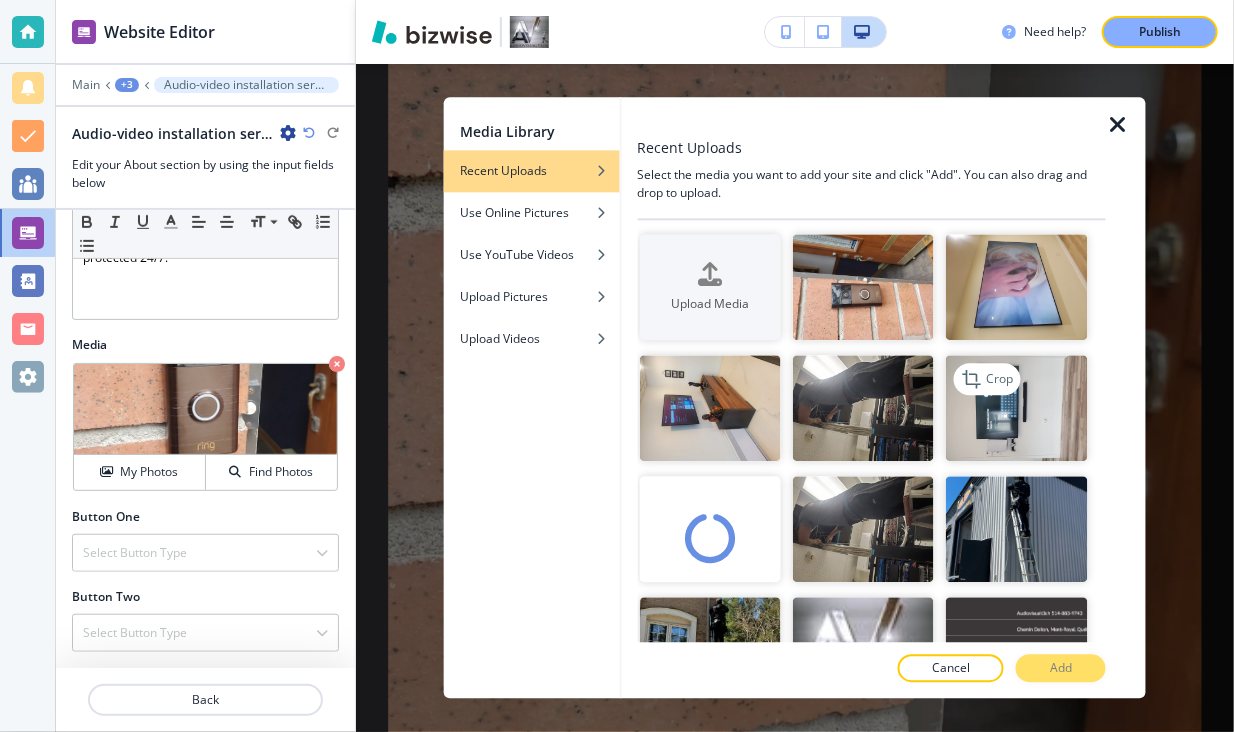 click at bounding box center (1016, 408) 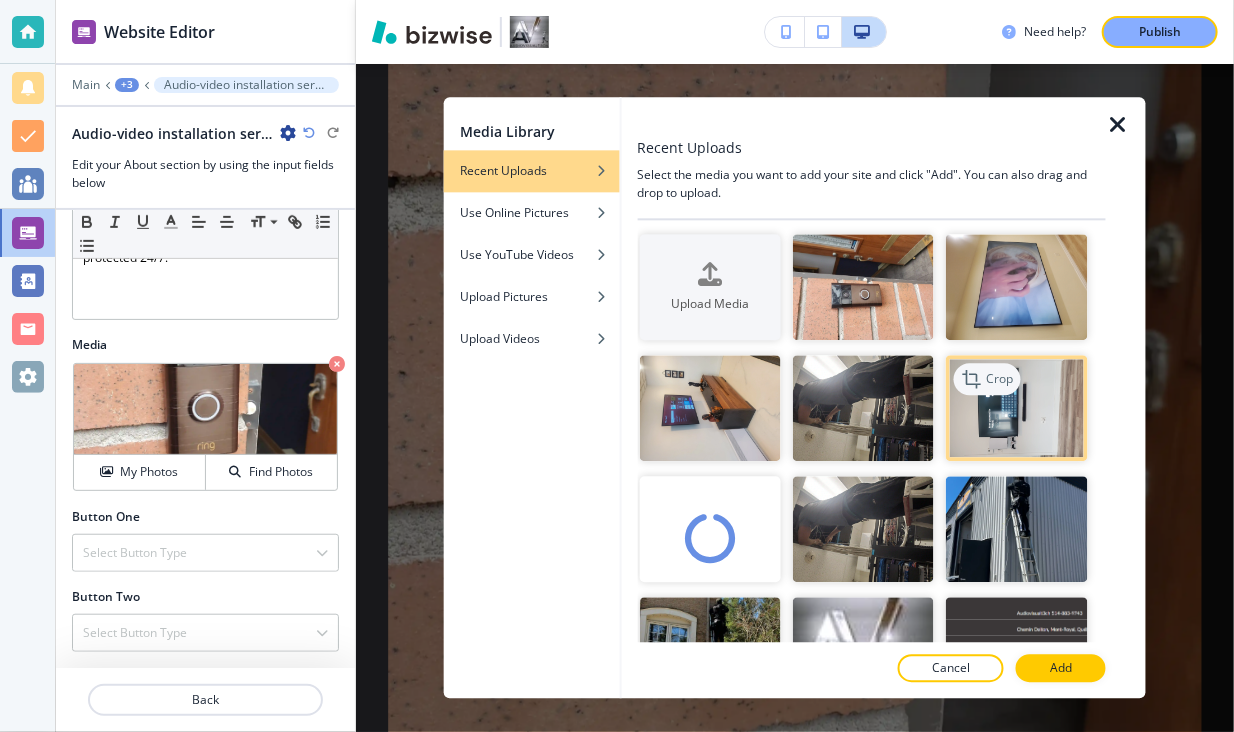 click on "Crop" at bounding box center (999, 379) 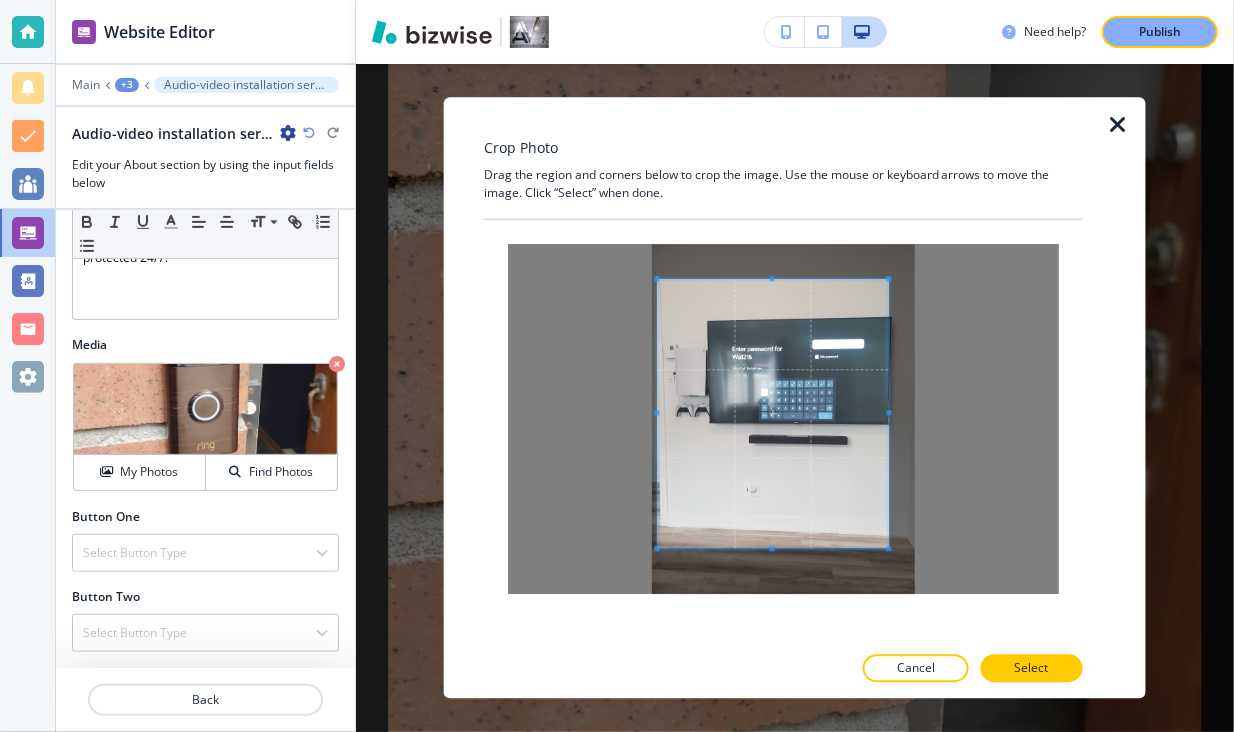 click at bounding box center (657, 548) 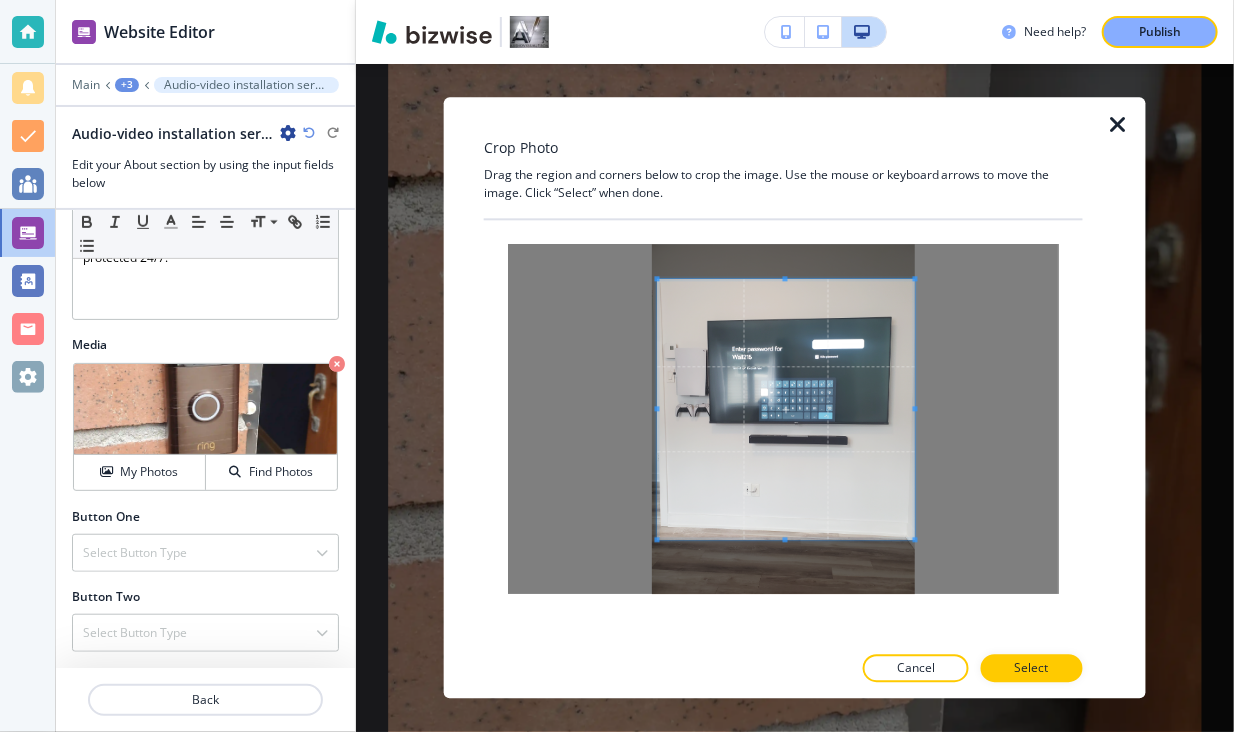 click at bounding box center [915, 539] 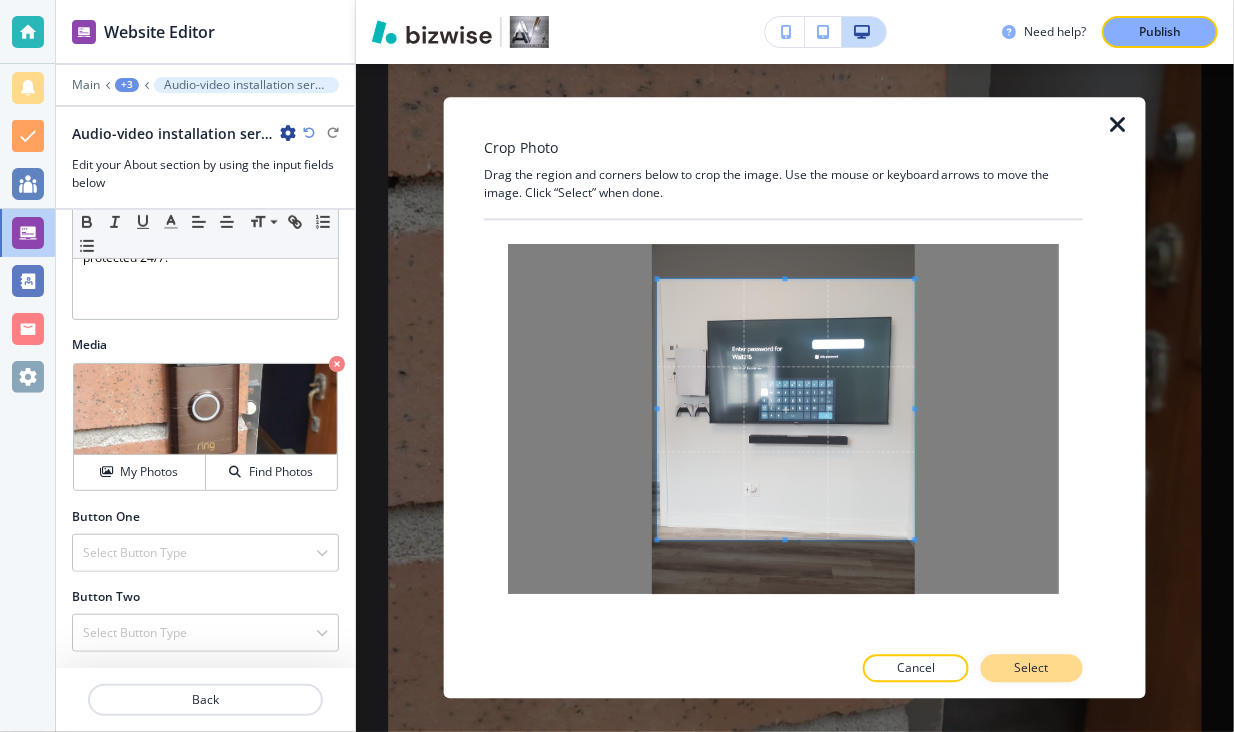 click on "Select" at bounding box center [1032, 669] 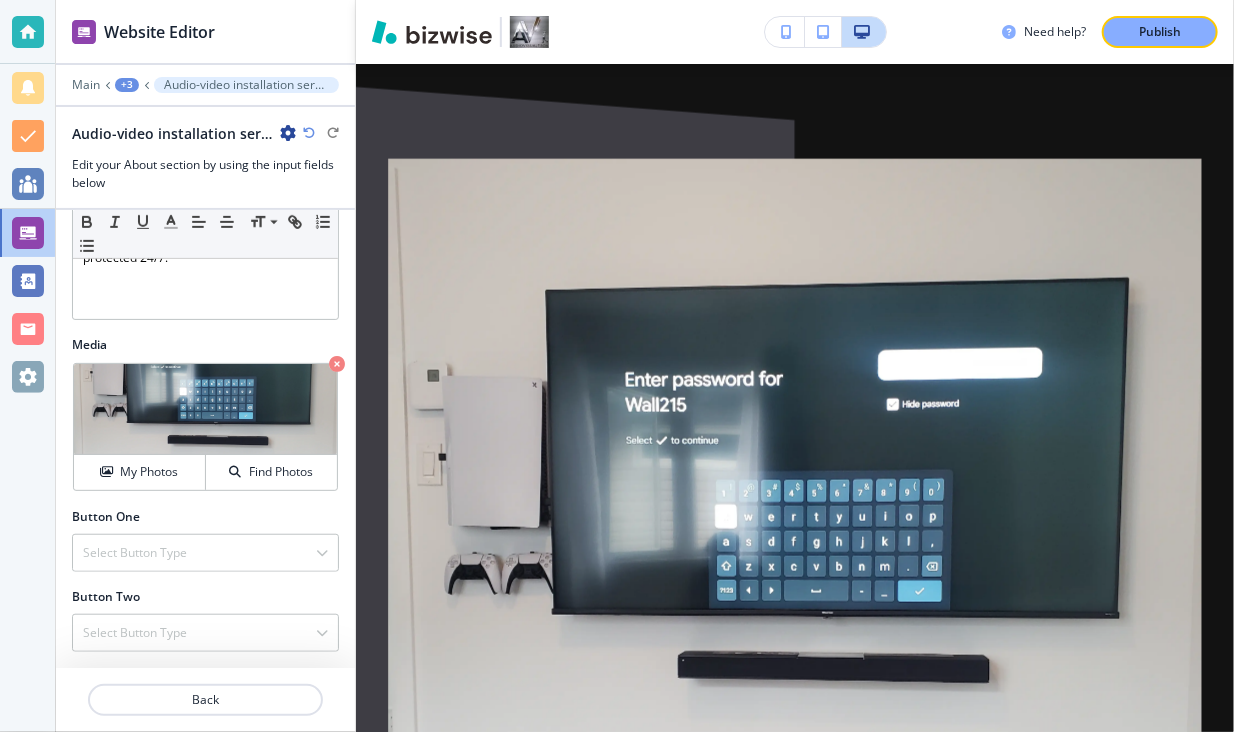 scroll, scrollTop: 1886, scrollLeft: 0, axis: vertical 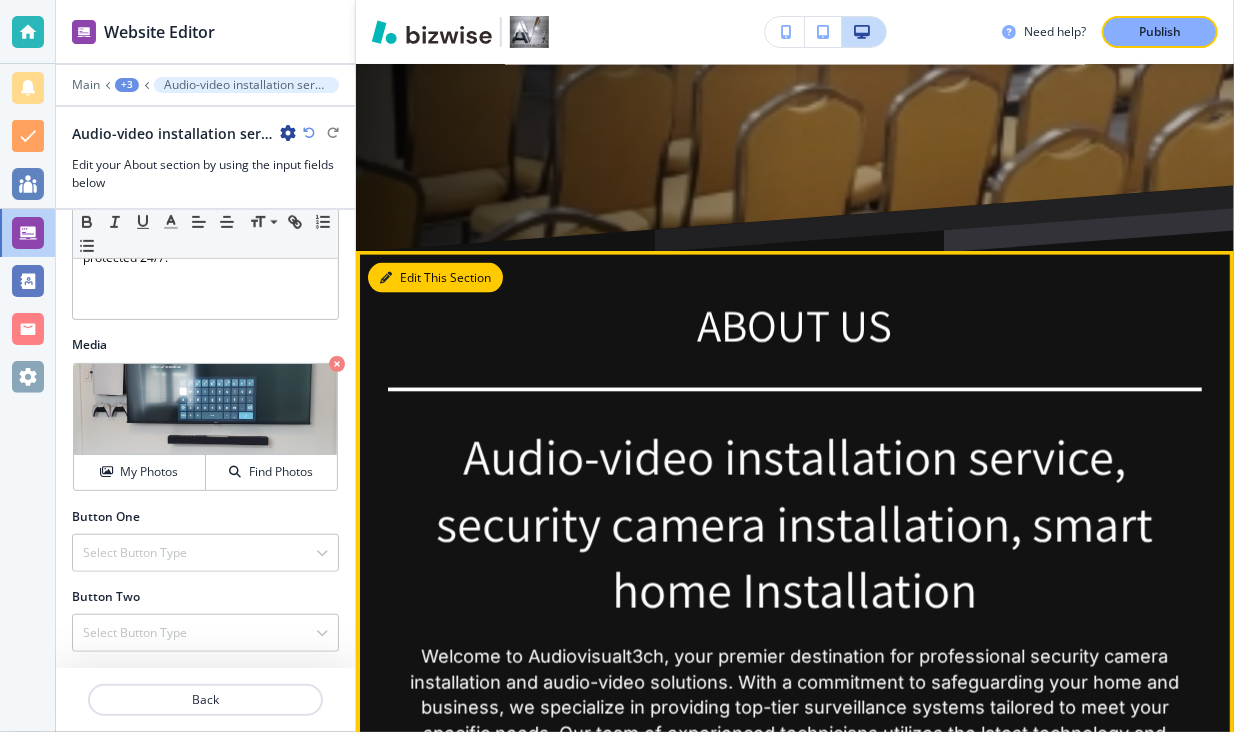 click on "Edit This Section" at bounding box center (435, 278) 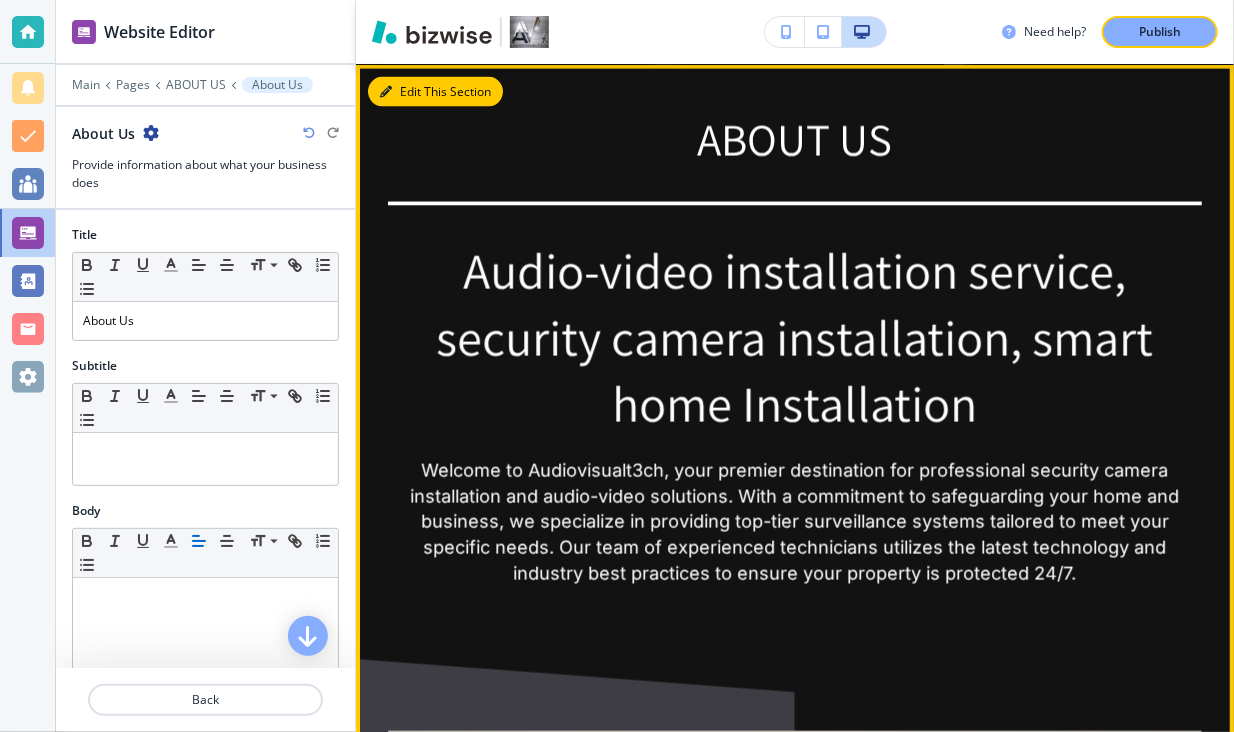 scroll, scrollTop: 1314, scrollLeft: 0, axis: vertical 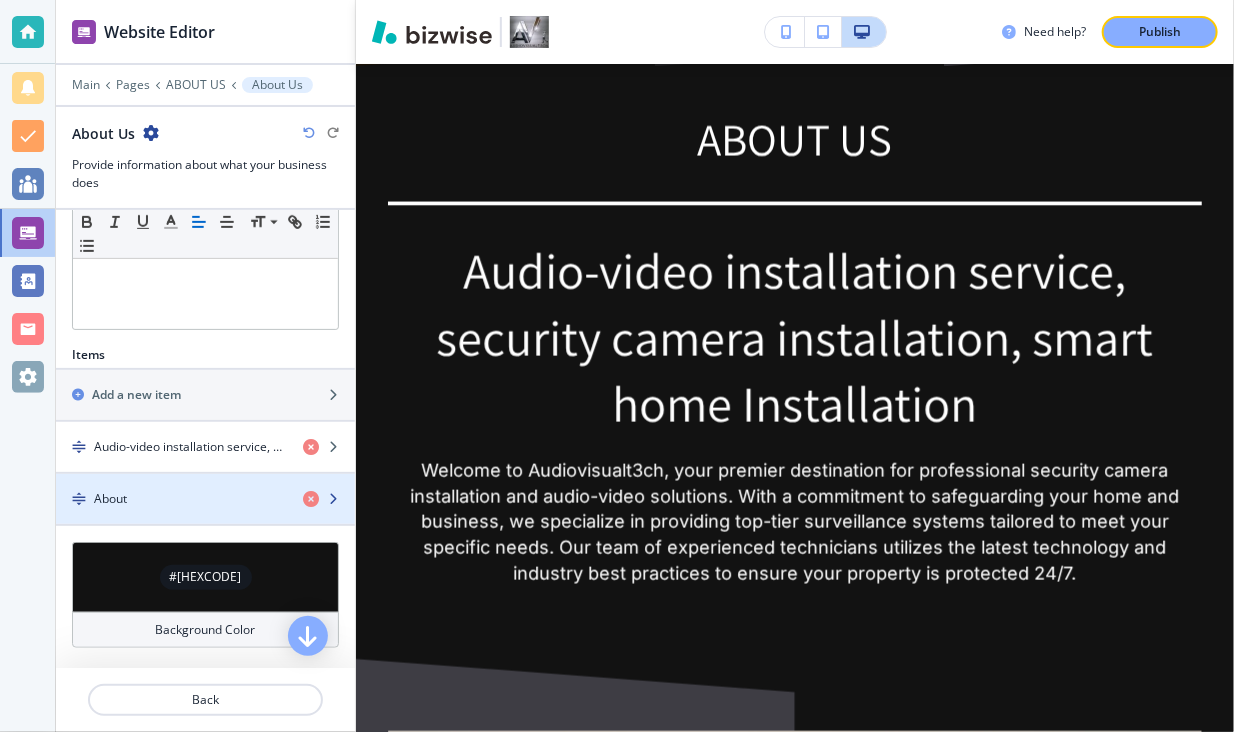 click at bounding box center (333, 499) 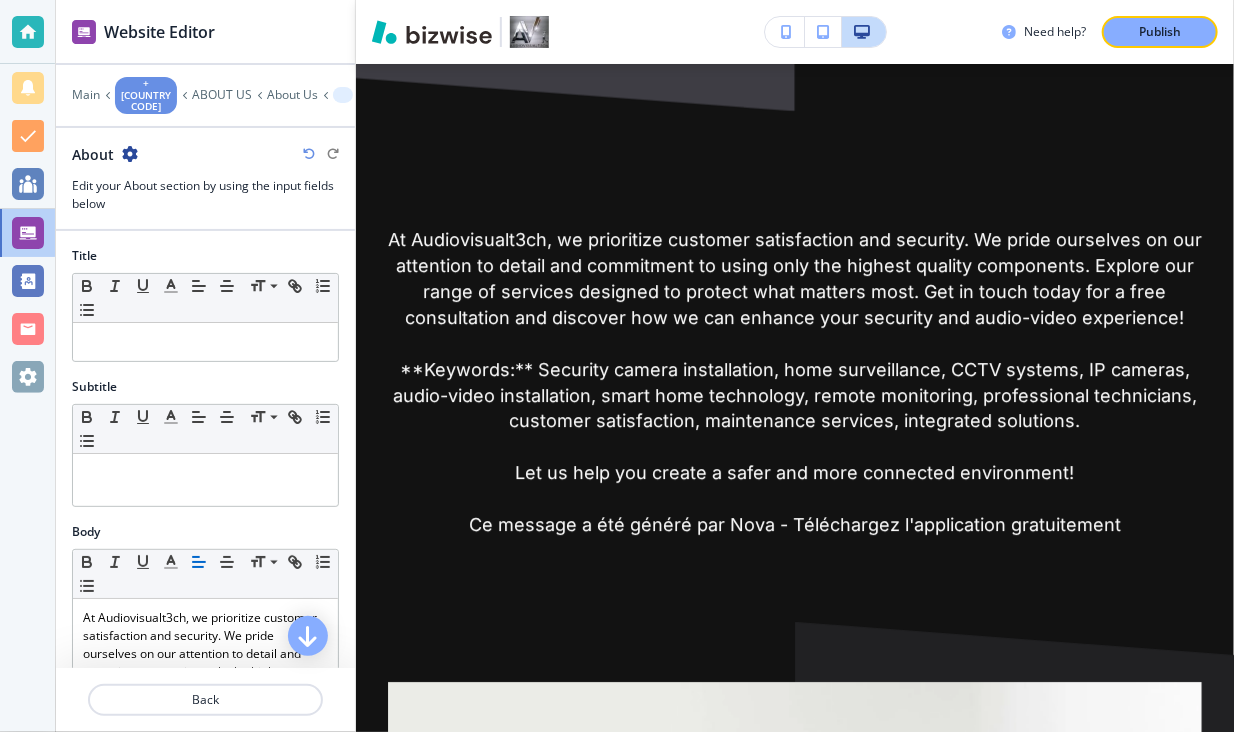 scroll, scrollTop: 2819, scrollLeft: 0, axis: vertical 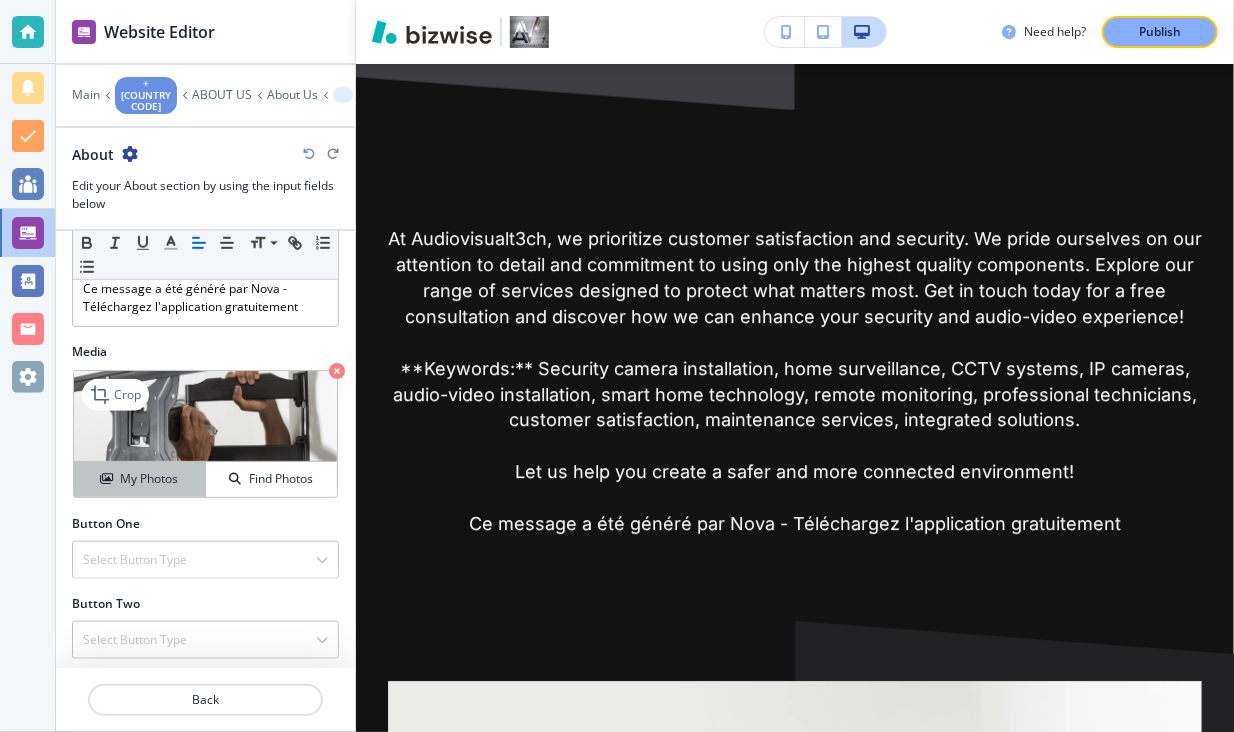 click on "My Photos" at bounding box center (149, 479) 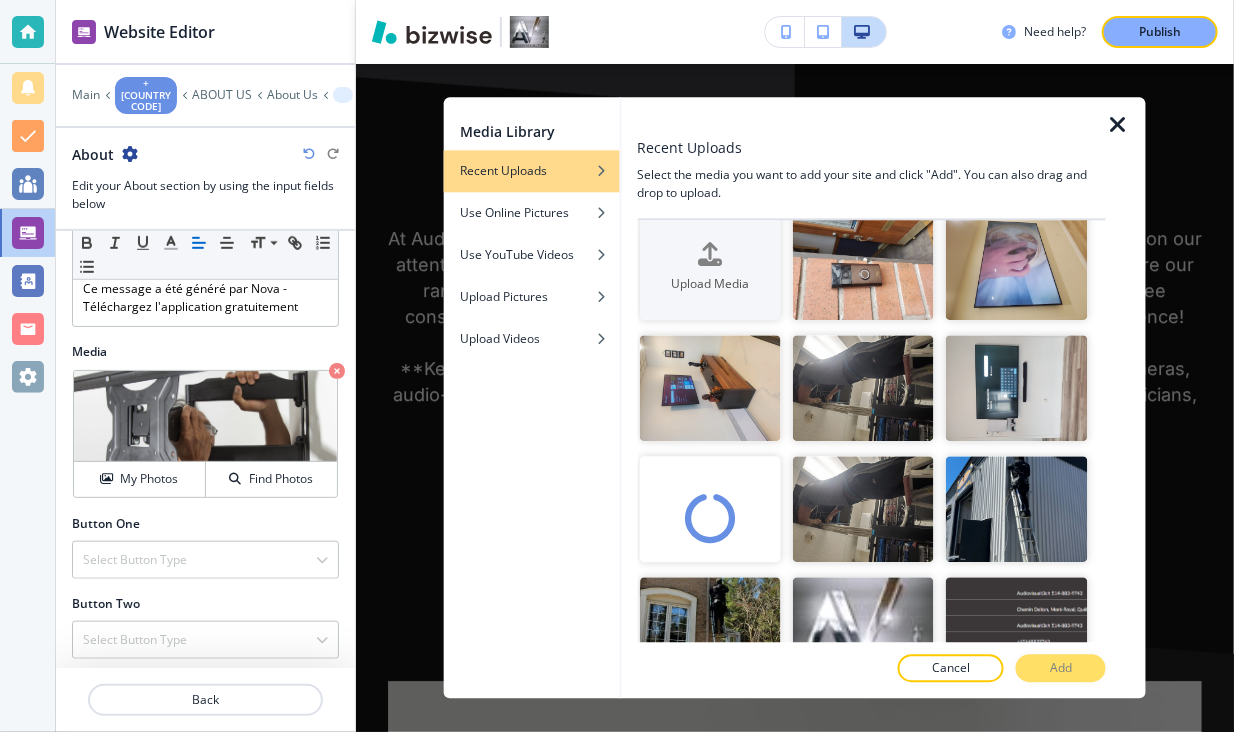 scroll, scrollTop: 0, scrollLeft: 0, axis: both 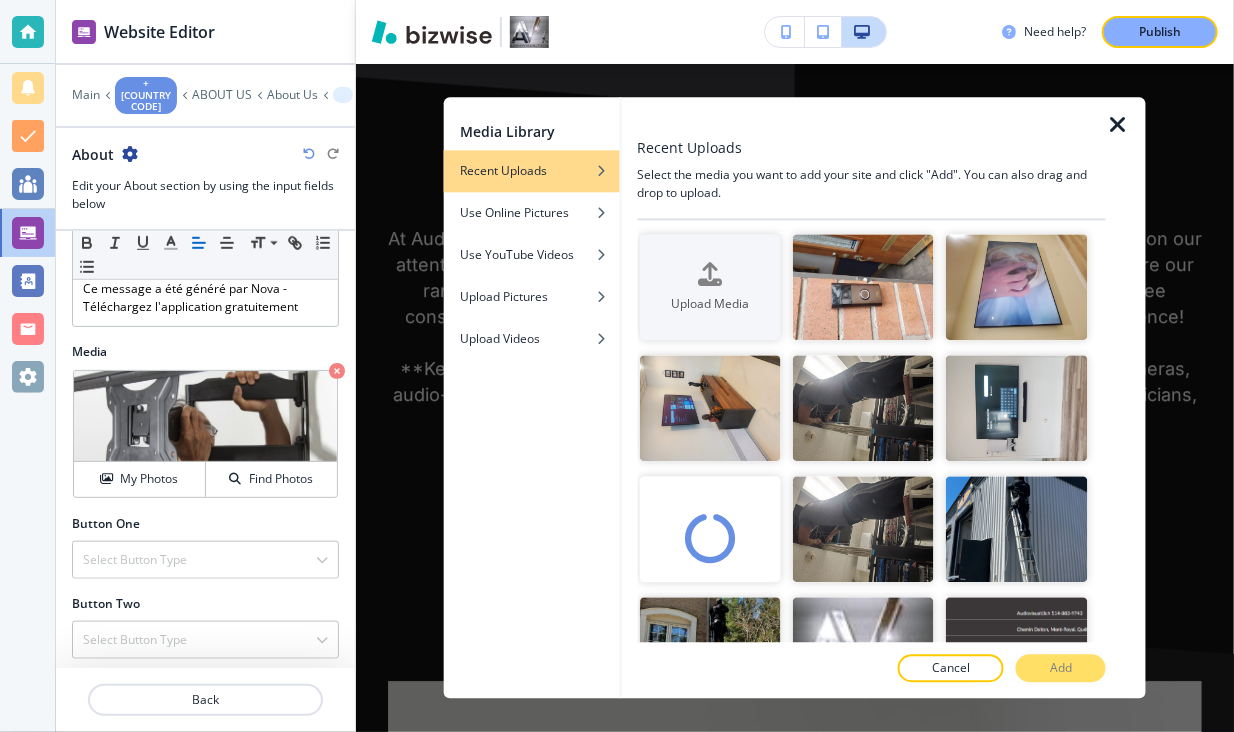 click at bounding box center [1118, 125] 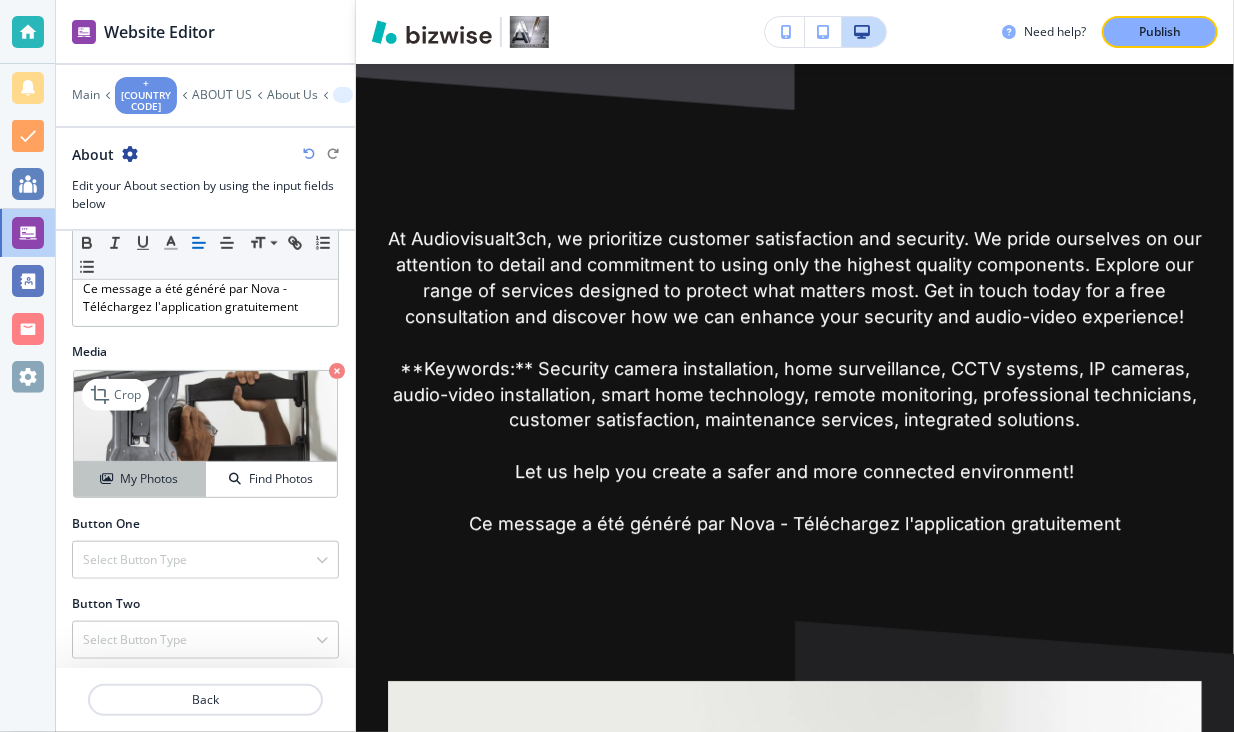 click on "My Photos" at bounding box center [149, 479] 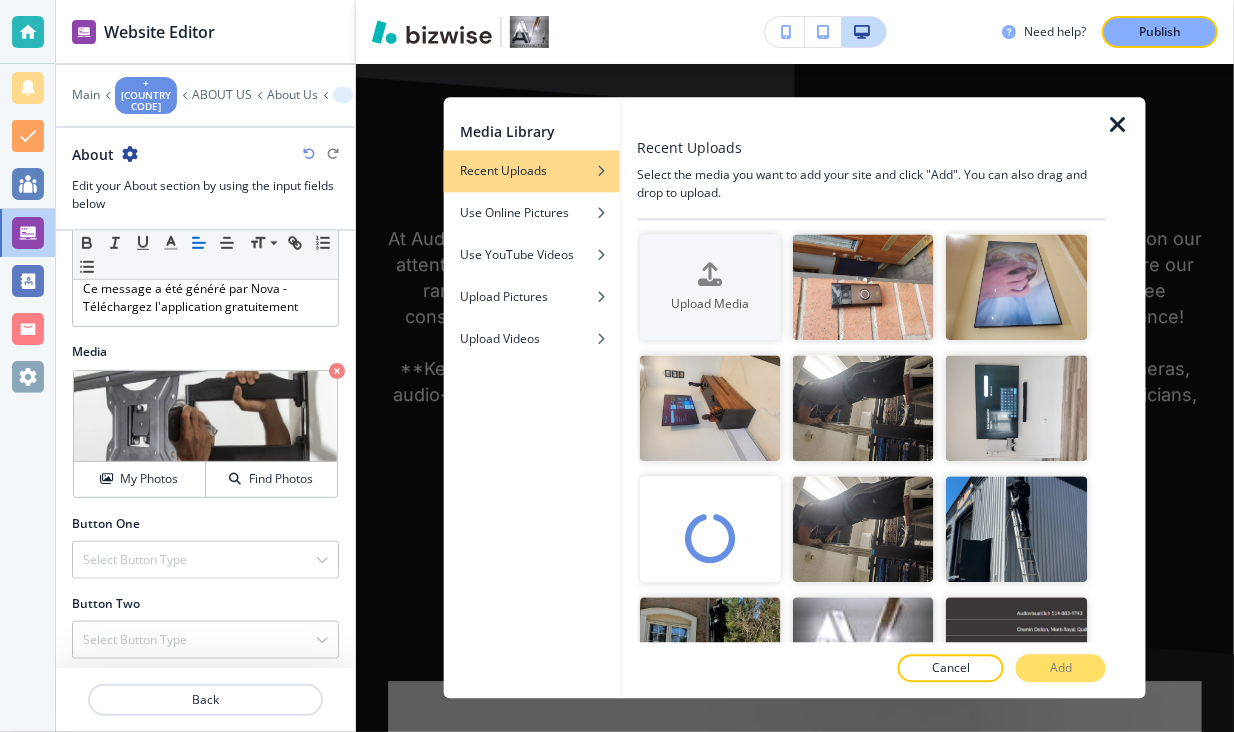 click at bounding box center [1118, 125] 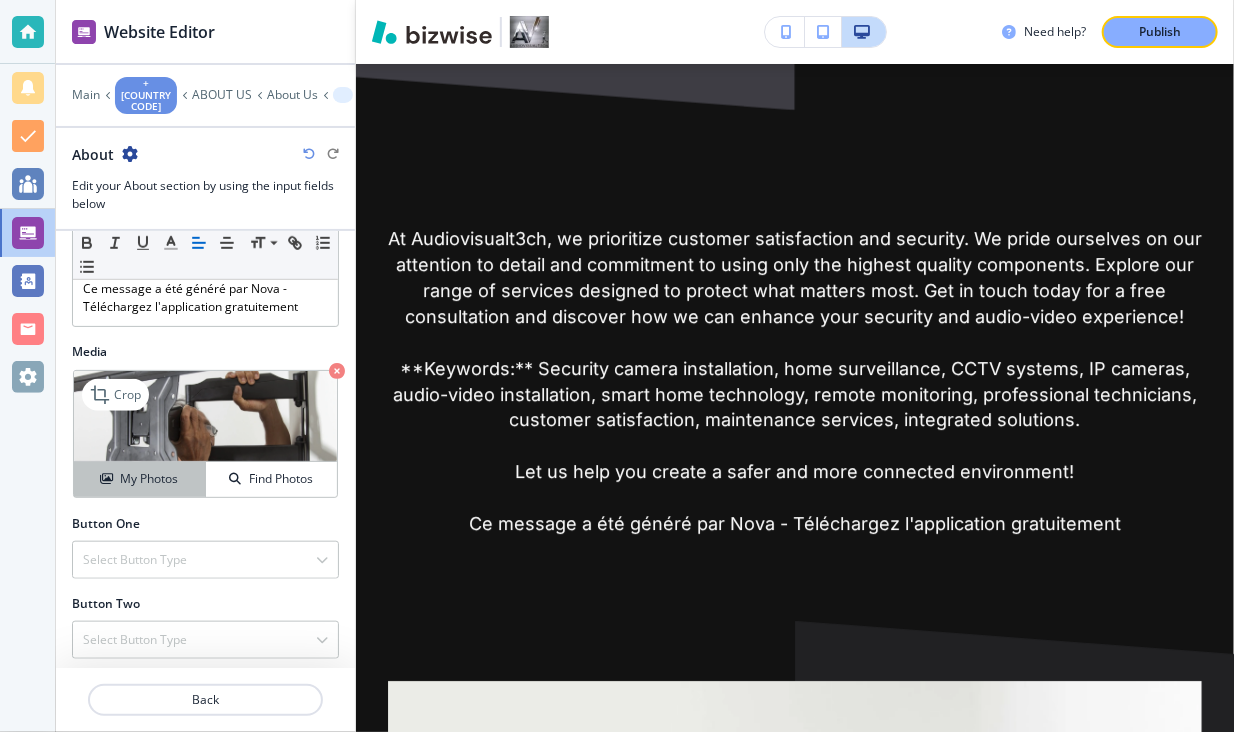 click on "My Photos" at bounding box center (149, 479) 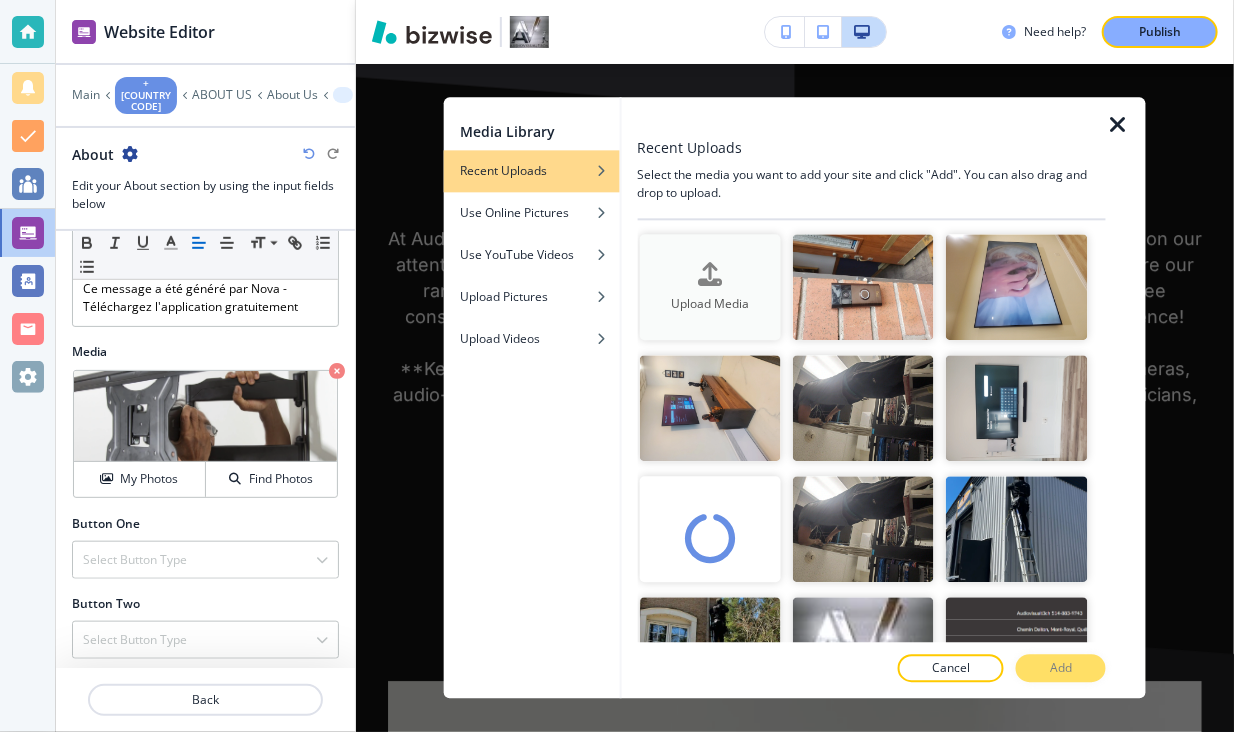 click at bounding box center [709, 291] 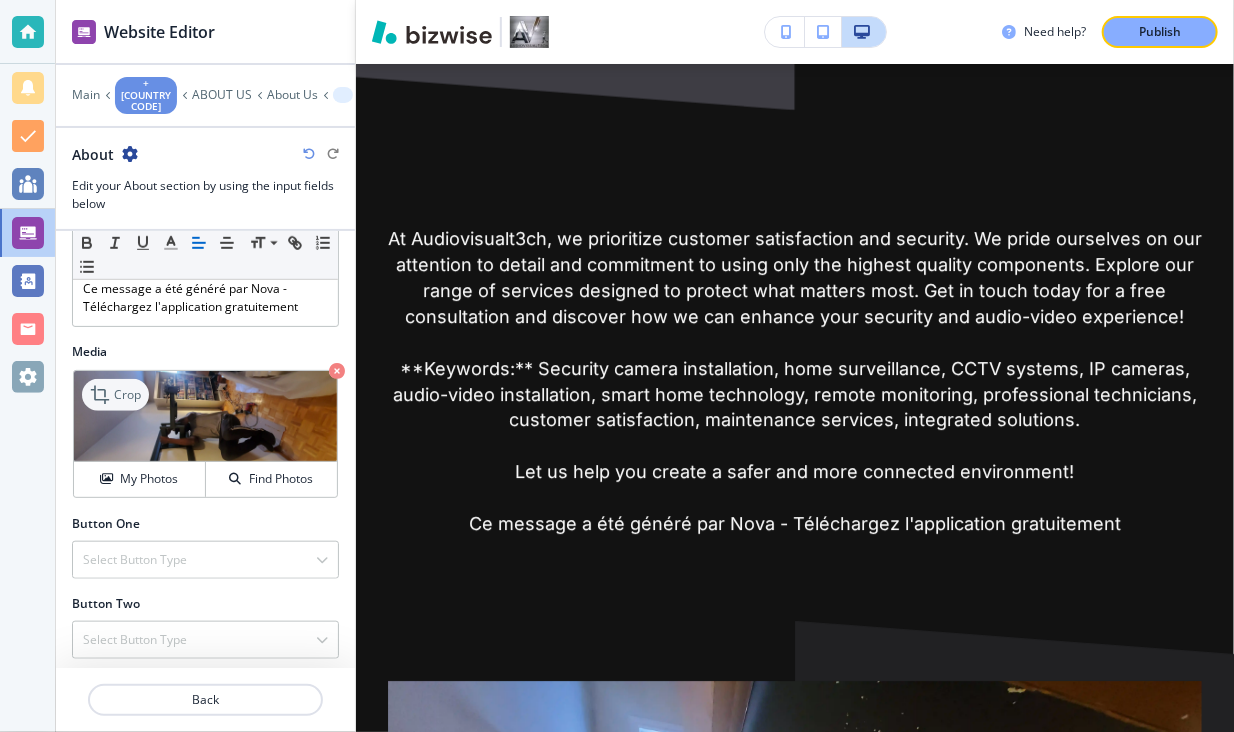 click on "Crop" at bounding box center (127, 395) 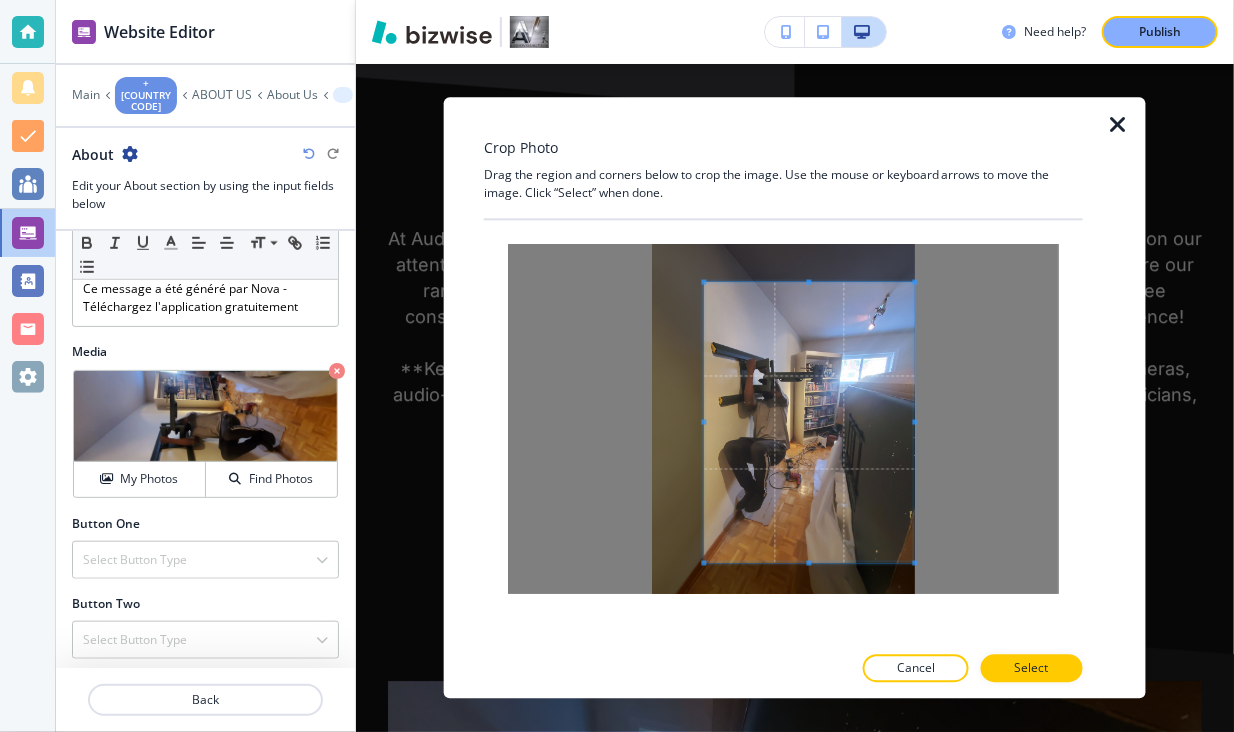 click at bounding box center [810, 423] 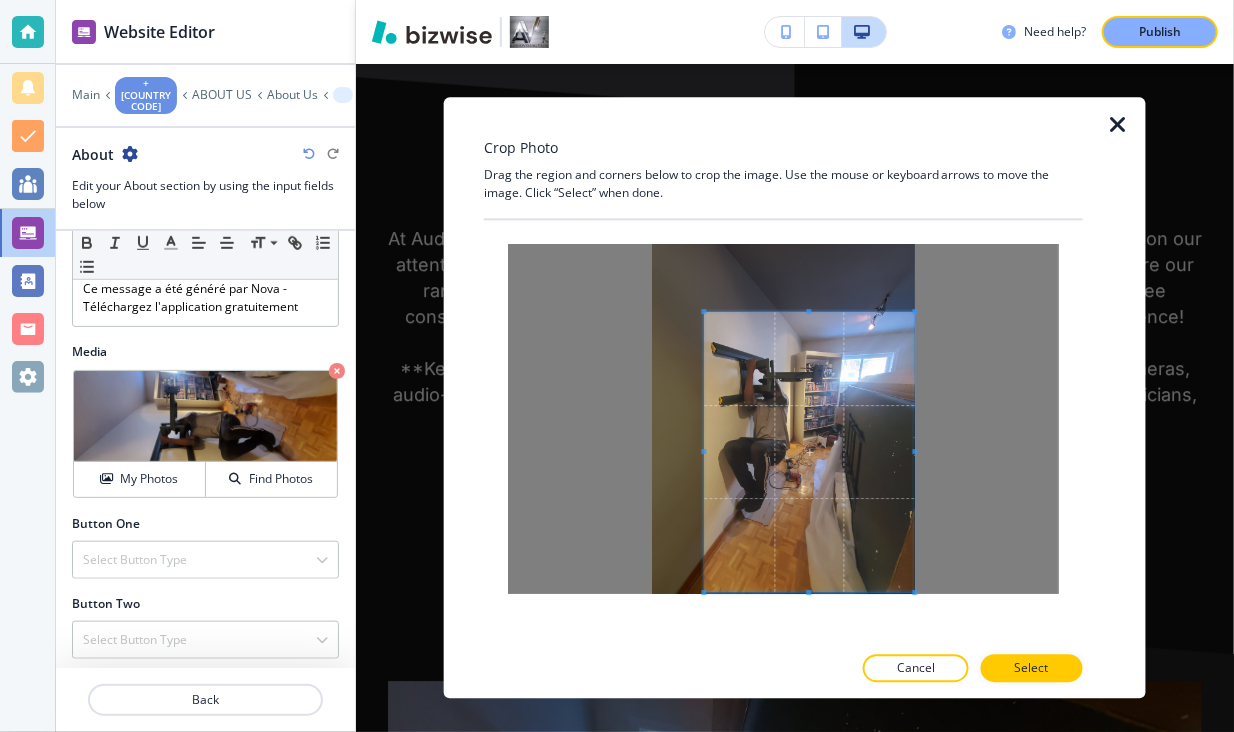 click at bounding box center (810, 452) 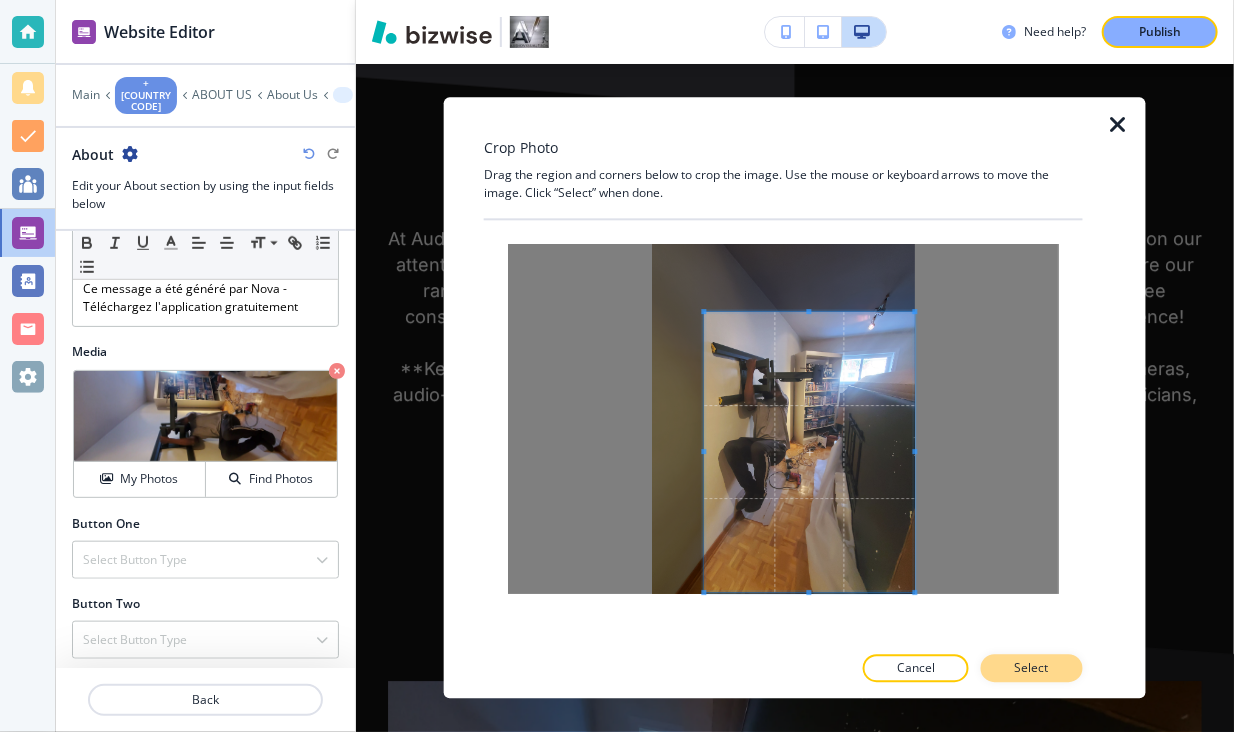 click on "Select" at bounding box center (1032, 669) 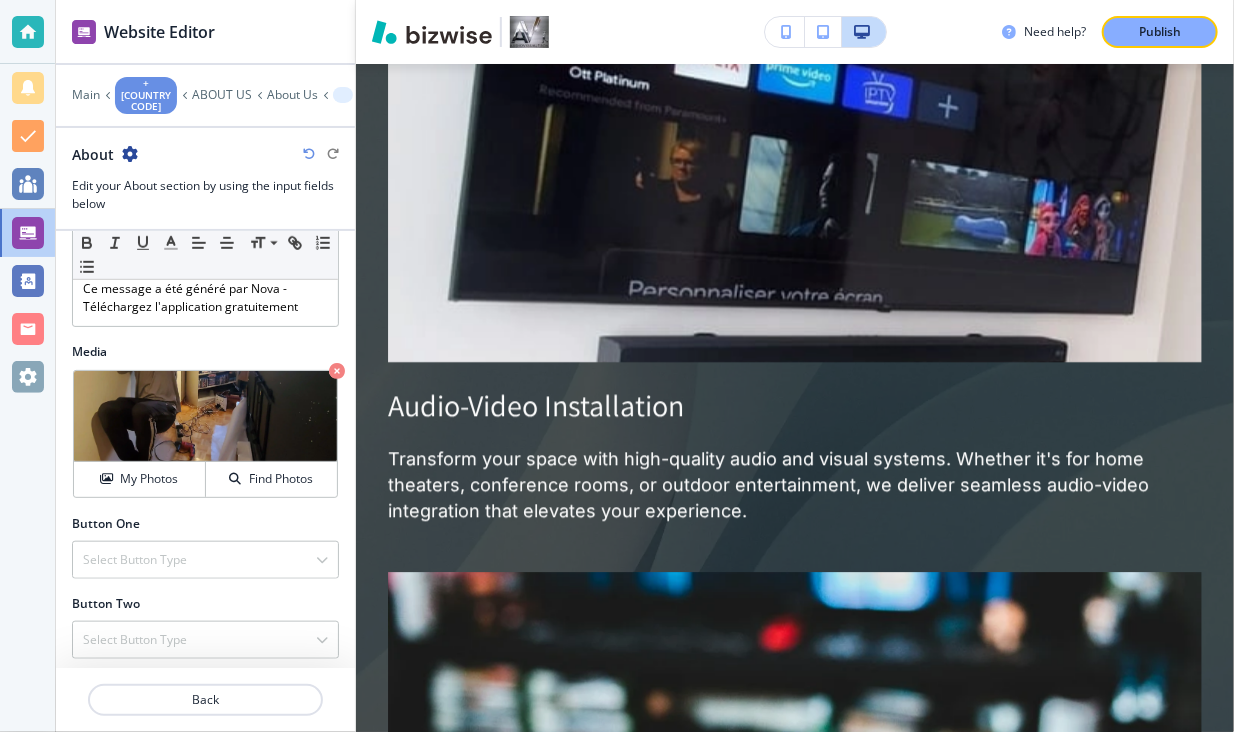 scroll, scrollTop: 5426, scrollLeft: 0, axis: vertical 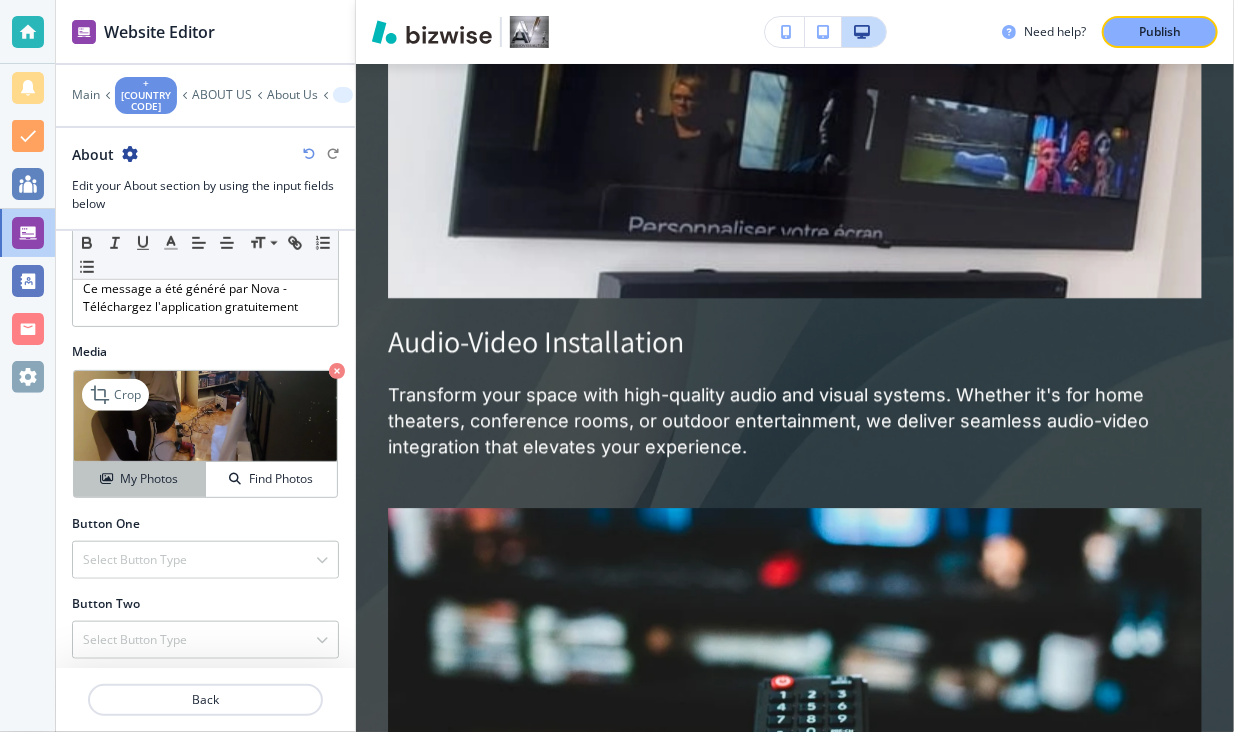 click on "My Photos" at bounding box center (149, 479) 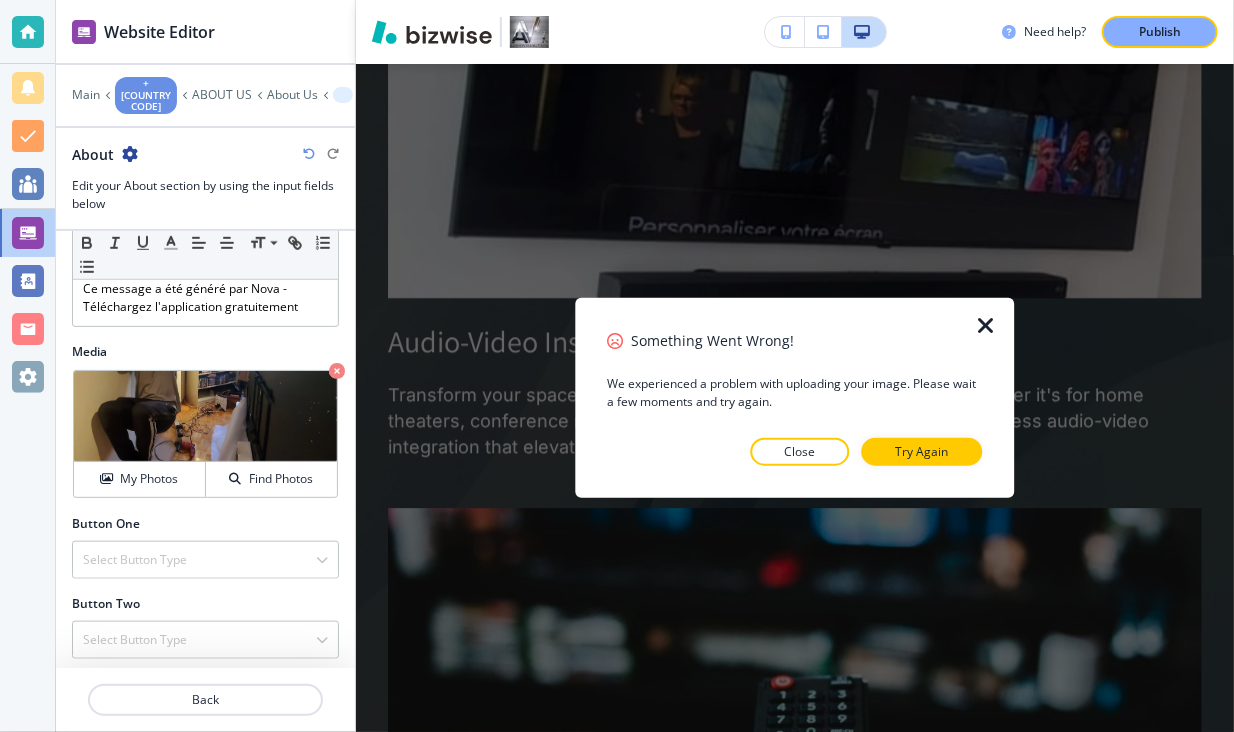 click at bounding box center [987, 326] 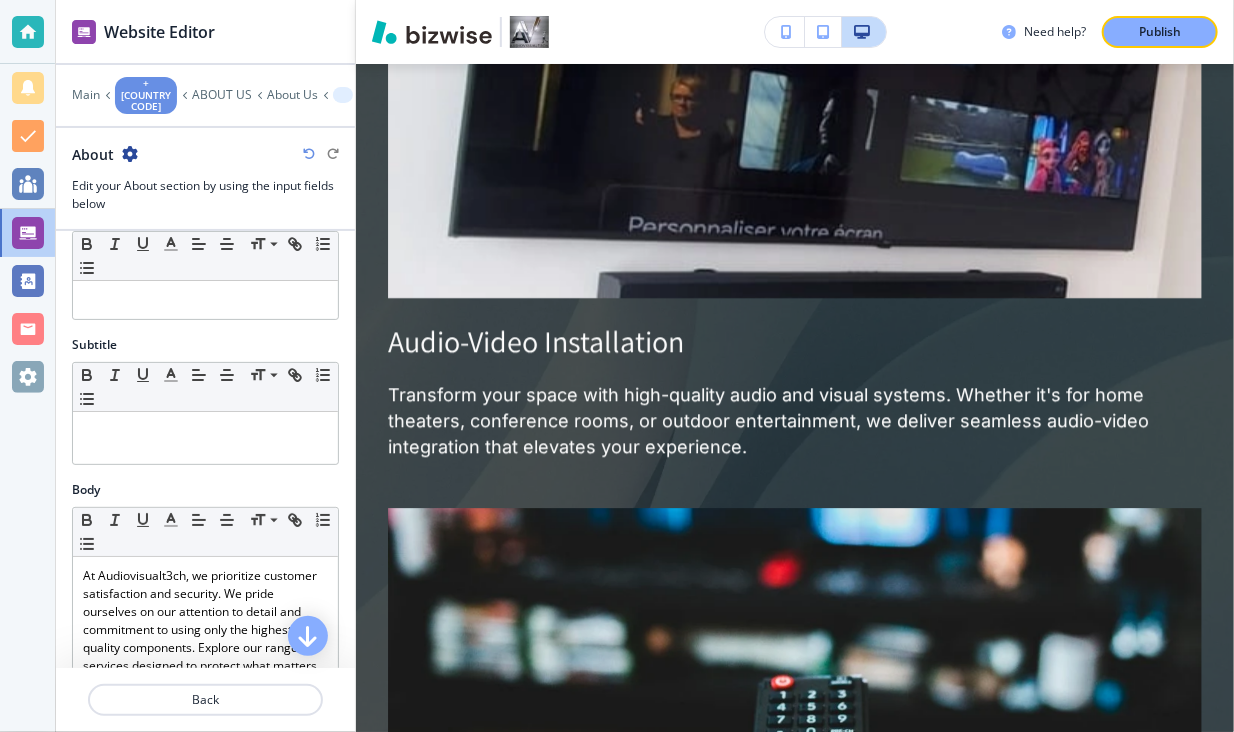 scroll, scrollTop: 0, scrollLeft: 0, axis: both 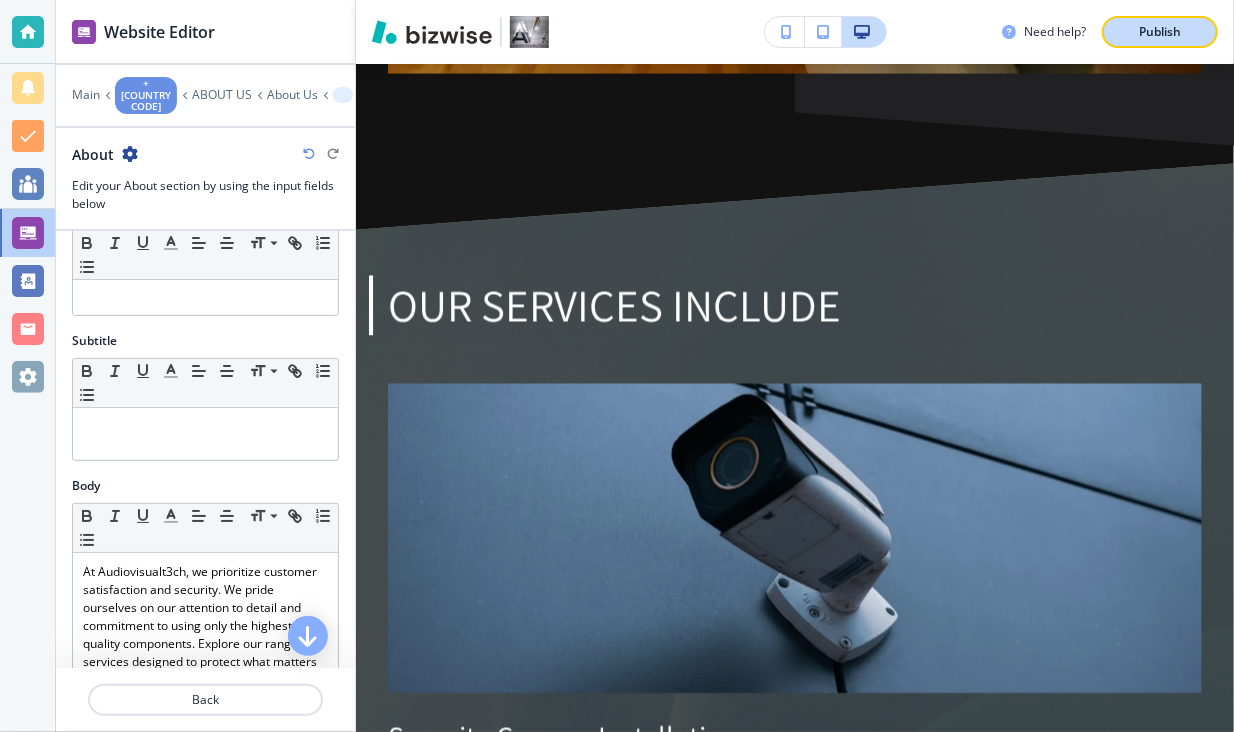 click on "Publish" at bounding box center [1160, 32] 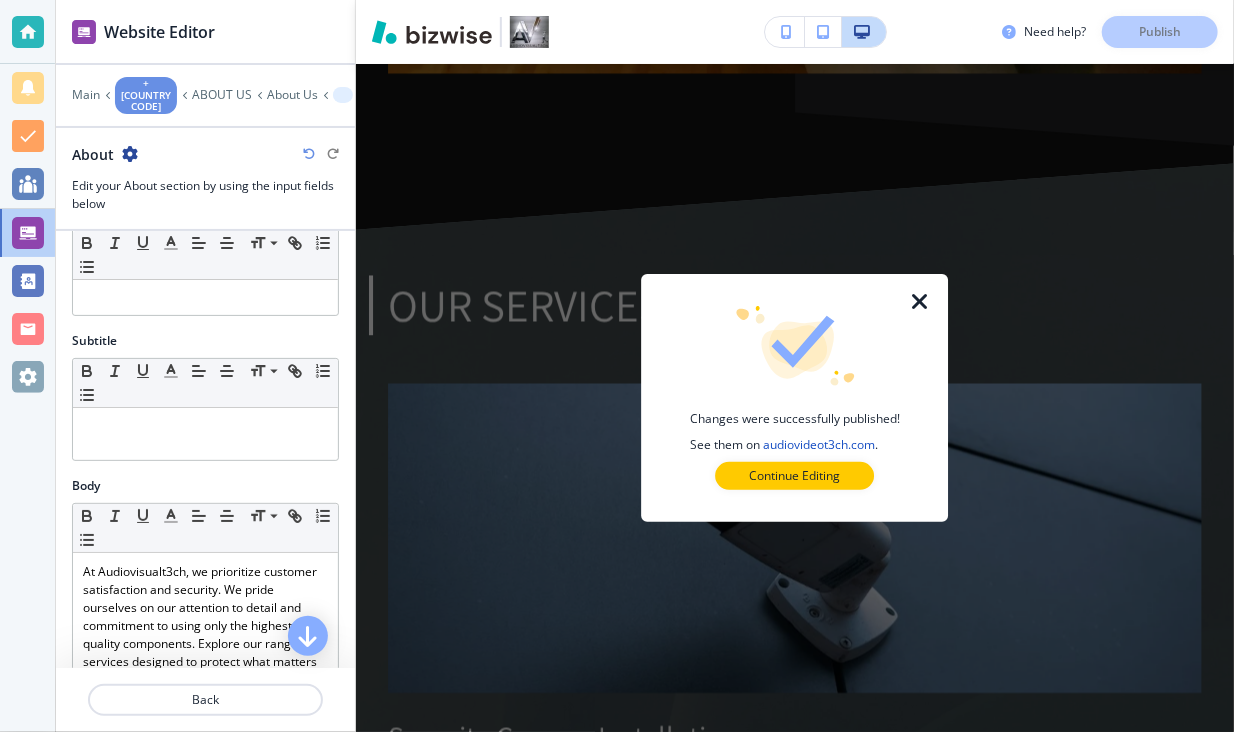 click at bounding box center (921, 302) 